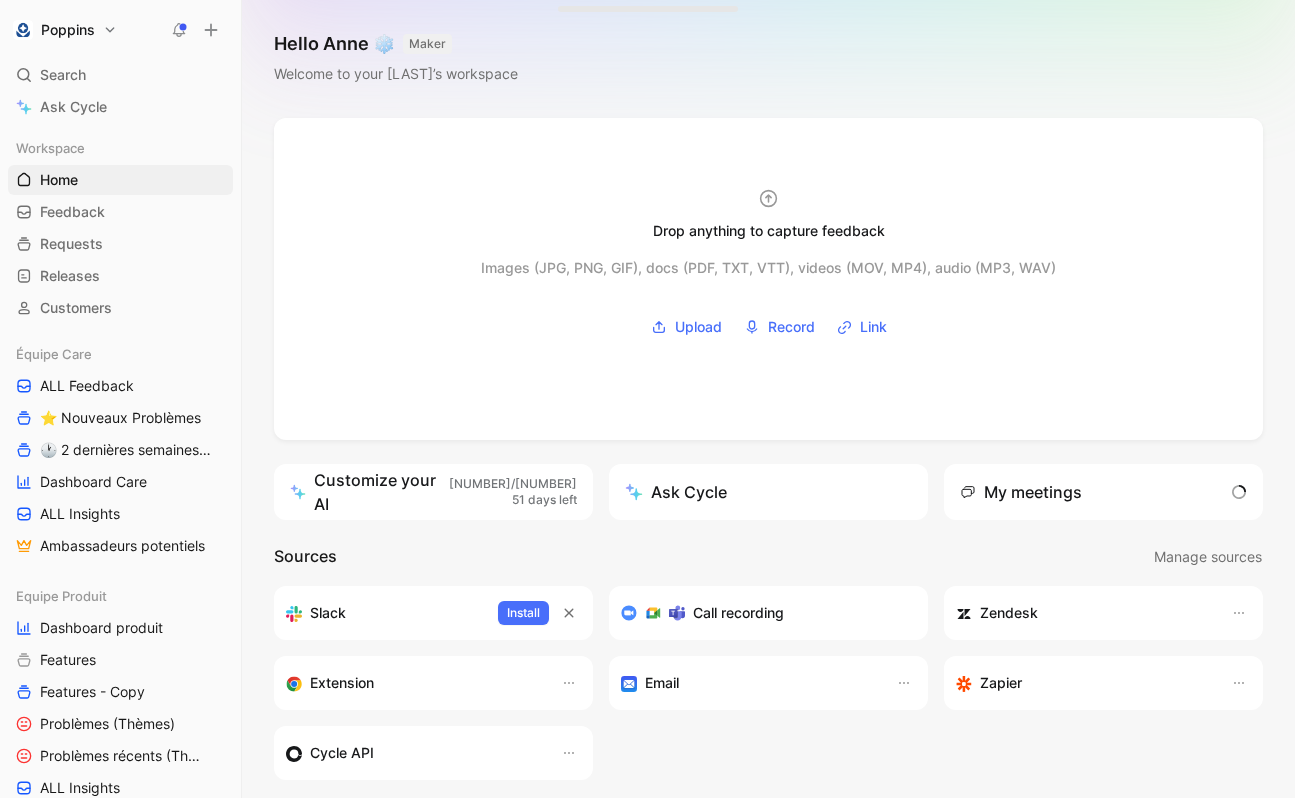 scroll, scrollTop: 0, scrollLeft: 0, axis: both 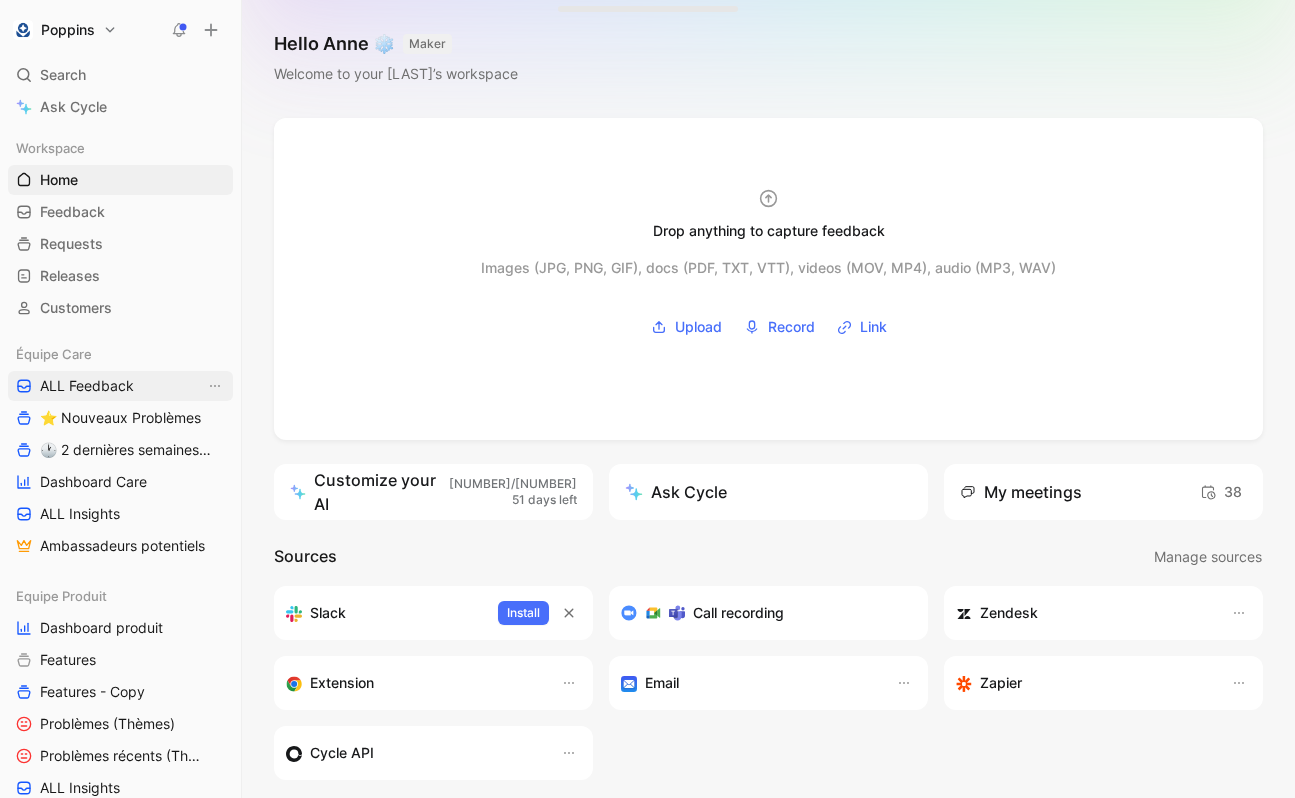 click on "ALL Feedback" at bounding box center [87, 386] 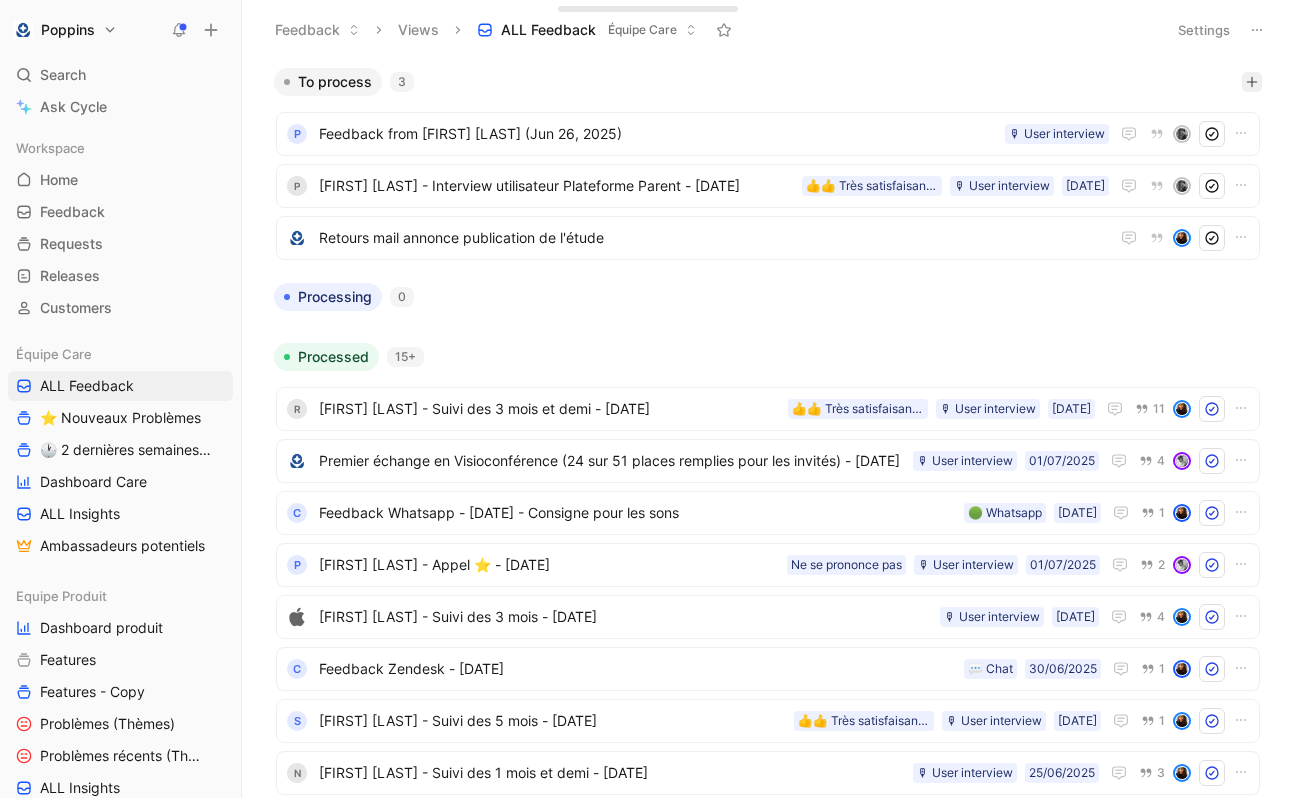 click at bounding box center (1252, 82) 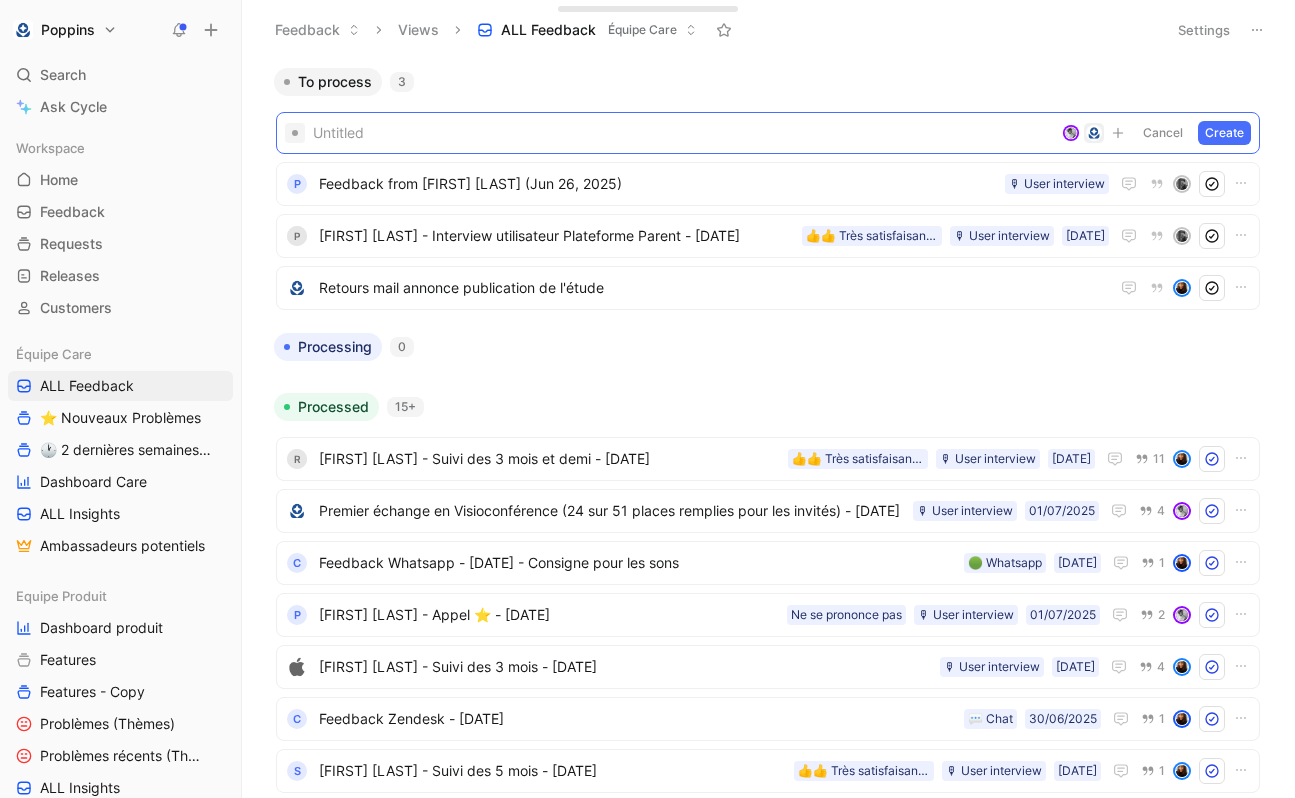paste 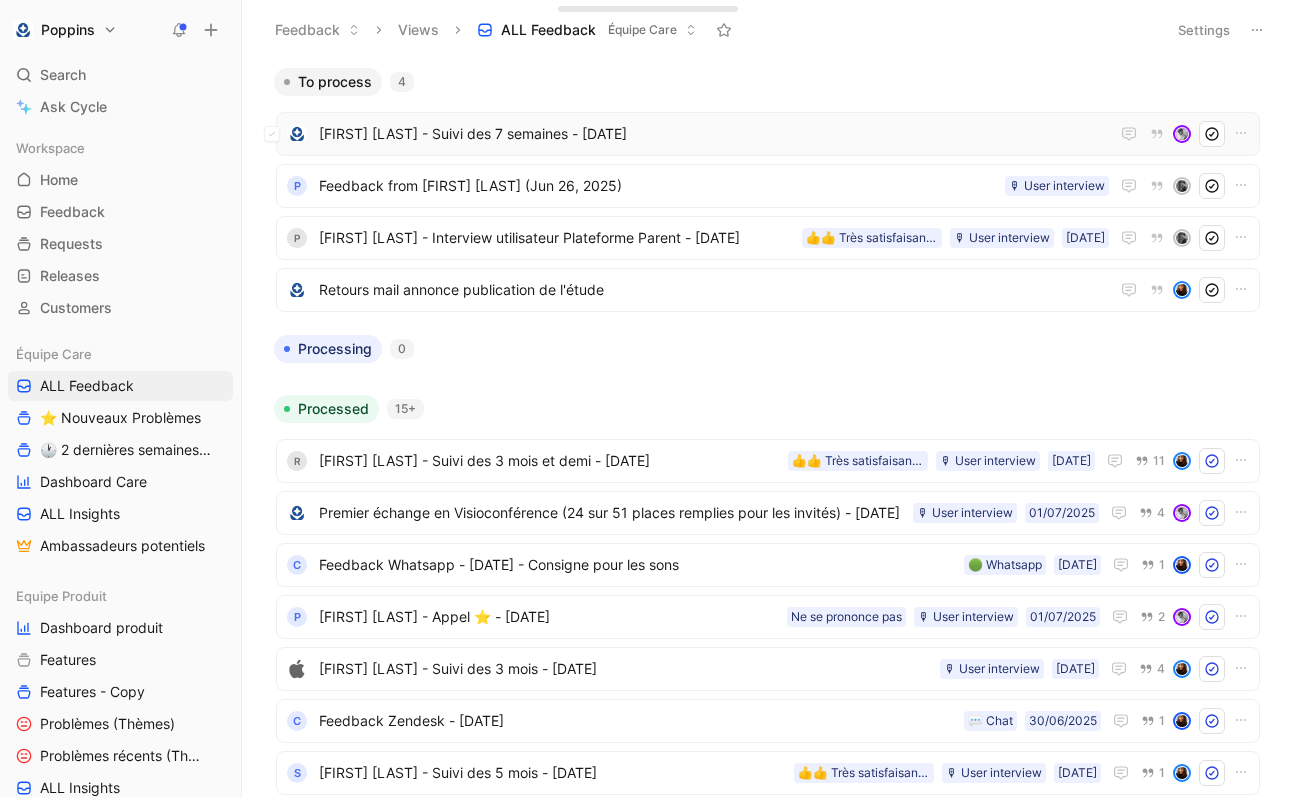 click on "[FIRST] [LAST] - Suivi des 7 semaines - [DATE]" at bounding box center (714, 134) 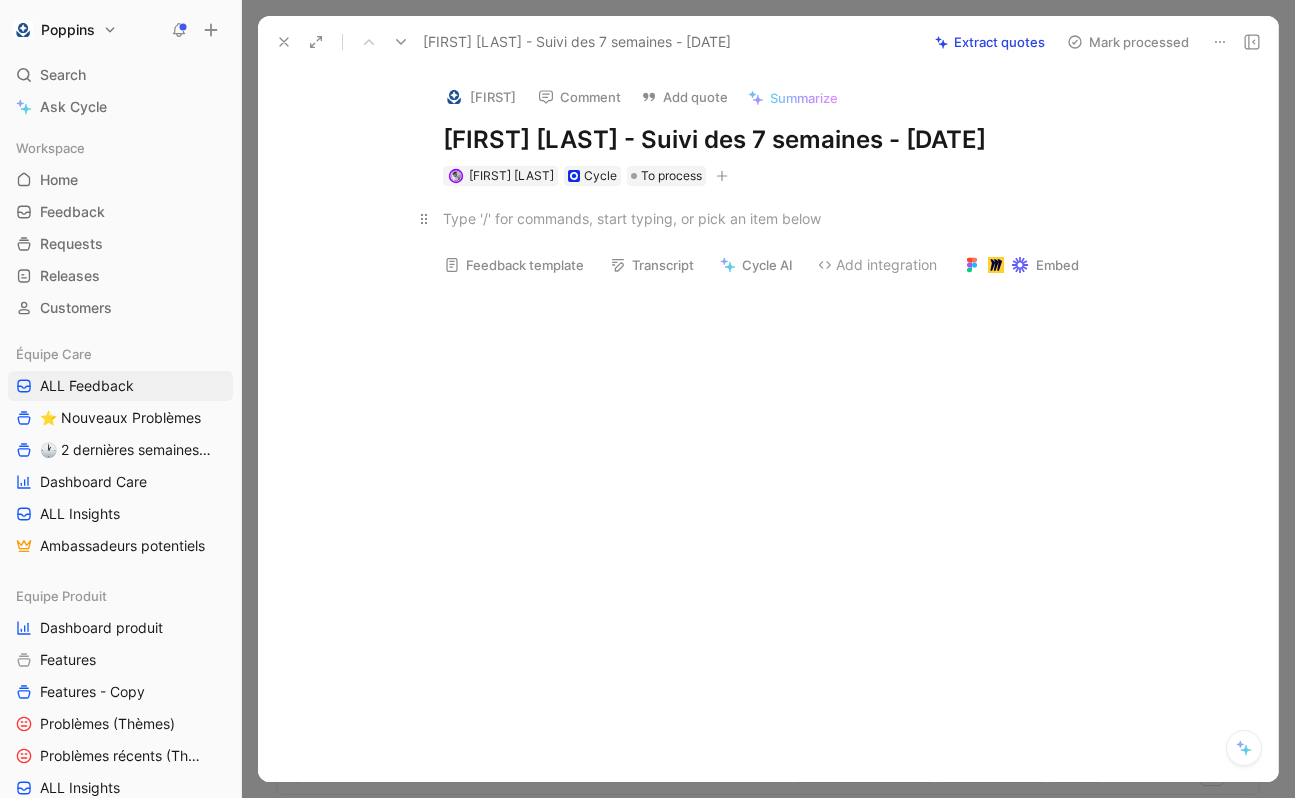 click at bounding box center (789, 218) 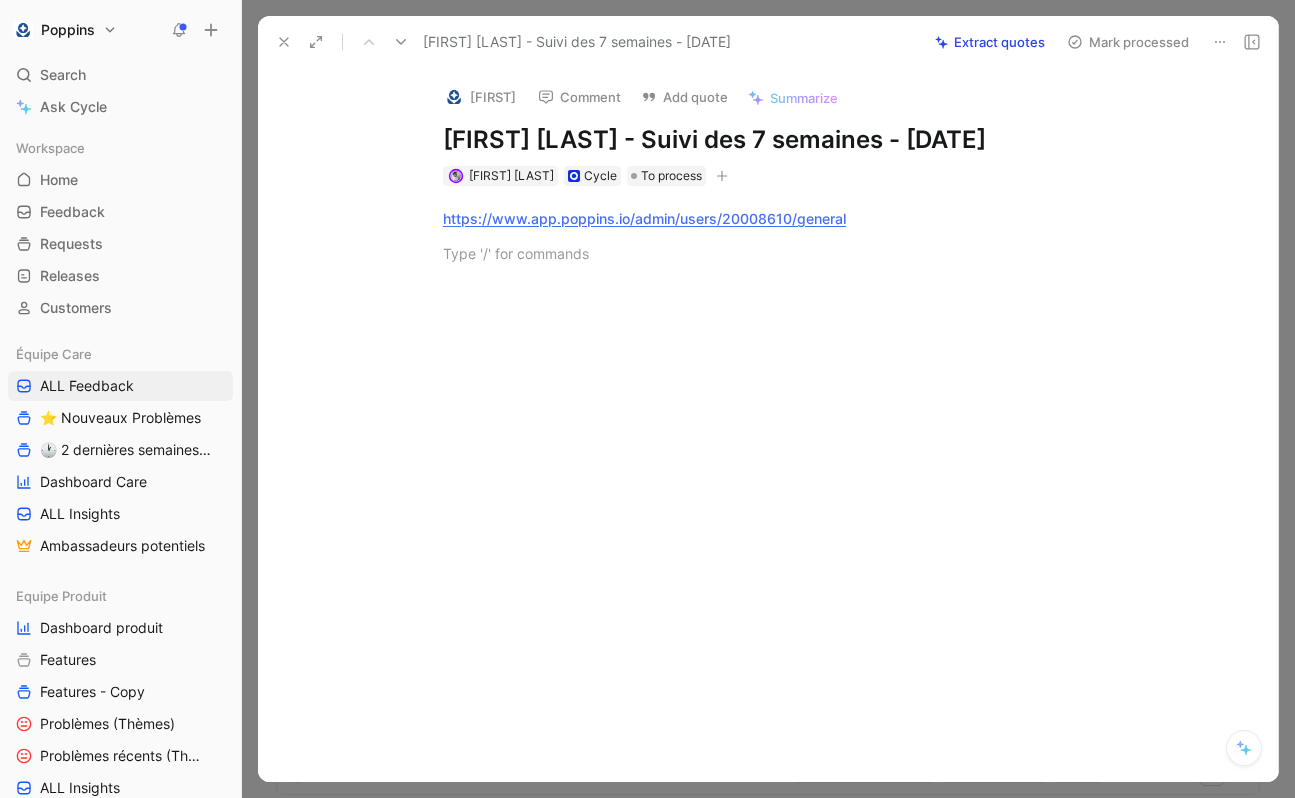 paste 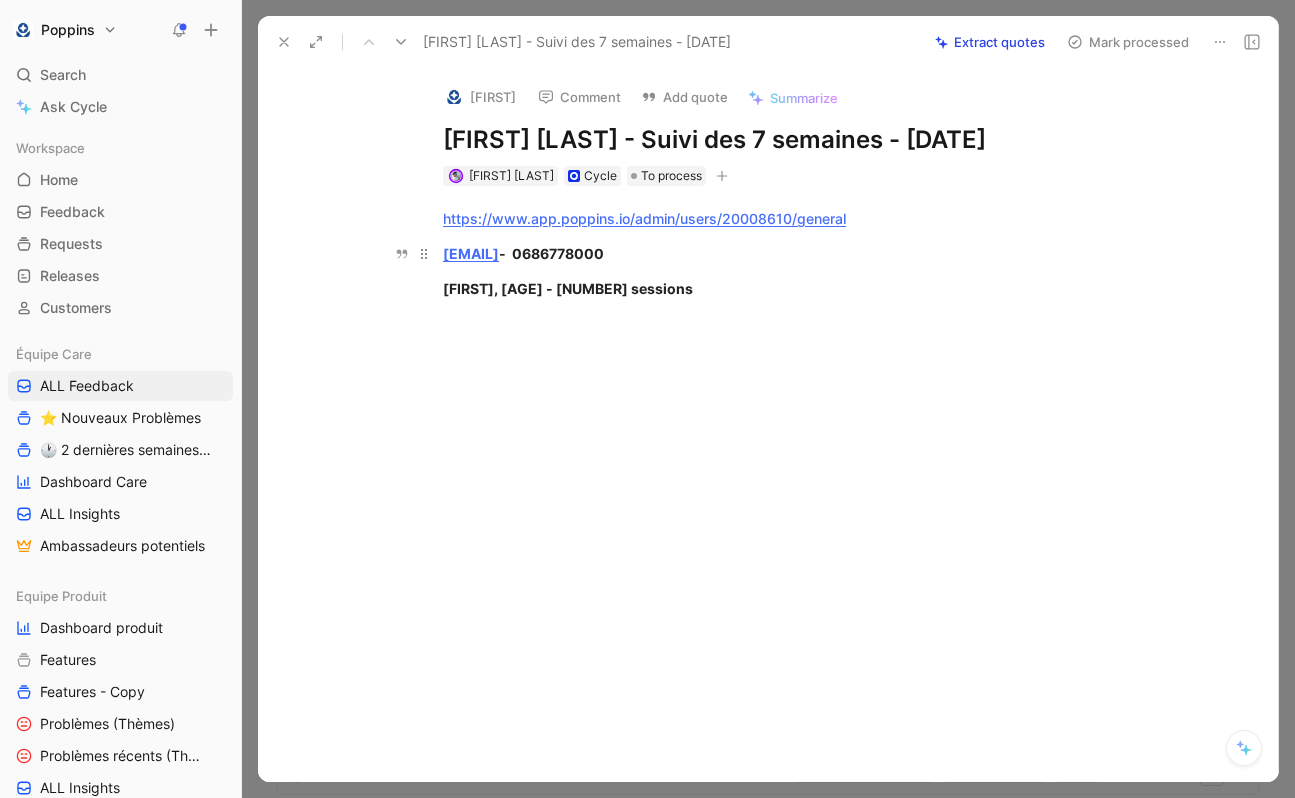 click on "[EMAIL]  -  [PHONE]" at bounding box center [789, 218] 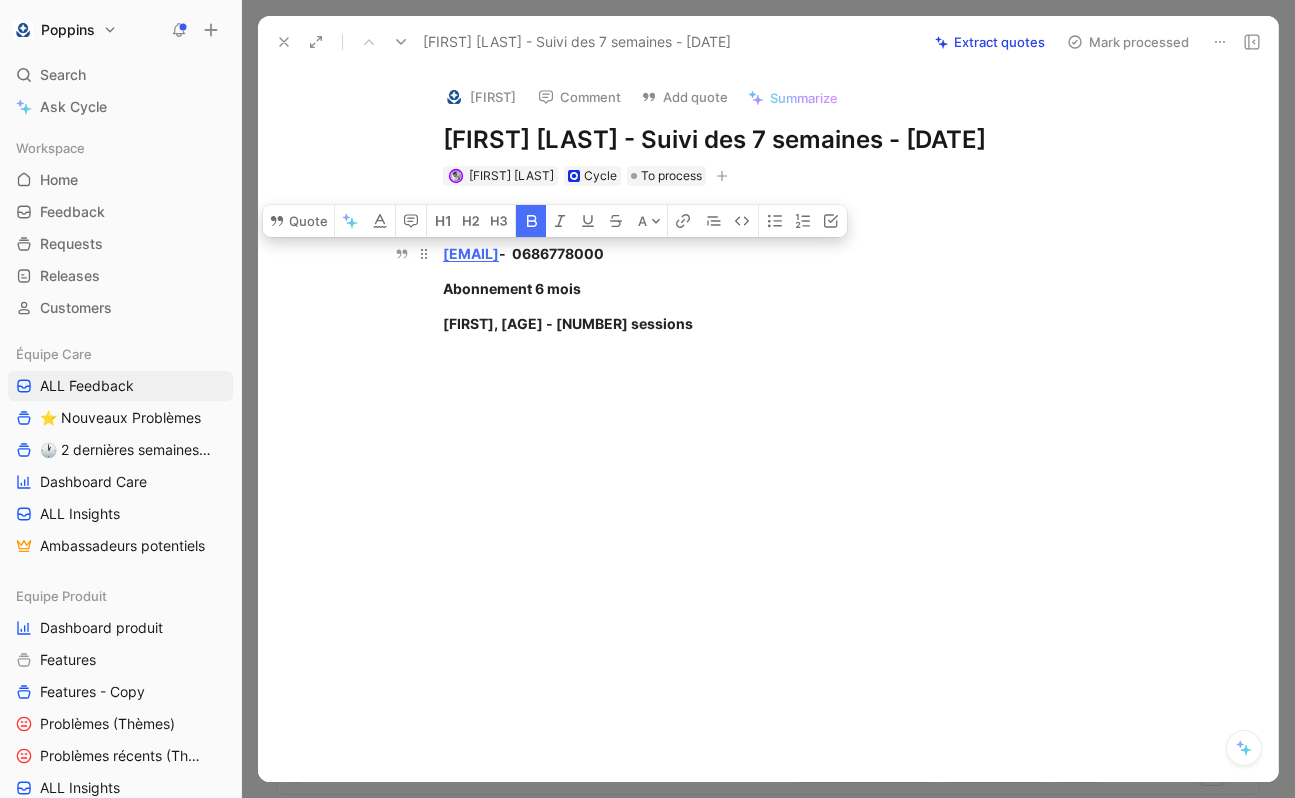 drag, startPoint x: 637, startPoint y: 324, endPoint x: 440, endPoint y: 256, distance: 208.40585 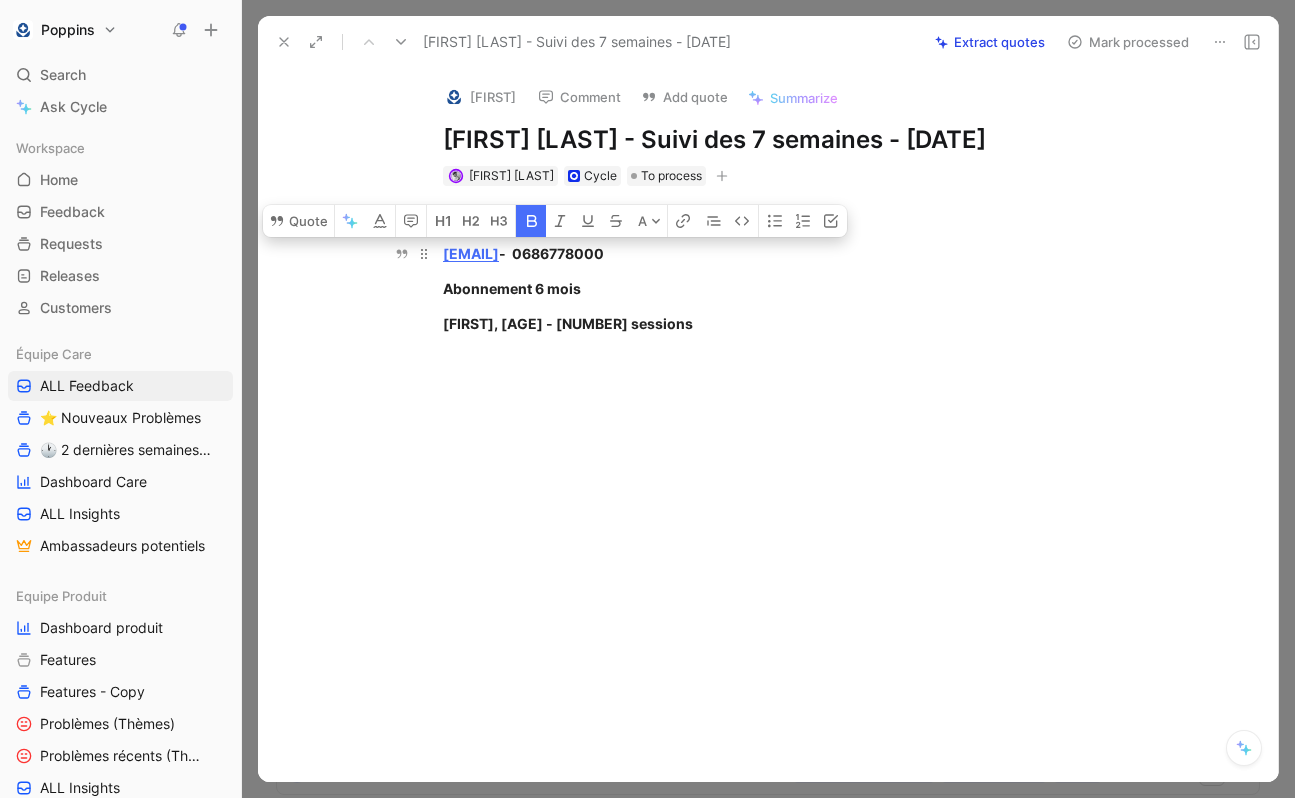 click on "https://www.app.poppins.io/admin/users/20008610/general [EMAIL]  - [PHONE] Abonnement 6 mois [FIRST], [AGE] - [NUMBER] sessions" at bounding box center (789, 271) 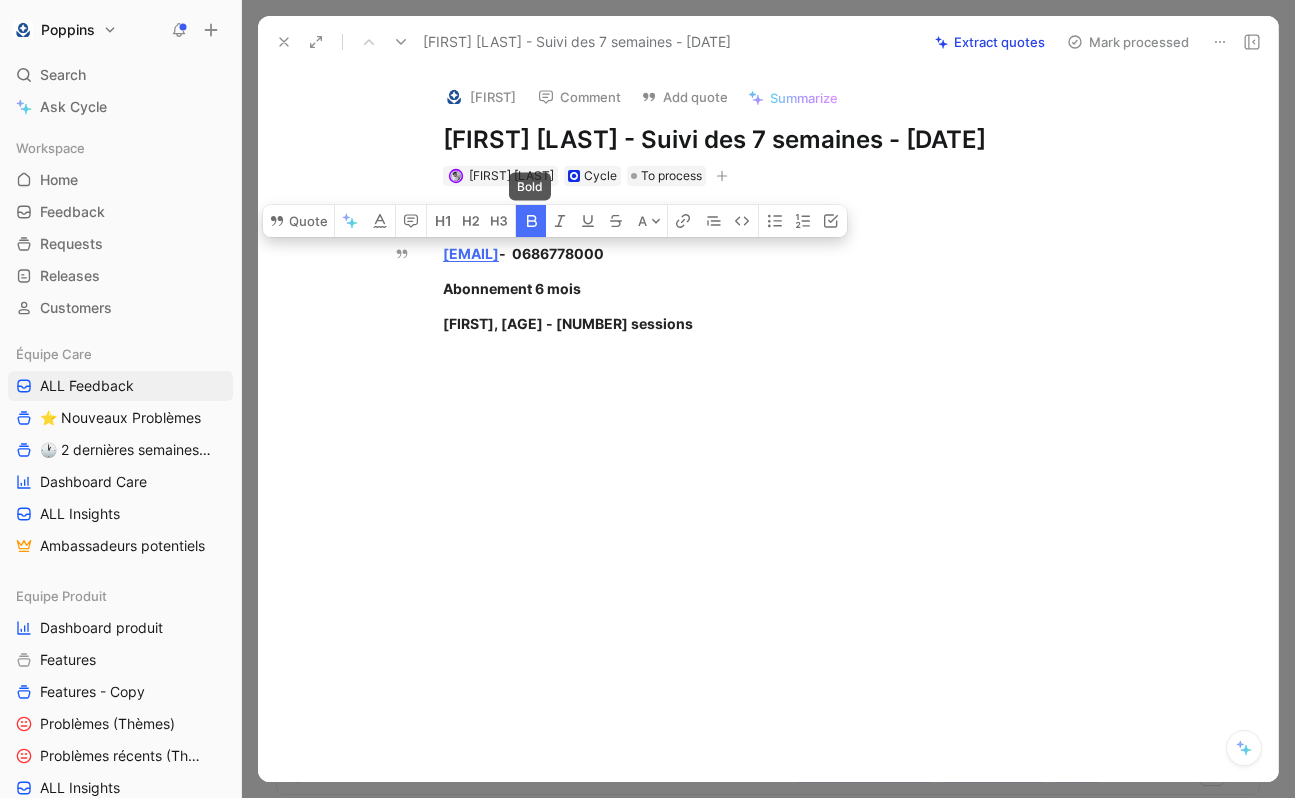 click at bounding box center [532, 221] 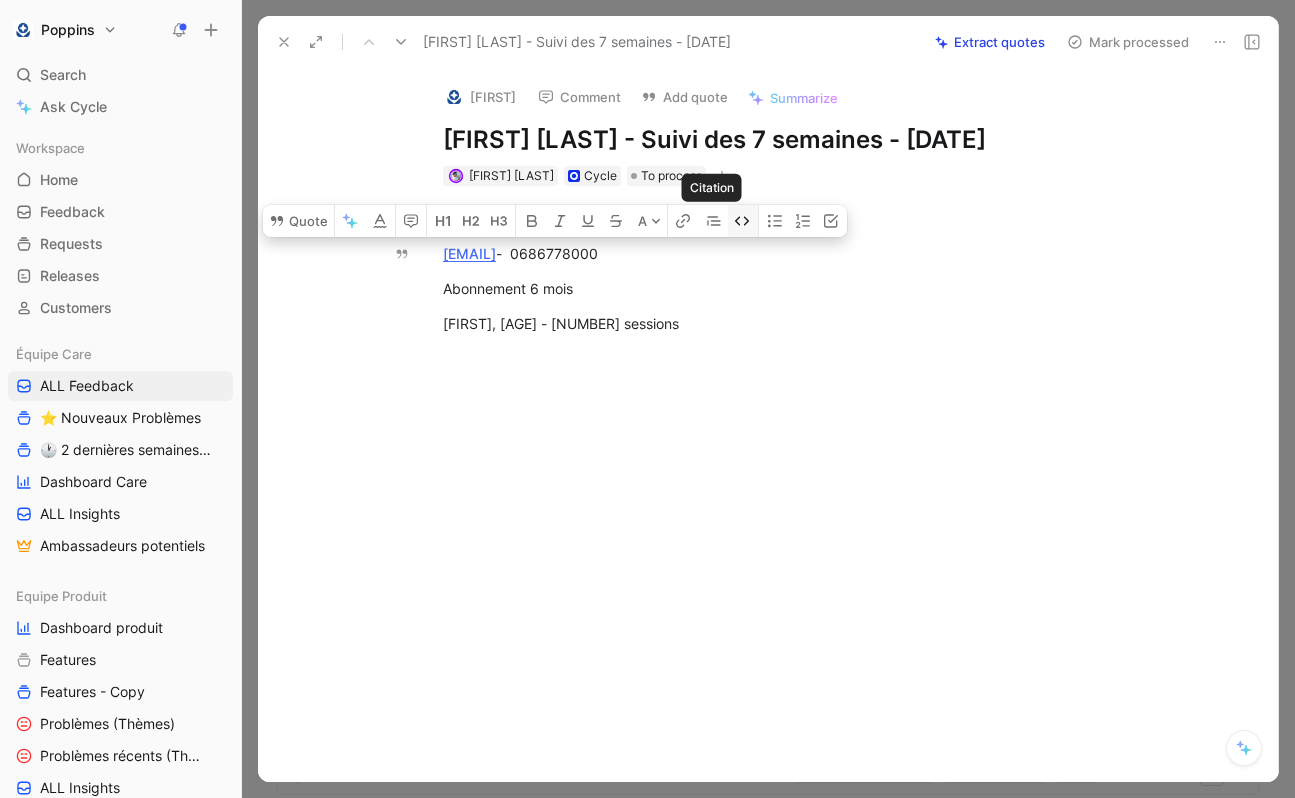 click at bounding box center [743, 221] 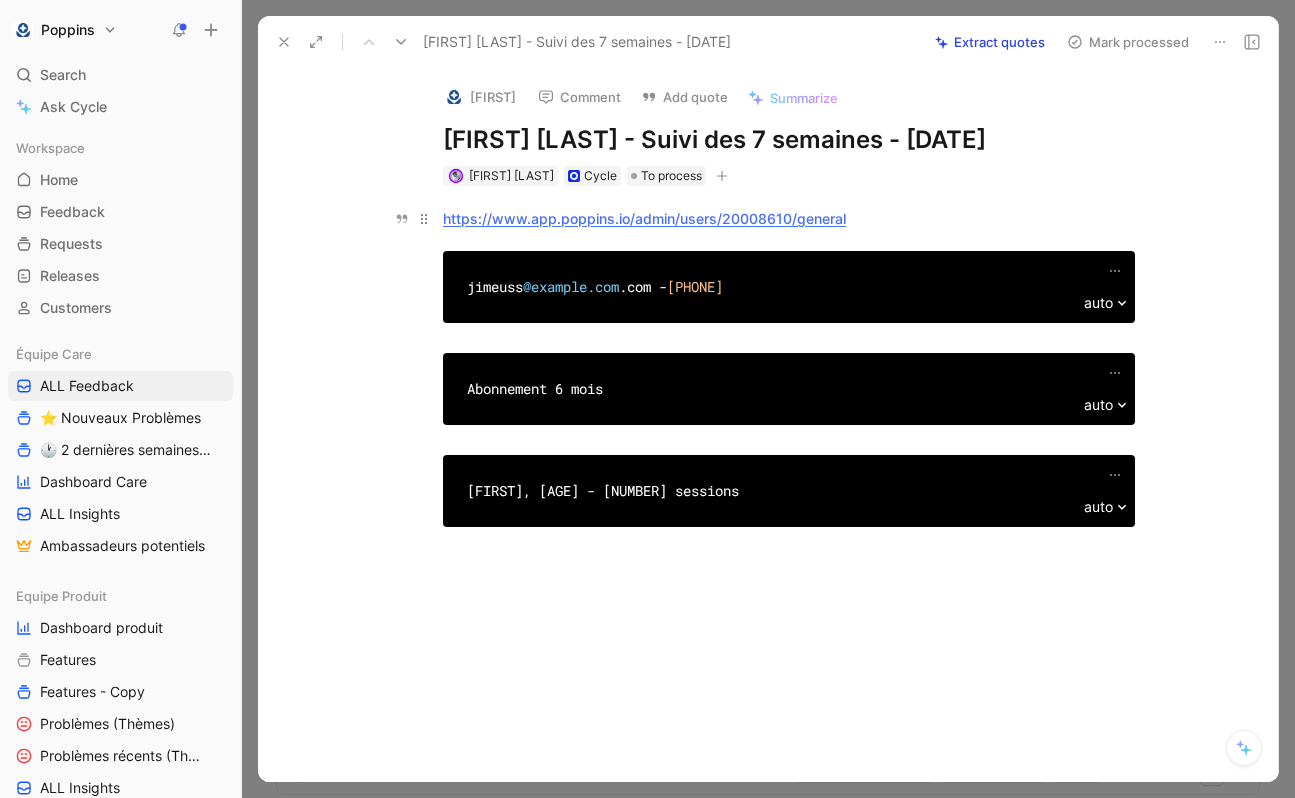 click on "https://www.app.poppins.io/admin/users/20008610/general" at bounding box center (644, 218) 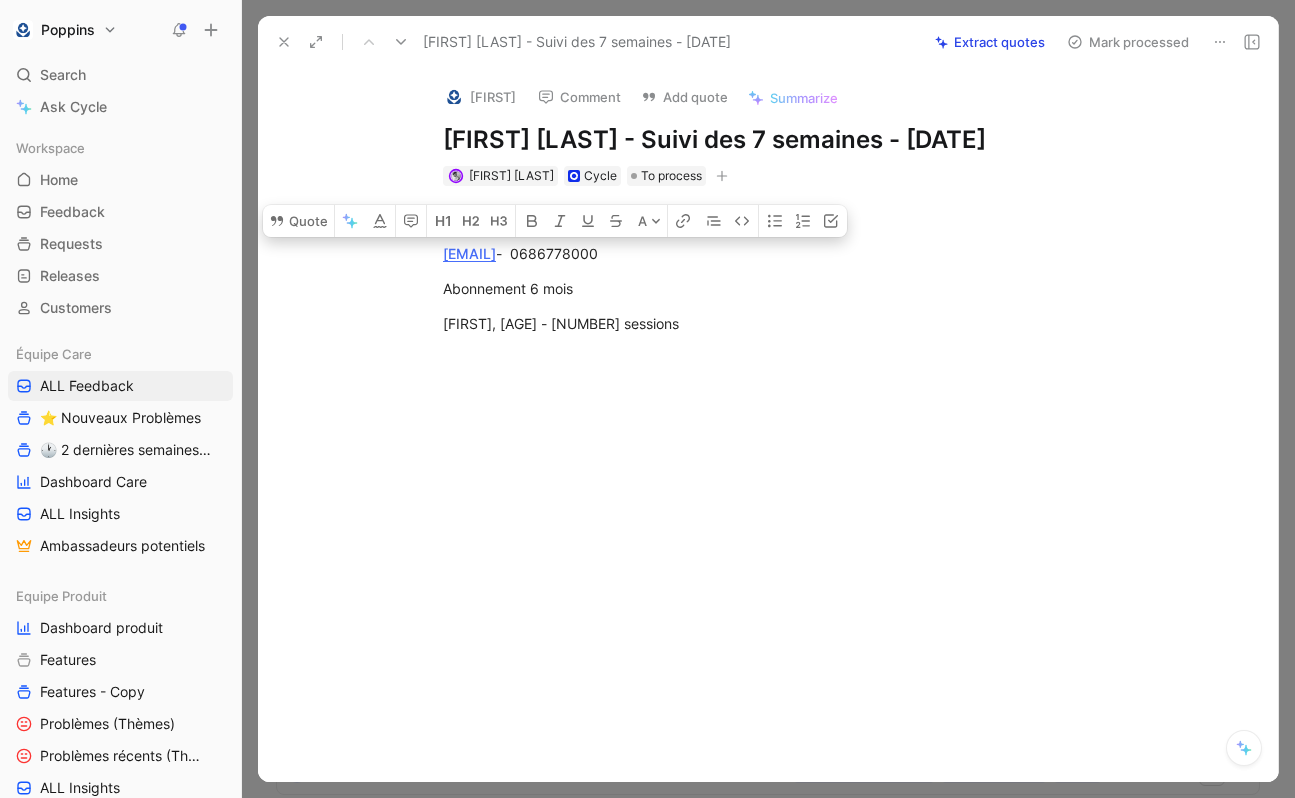 drag, startPoint x: 660, startPoint y: 332, endPoint x: 431, endPoint y: 256, distance: 241.282 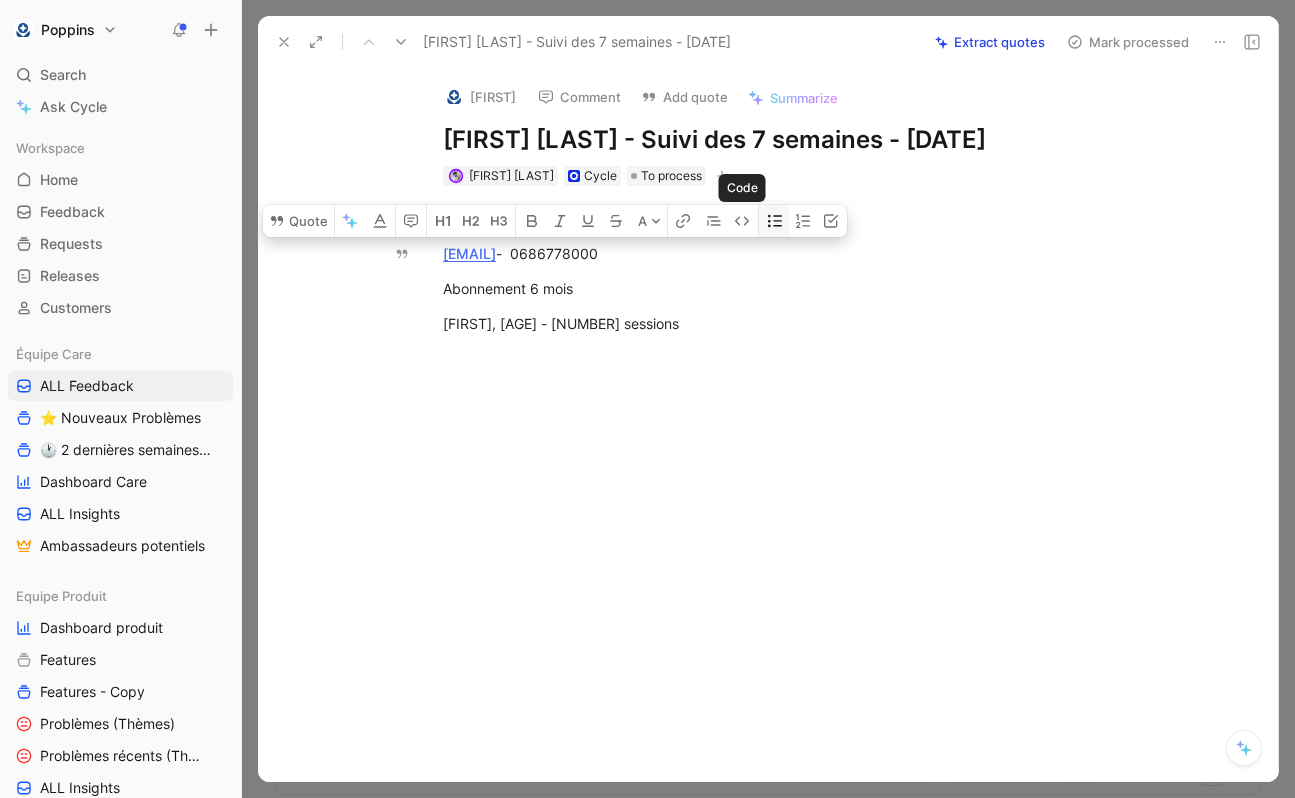 click at bounding box center [774, 221] 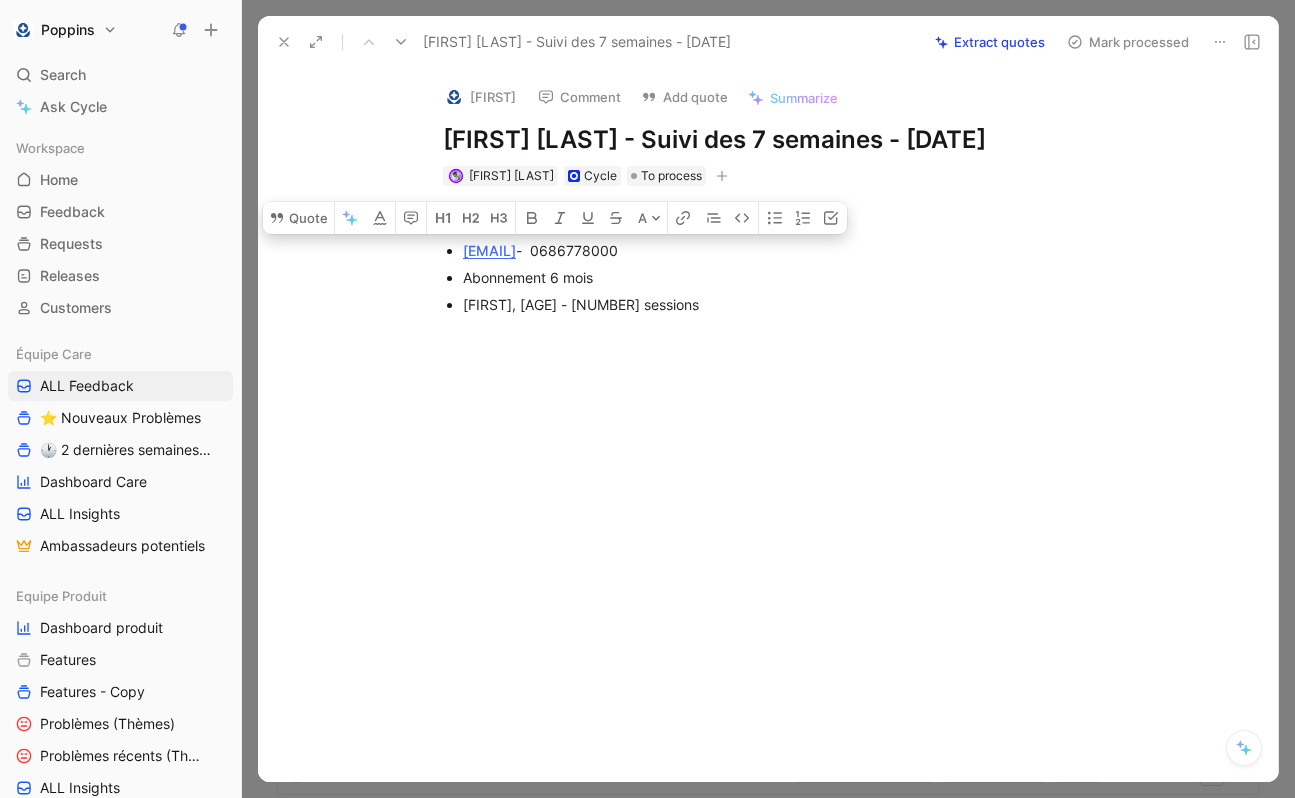 click on "https://www.app.poppins.io/admin/users/20008610/general [EMAIL]  - [PHONE] Abonnement 6 mois [FIRST], [AGE] - [NUMBER] sessions" at bounding box center [789, 260] 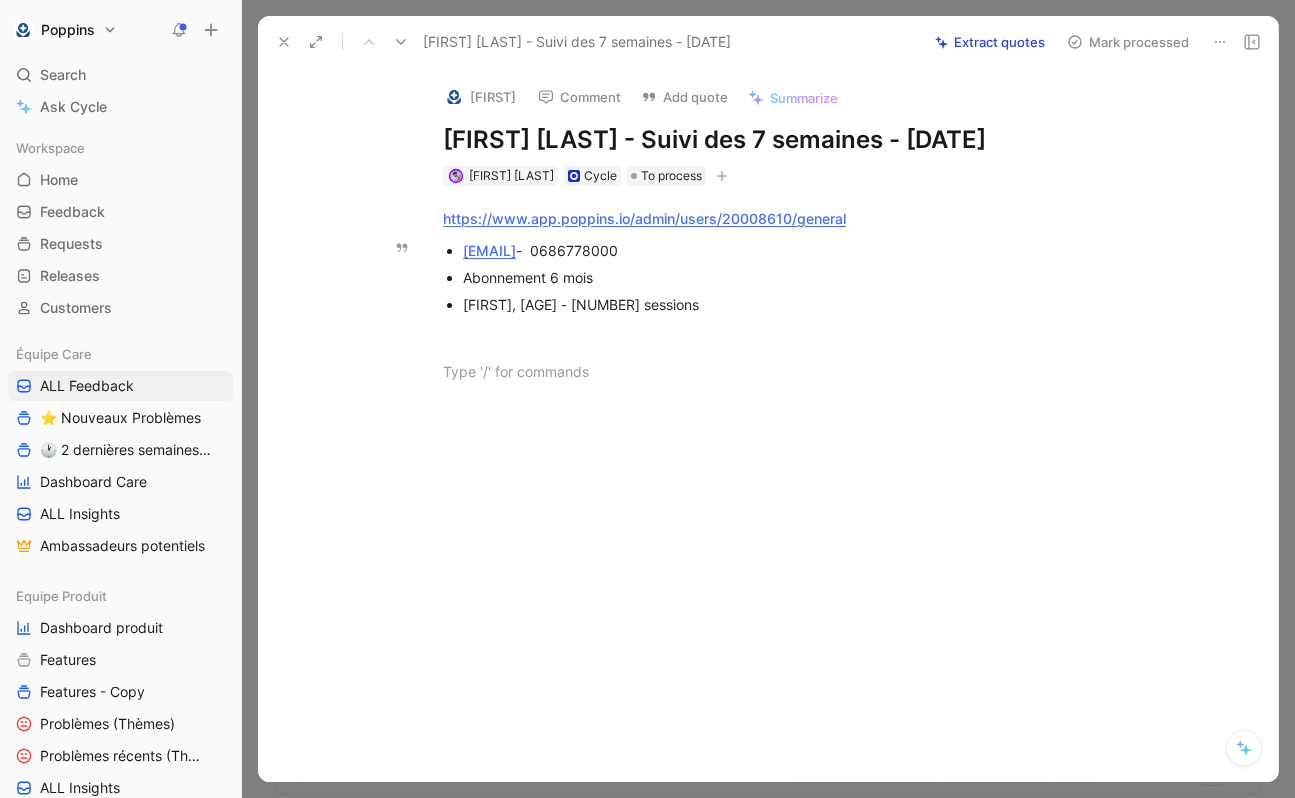 click at bounding box center [789, 523] 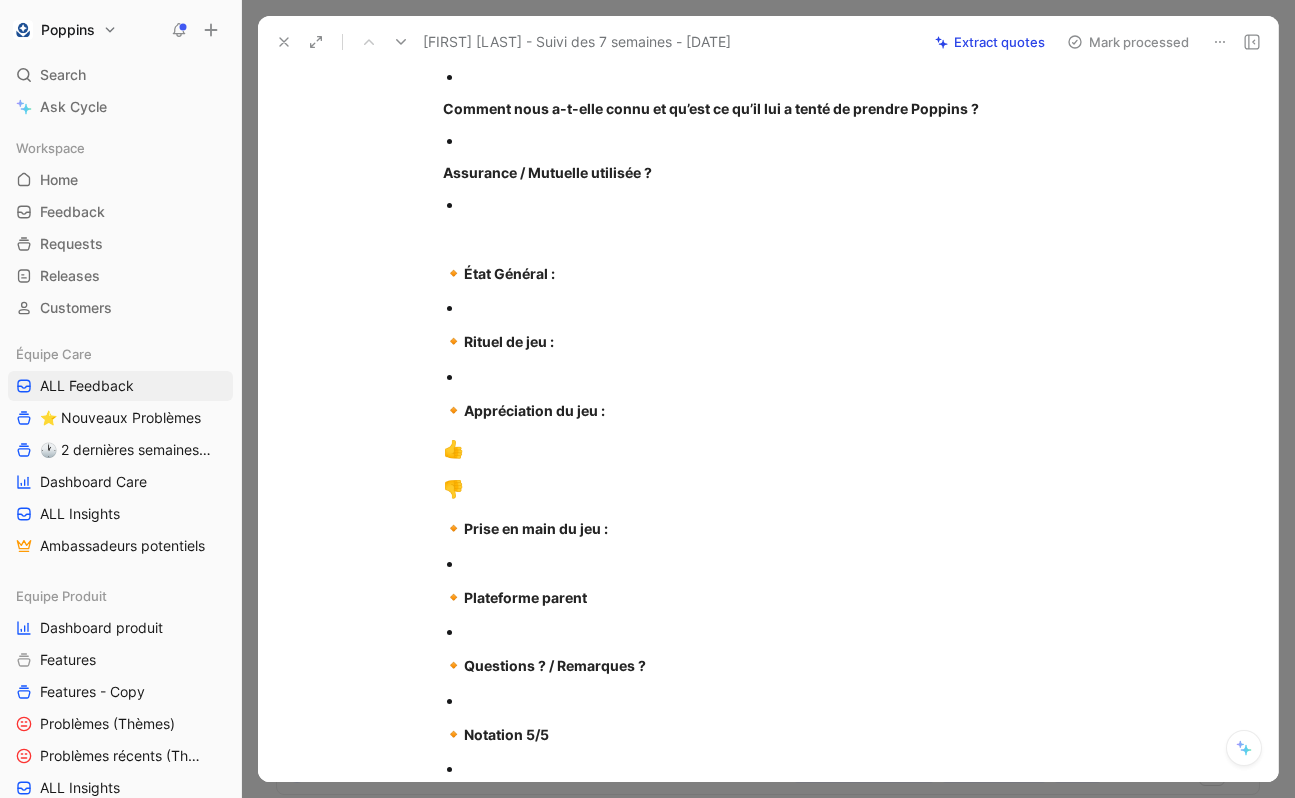 scroll, scrollTop: 0, scrollLeft: 0, axis: both 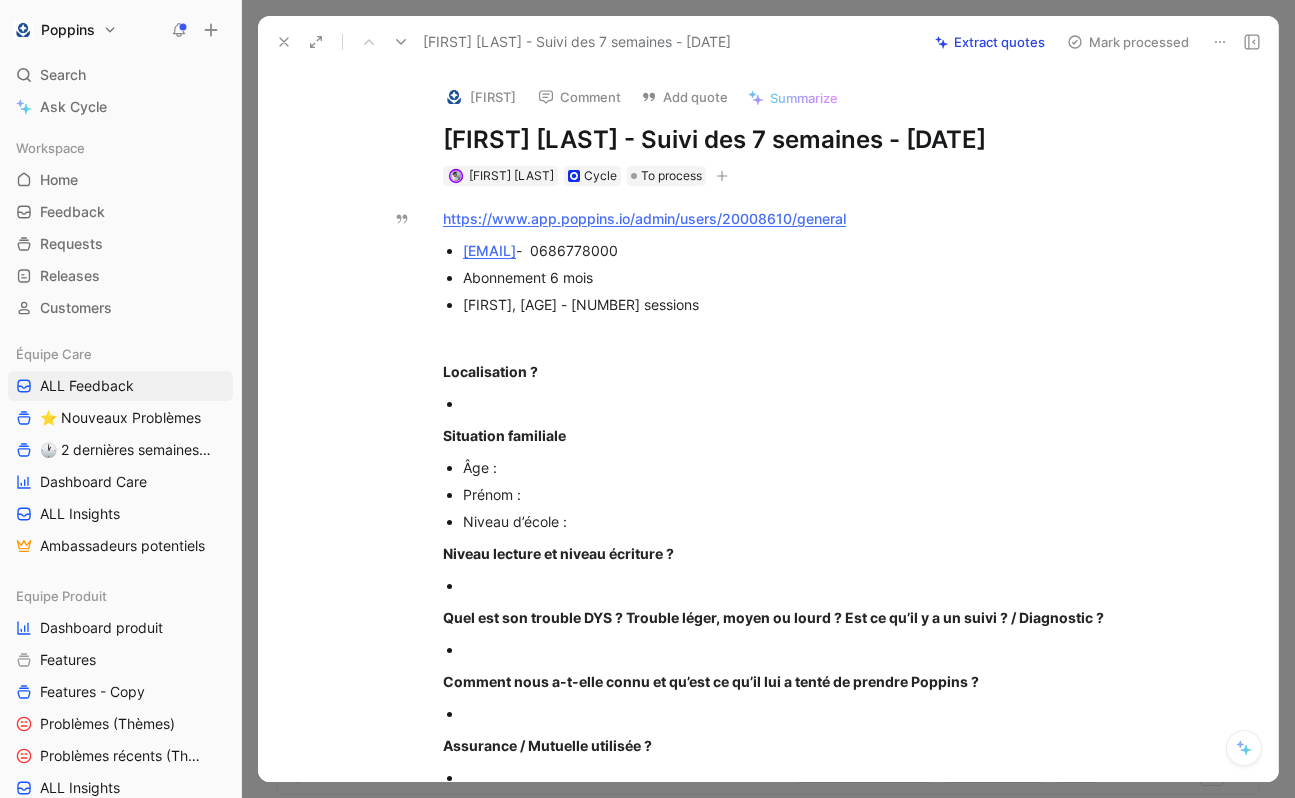 click at bounding box center (454, 97) 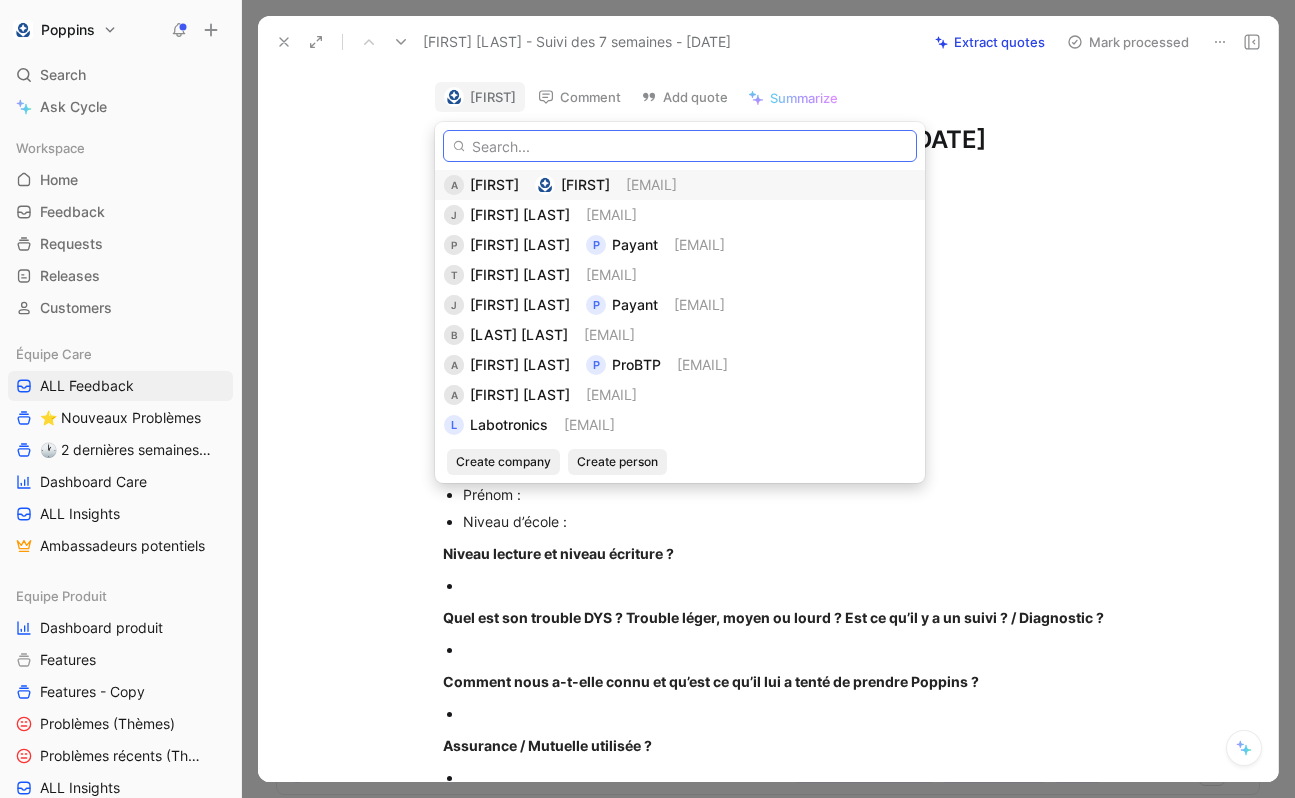paste on "[EMAIL]" 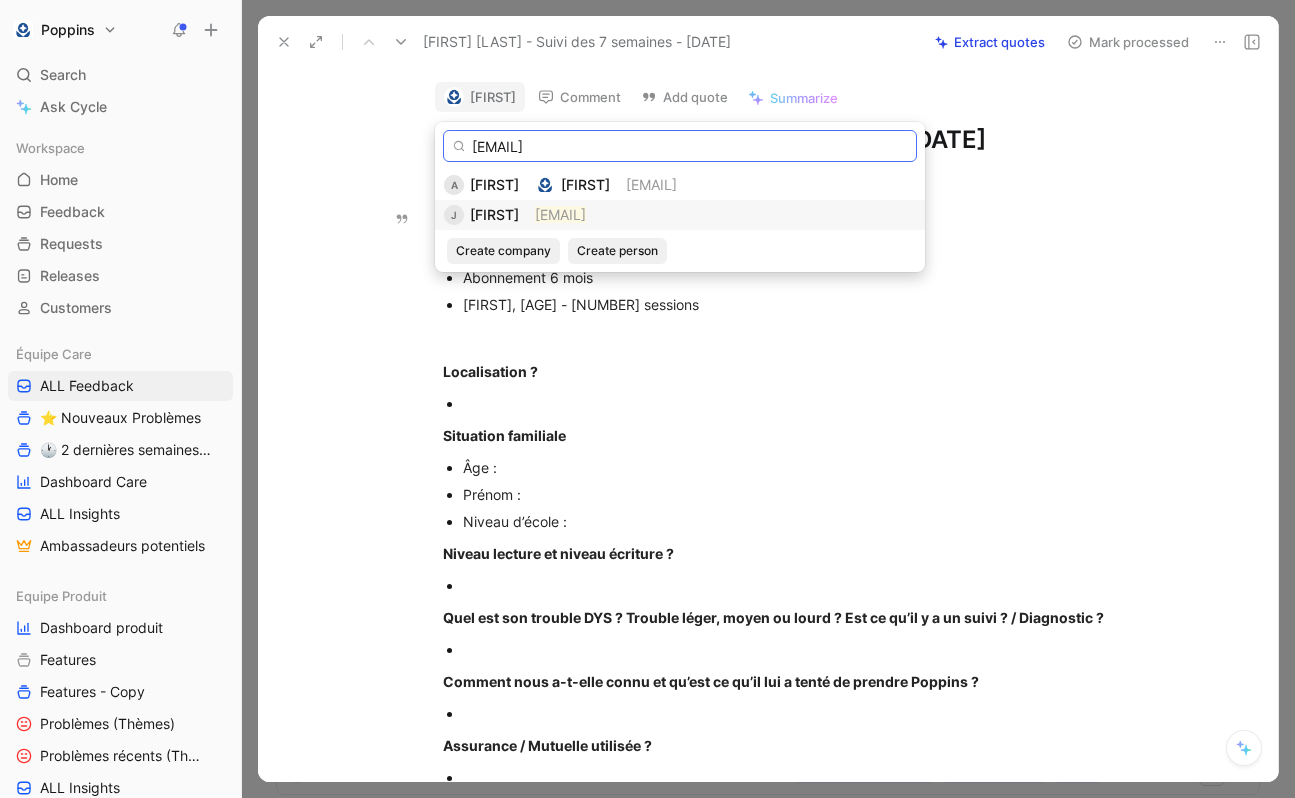 type on "[EMAIL]" 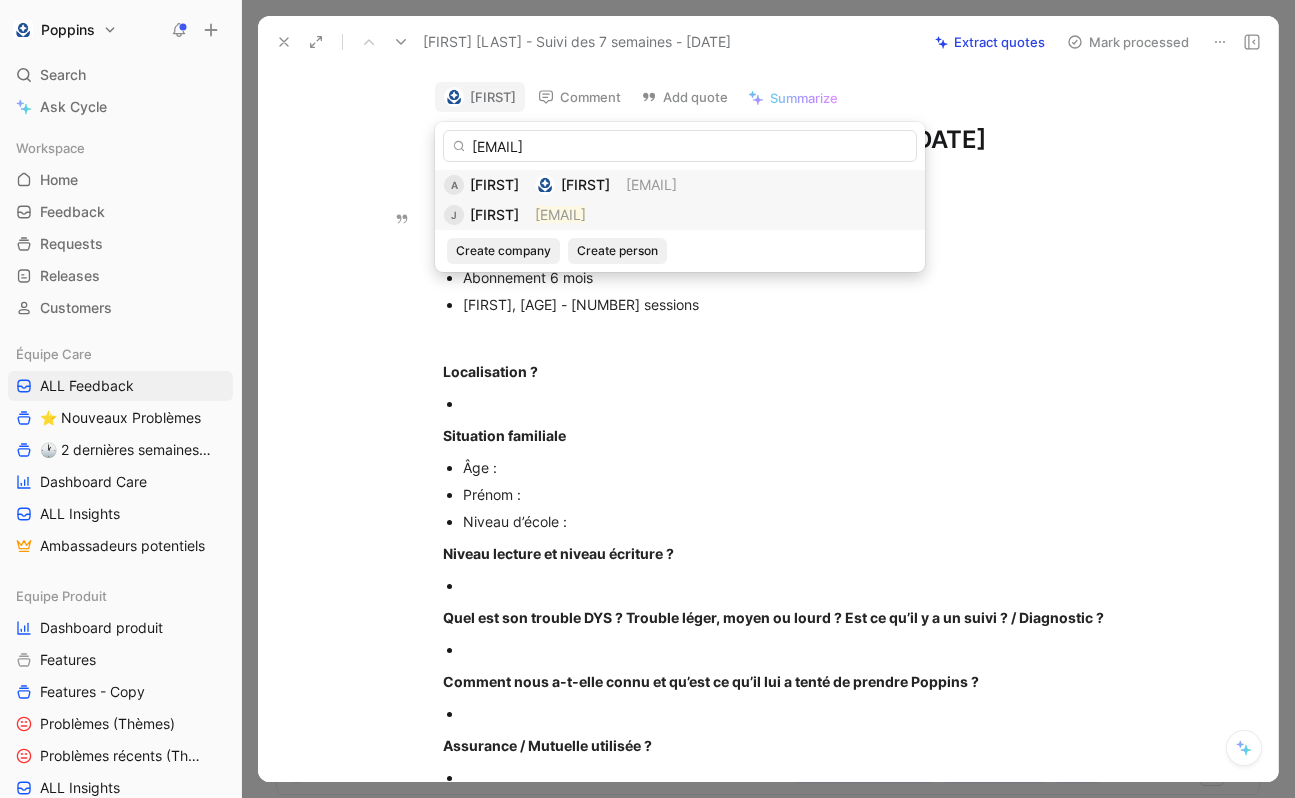 click on "[EMAIL]" at bounding box center (560, 214) 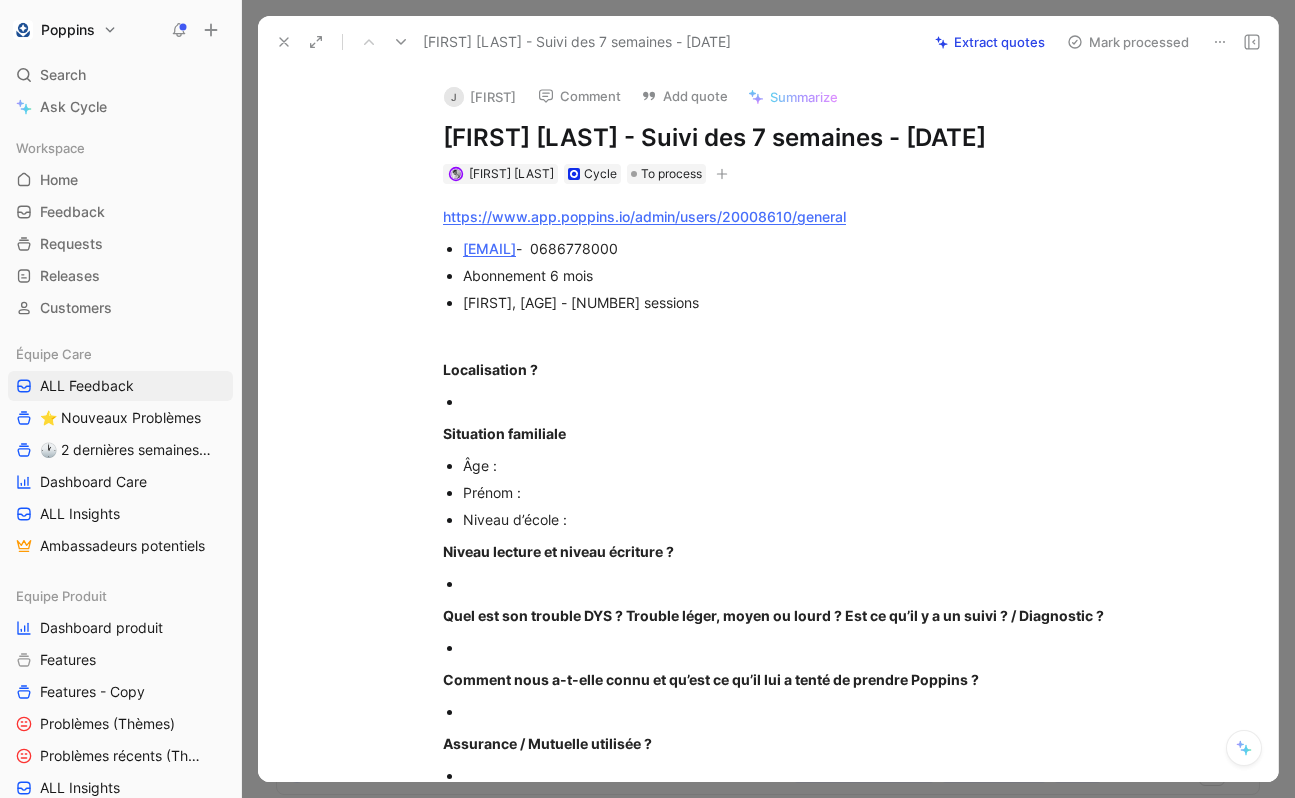 click at bounding box center (722, 174) 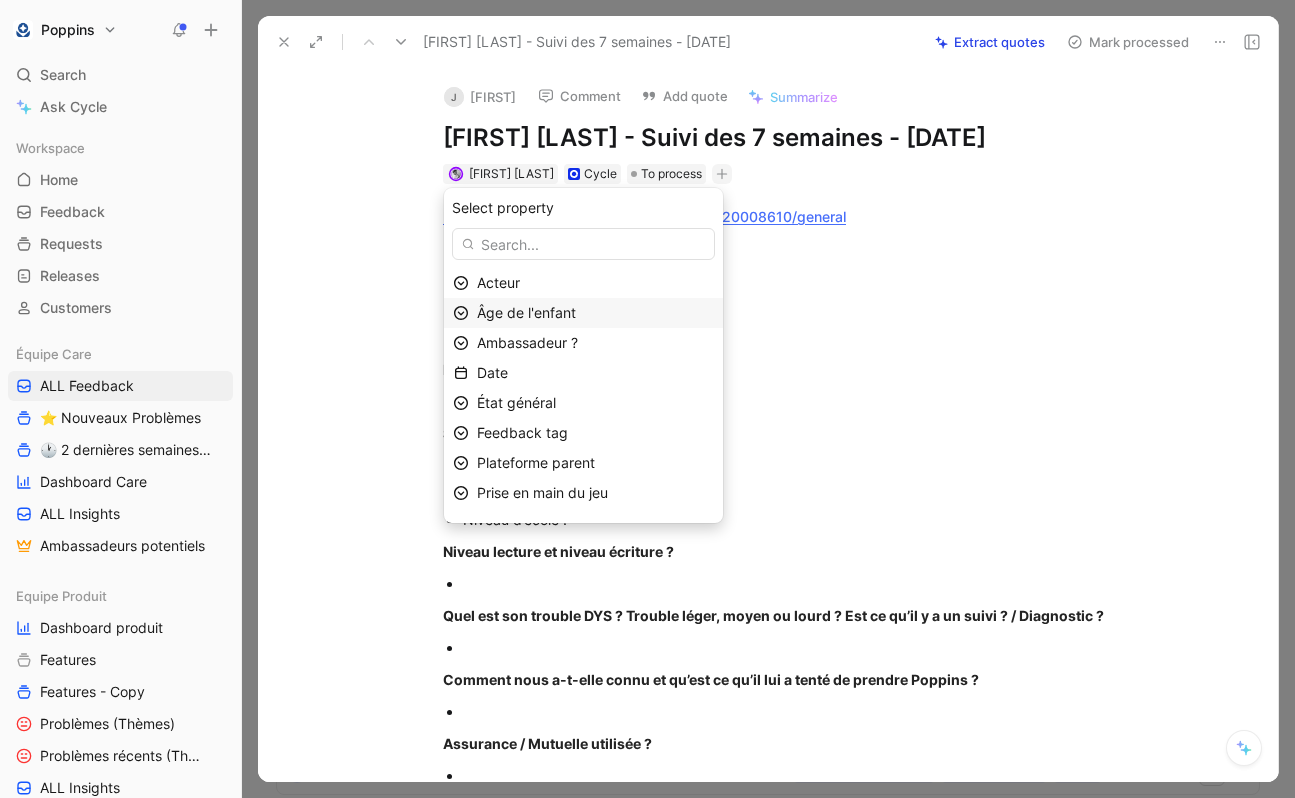 click on "Âge de l'enfant" at bounding box center [526, 312] 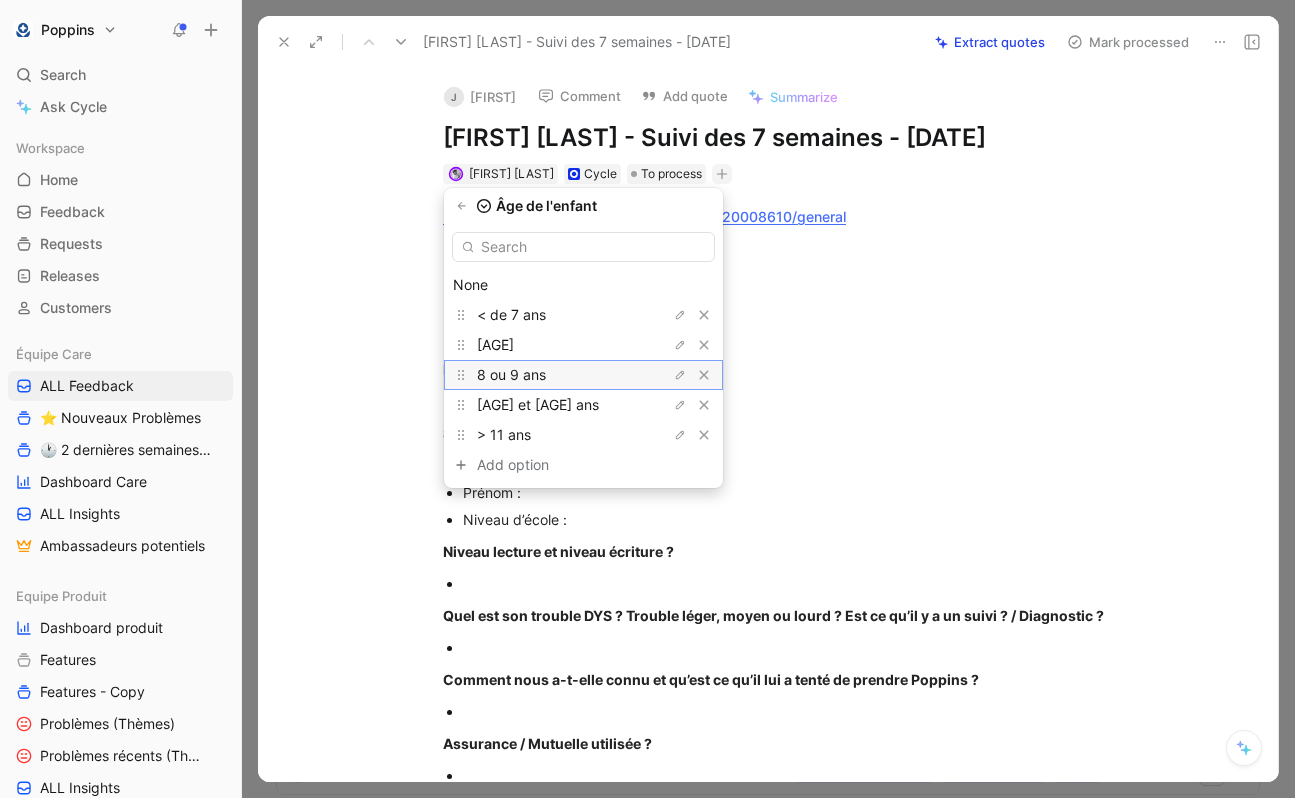 click on "8 ou 9 ans" at bounding box center [511, 314] 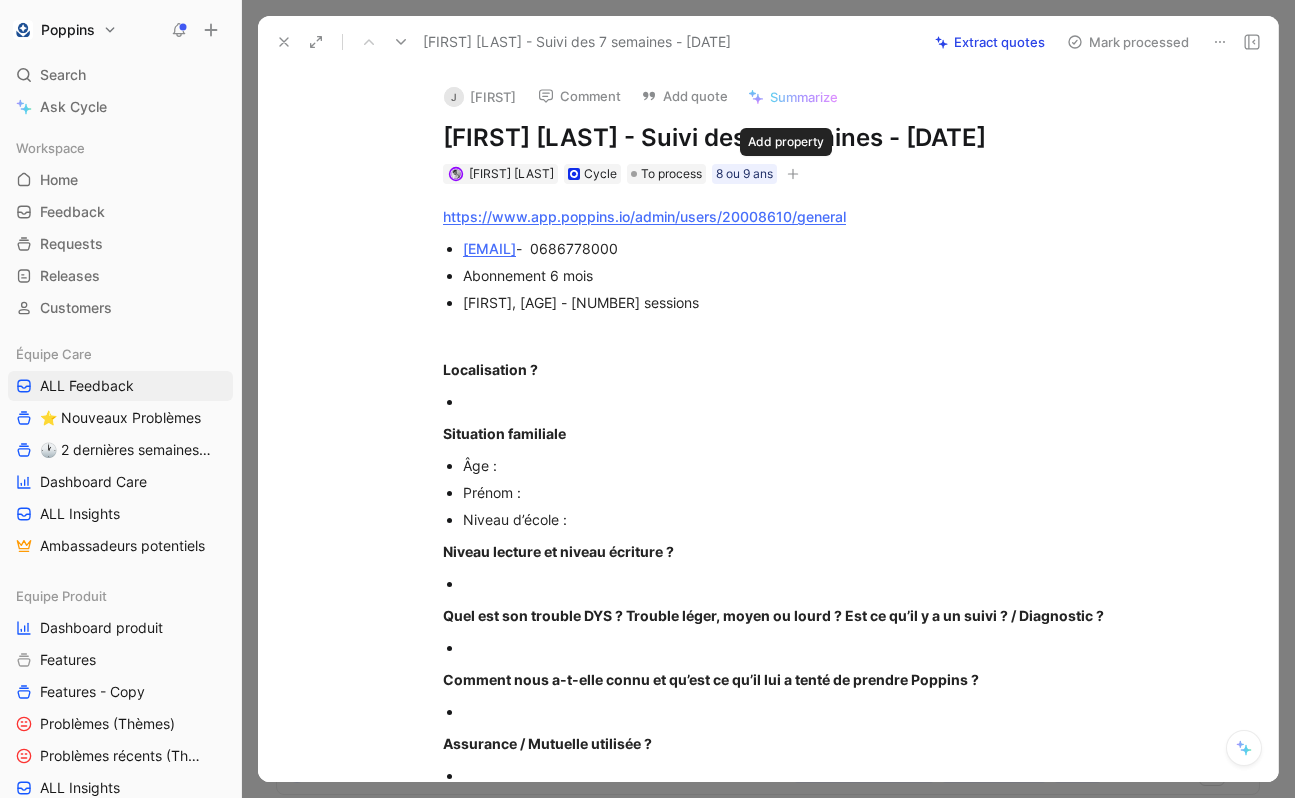 click at bounding box center (793, 174) 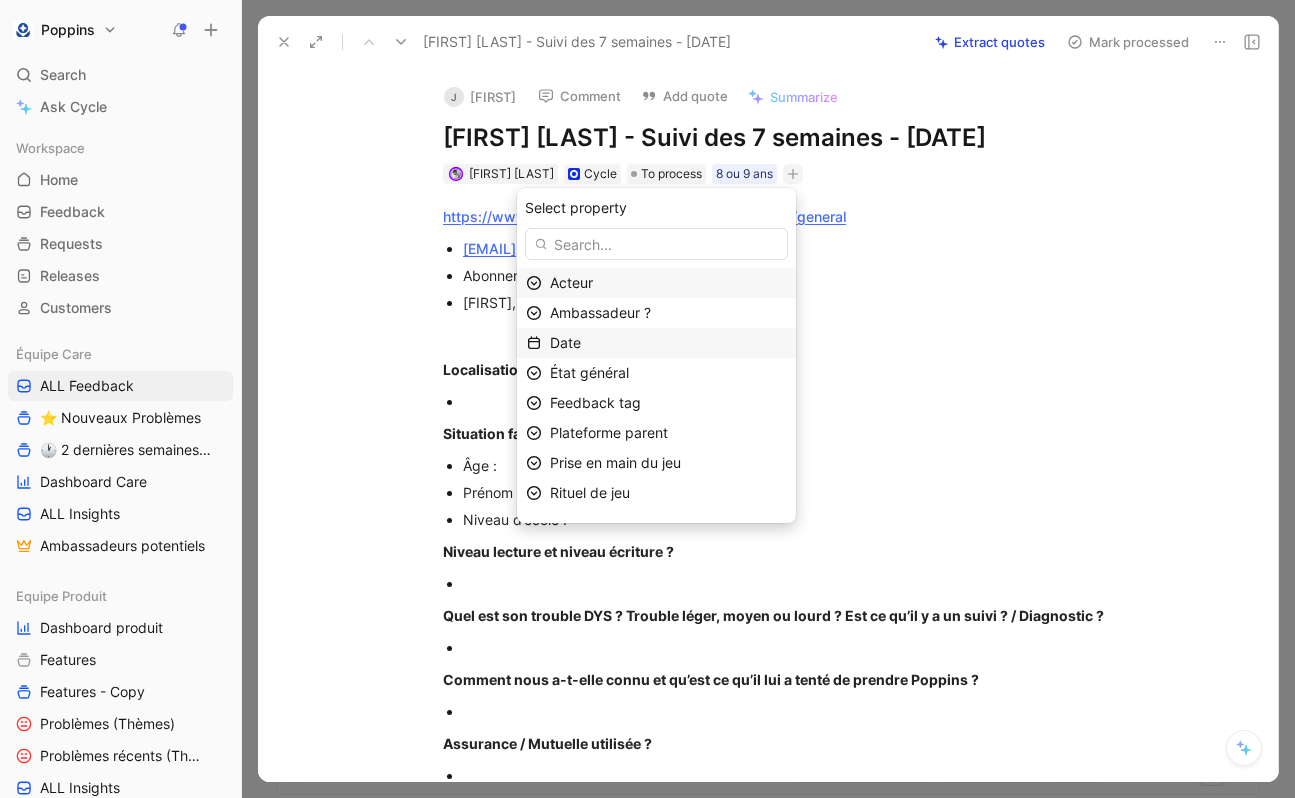 click on "Date" at bounding box center [668, 343] 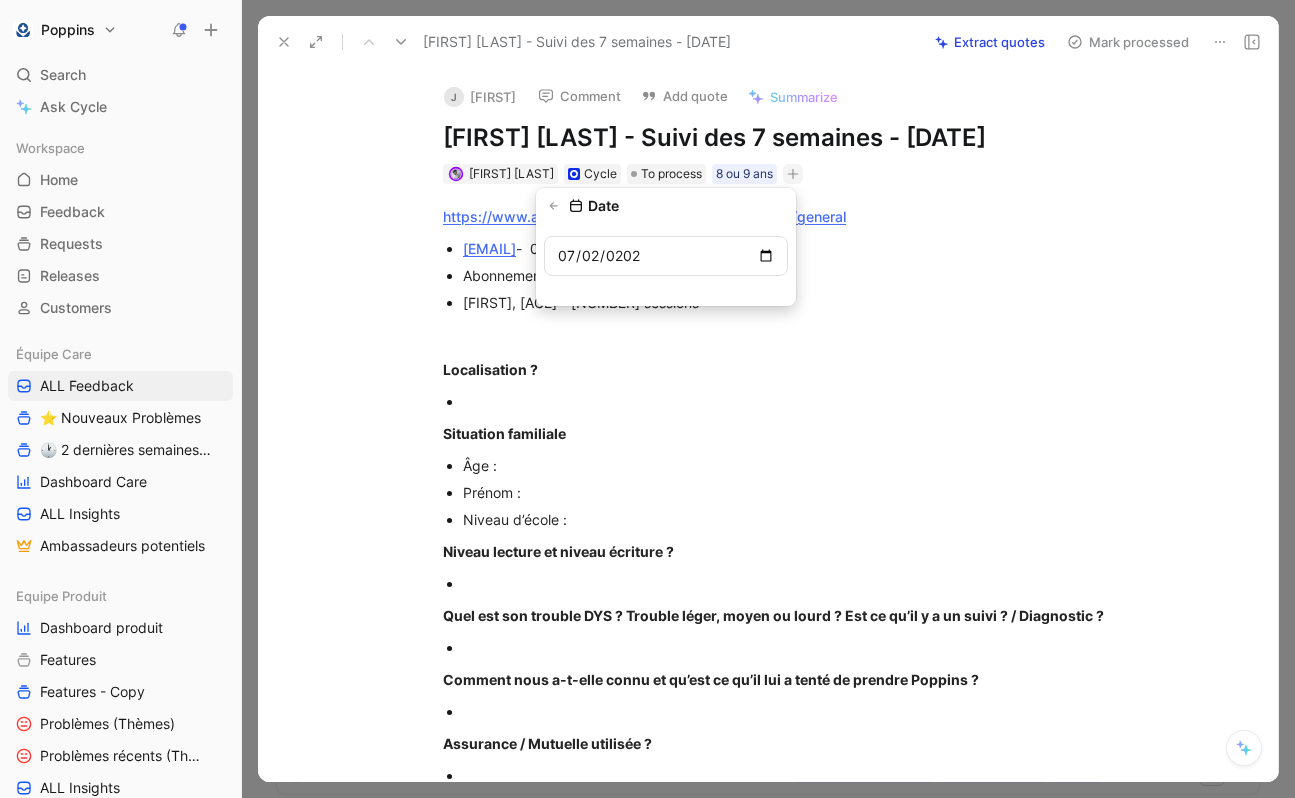 type on "2025-07-02" 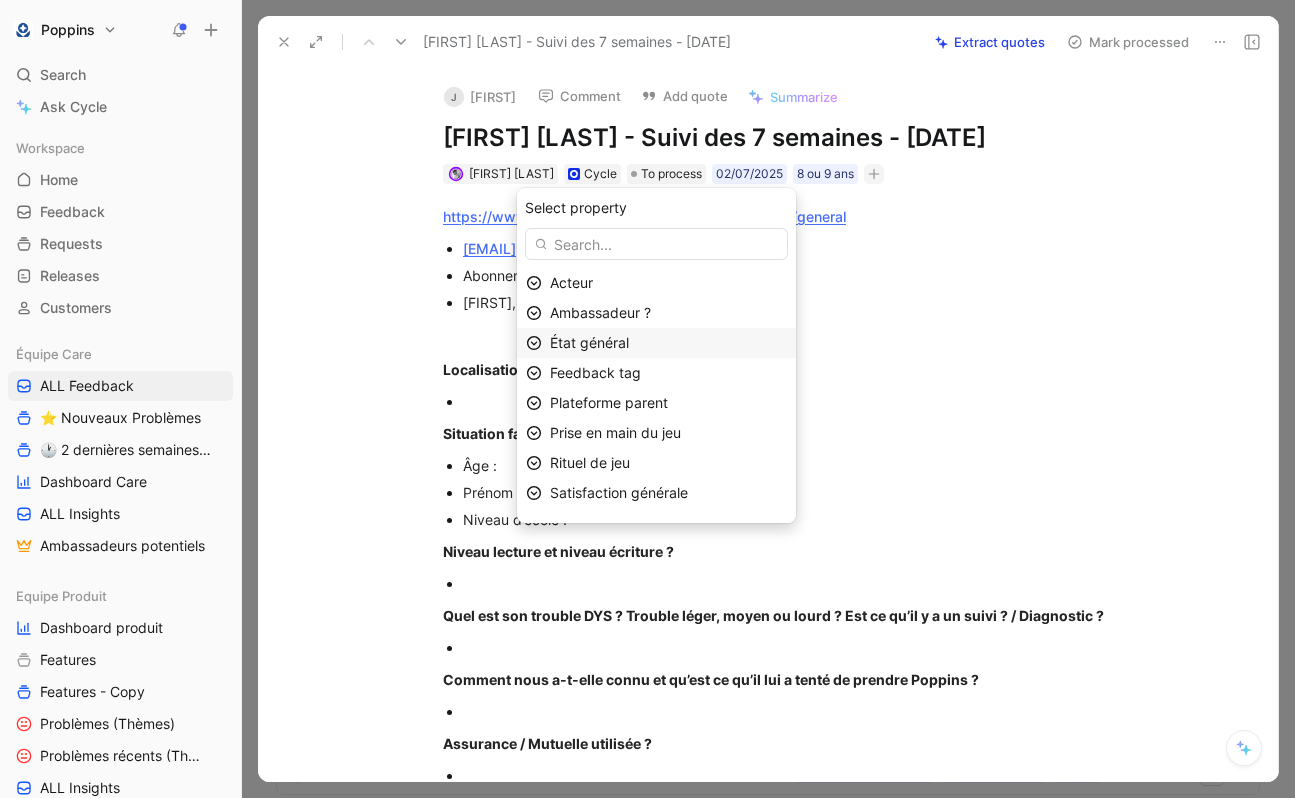 click on "État général" at bounding box center [668, 343] 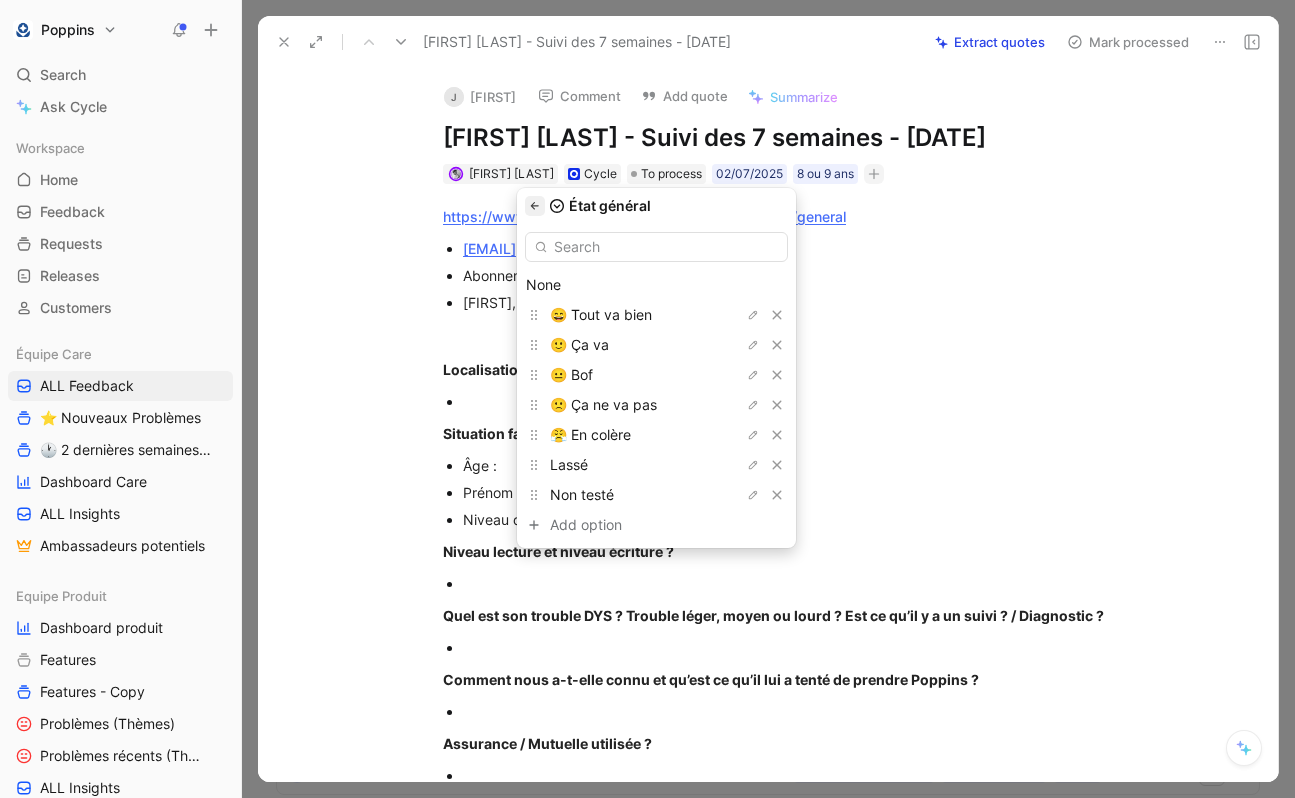 click at bounding box center [535, 206] 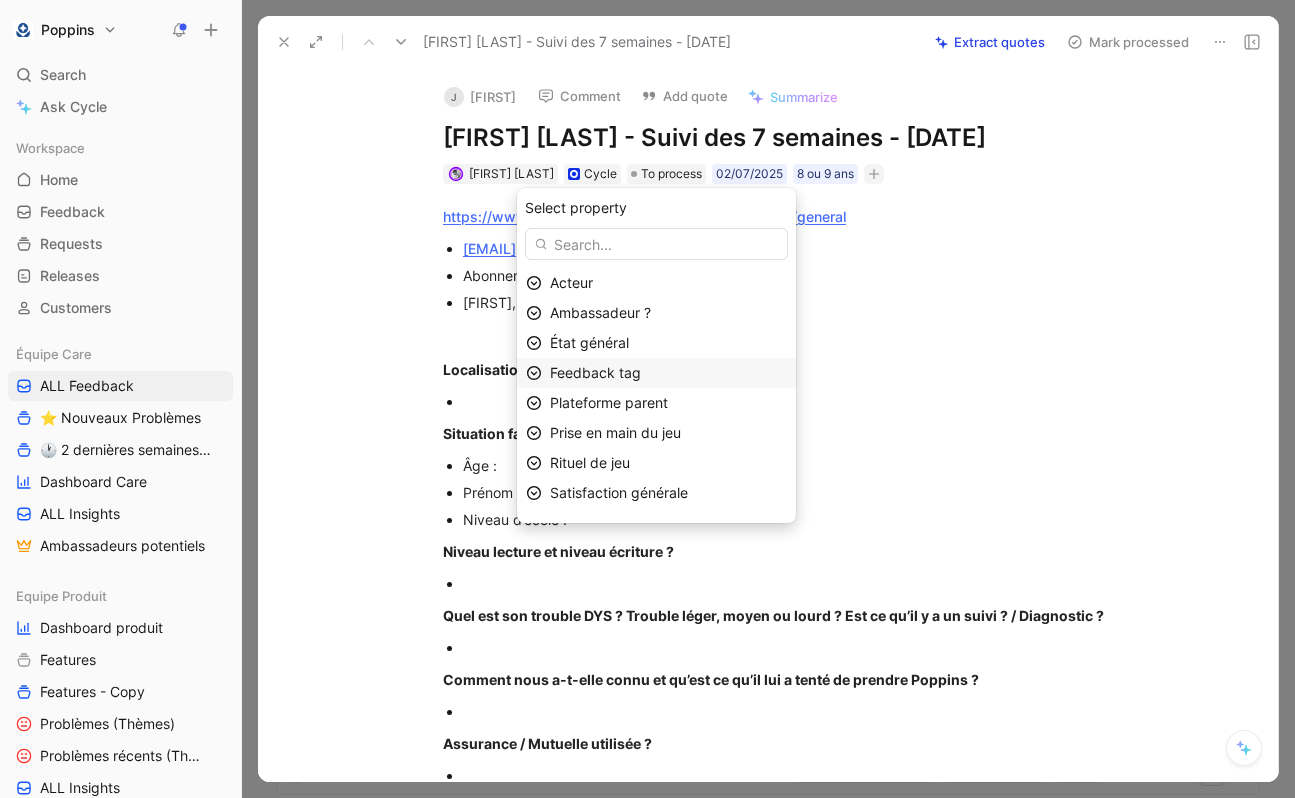 click on "Feedback tag" at bounding box center [668, 373] 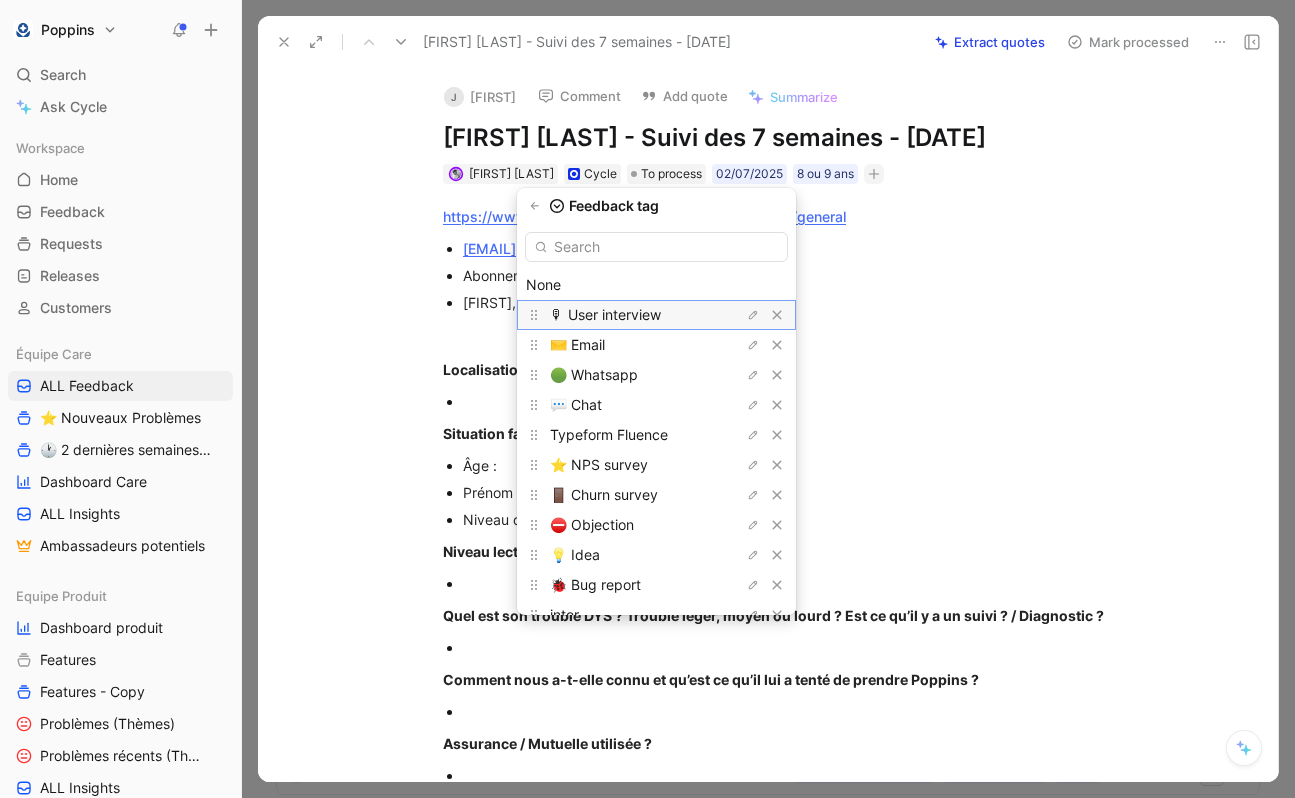 click on "🎙 User interview" at bounding box center (605, 314) 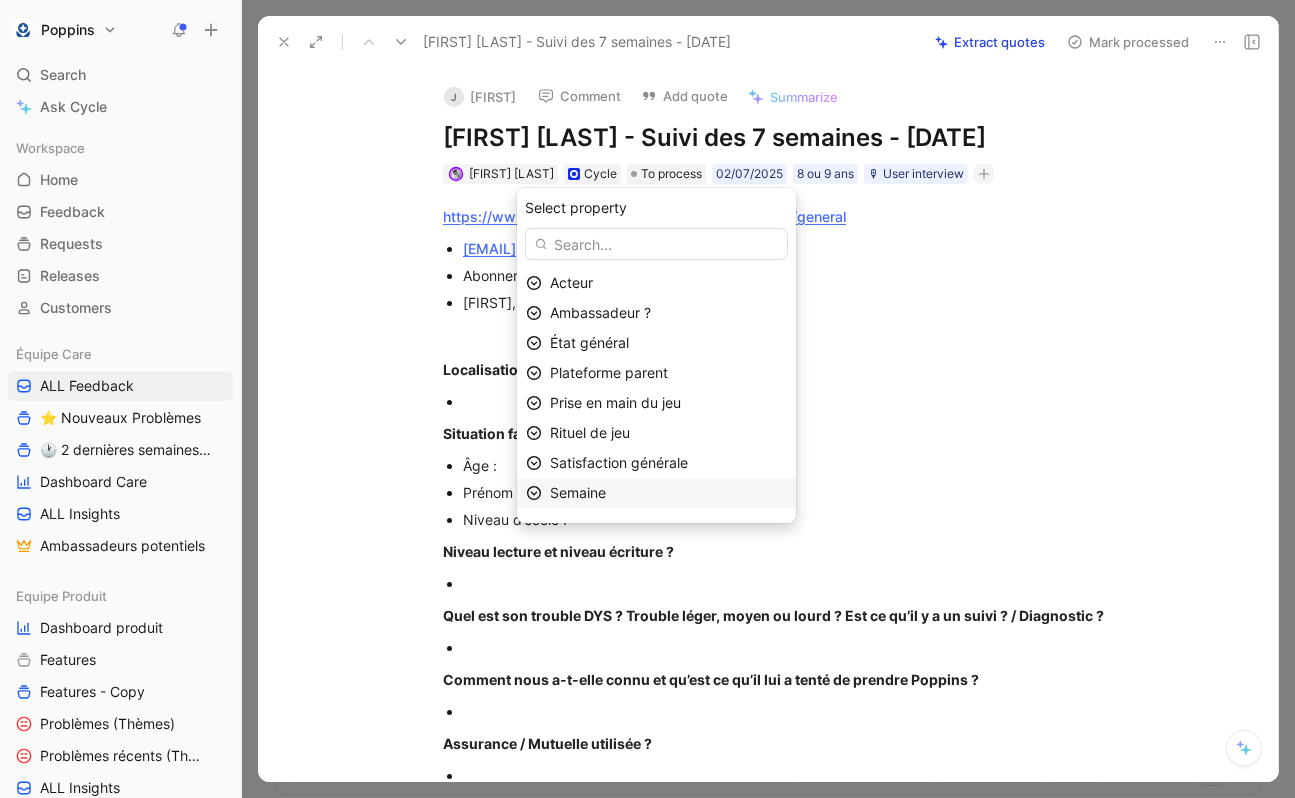 scroll, scrollTop: 53, scrollLeft: 0, axis: vertical 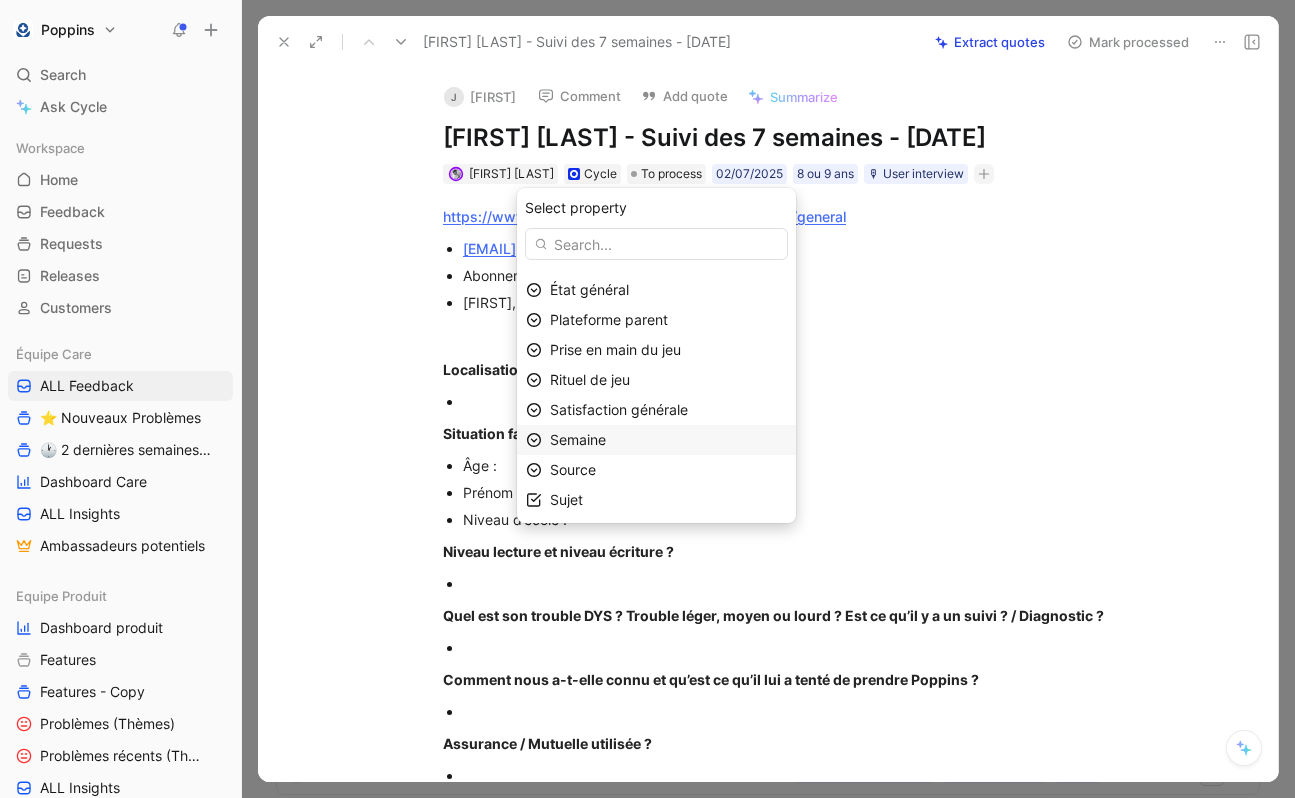 click on "Semaine" at bounding box center [668, 440] 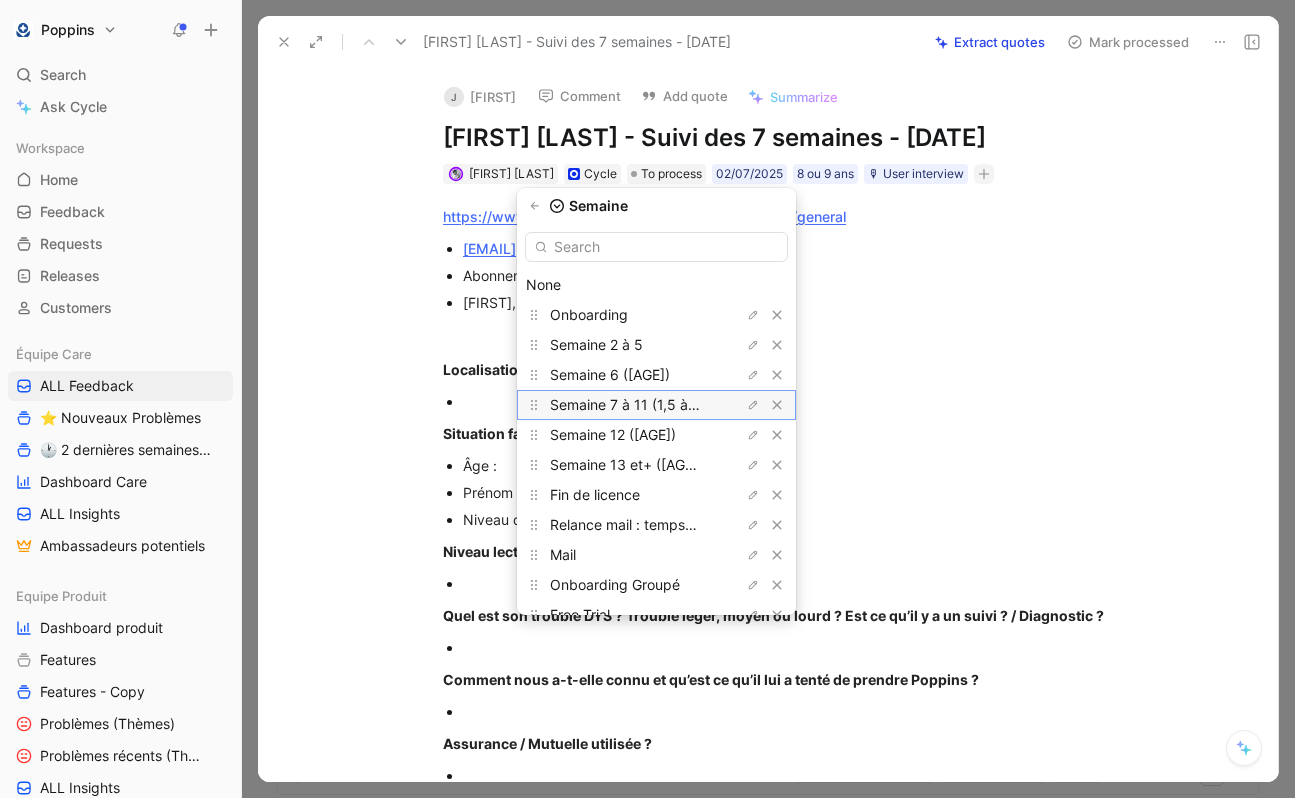 click on "Semaine 7 à 11 (1,5 à 3 mois)" at bounding box center [645, 404] 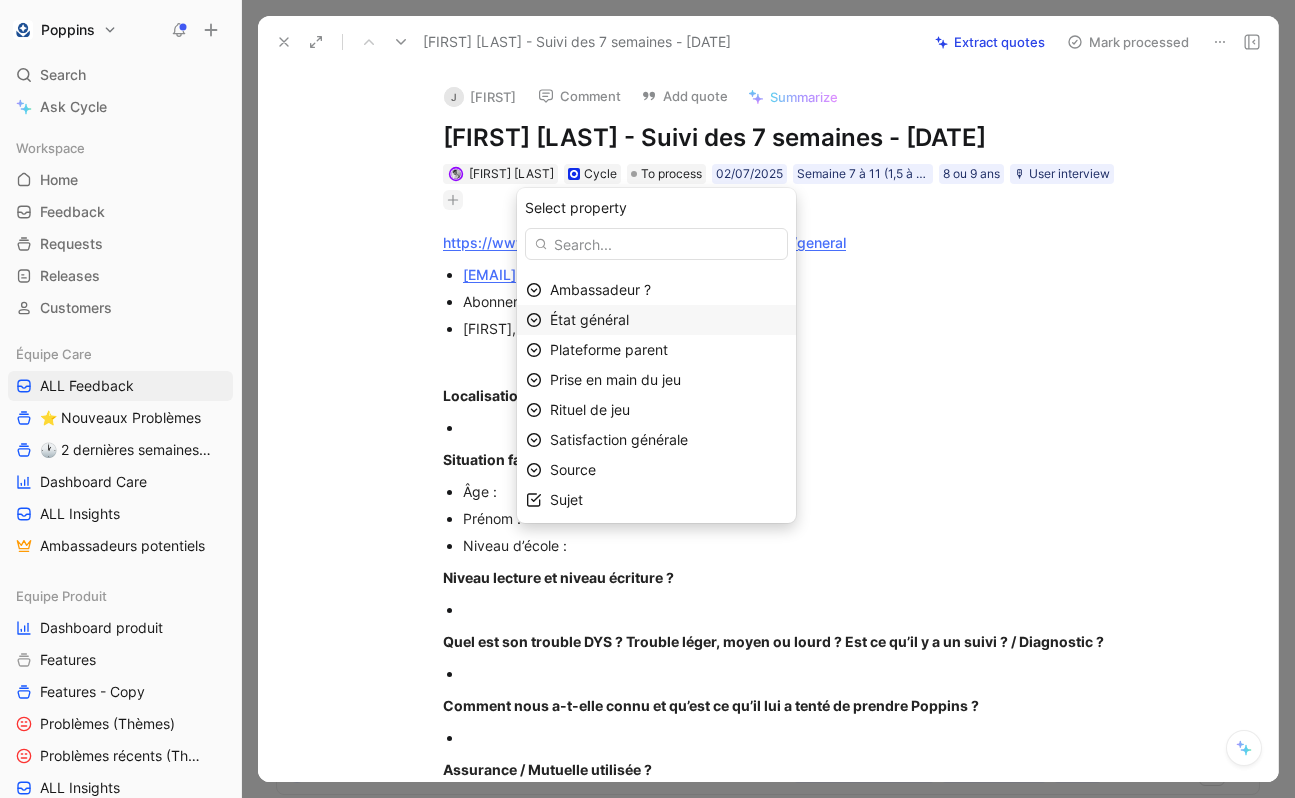 scroll, scrollTop: 0, scrollLeft: 0, axis: both 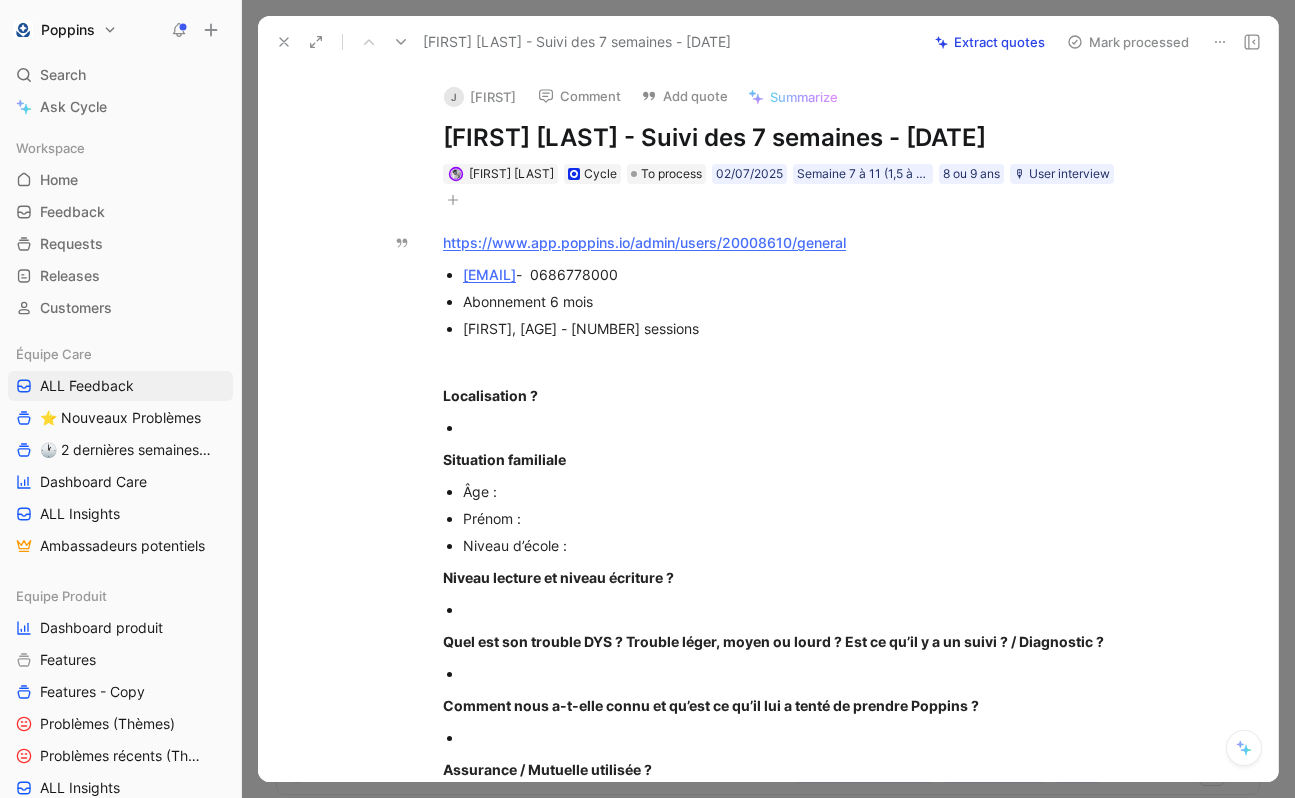 click at bounding box center [284, 42] 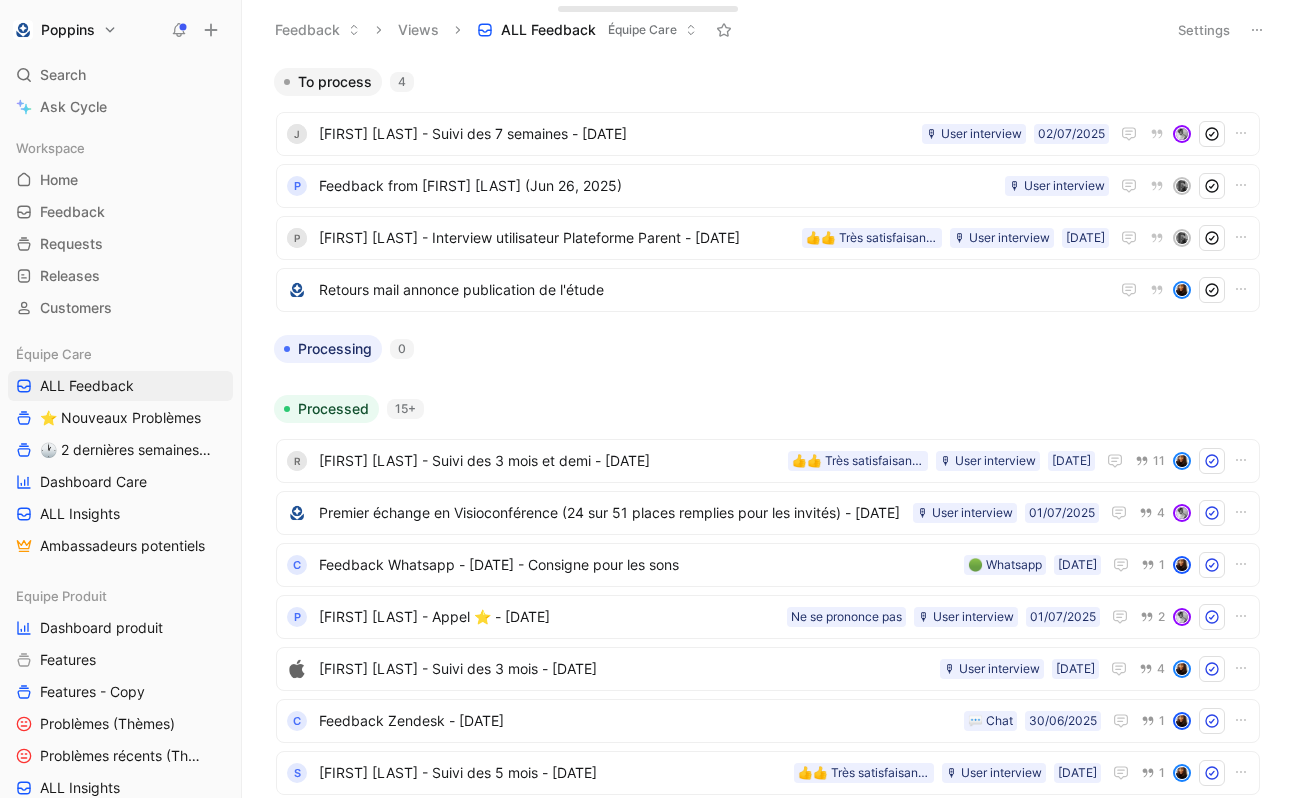 click at bounding box center [1257, 30] 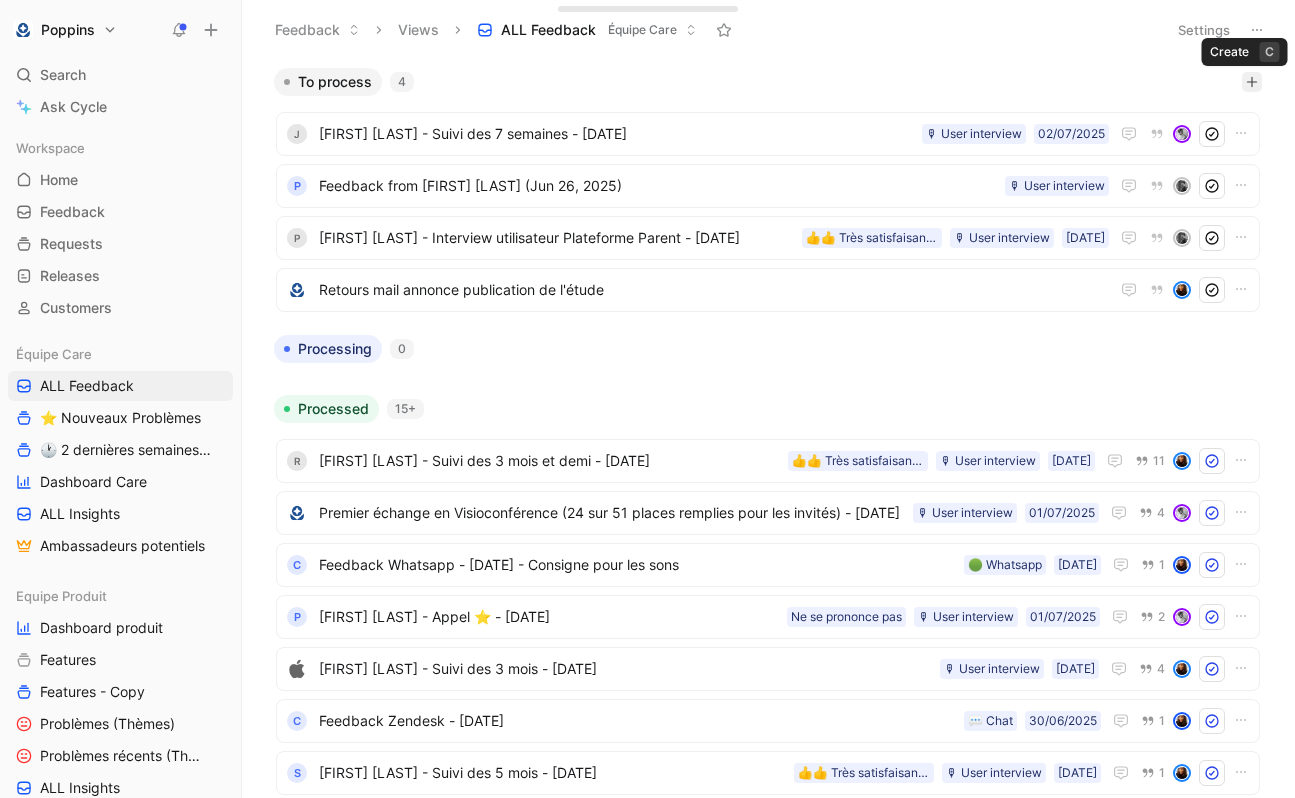 click at bounding box center (1252, 82) 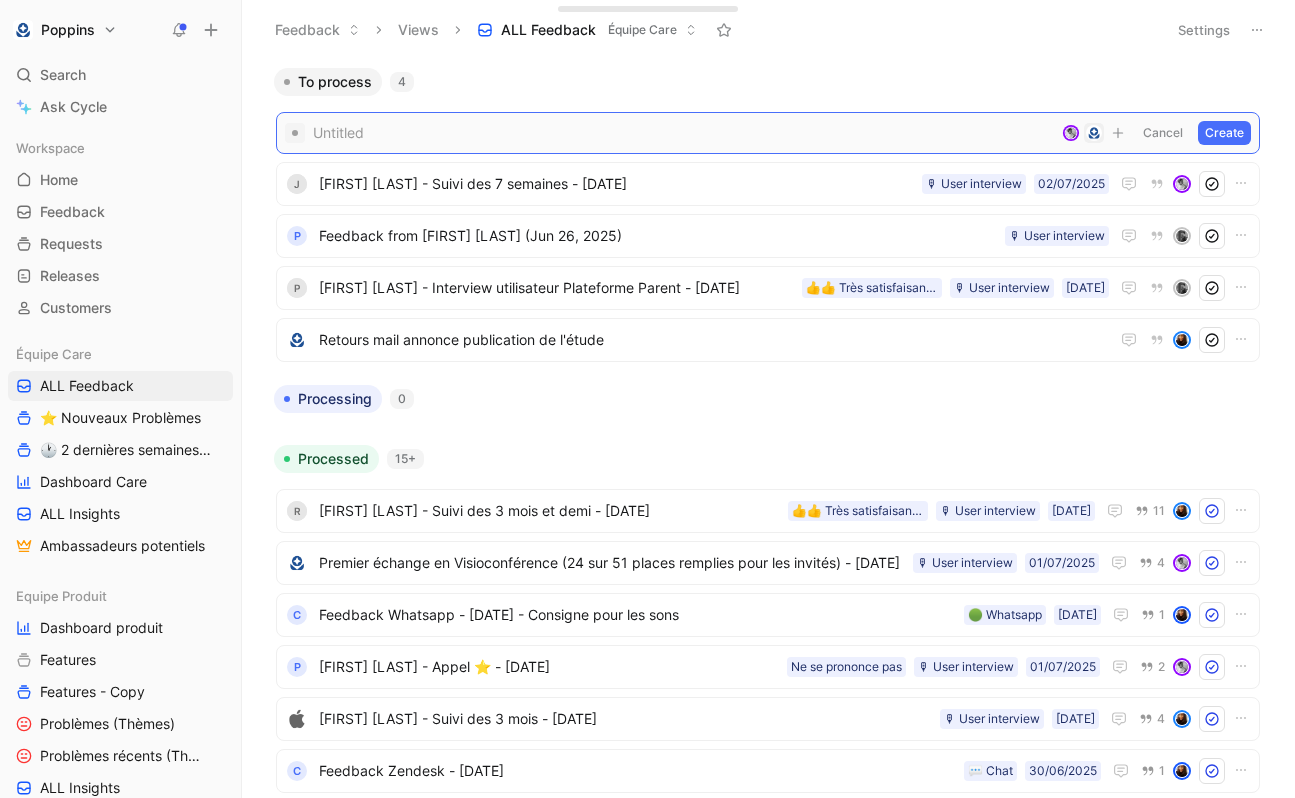 click at bounding box center (683, 133) 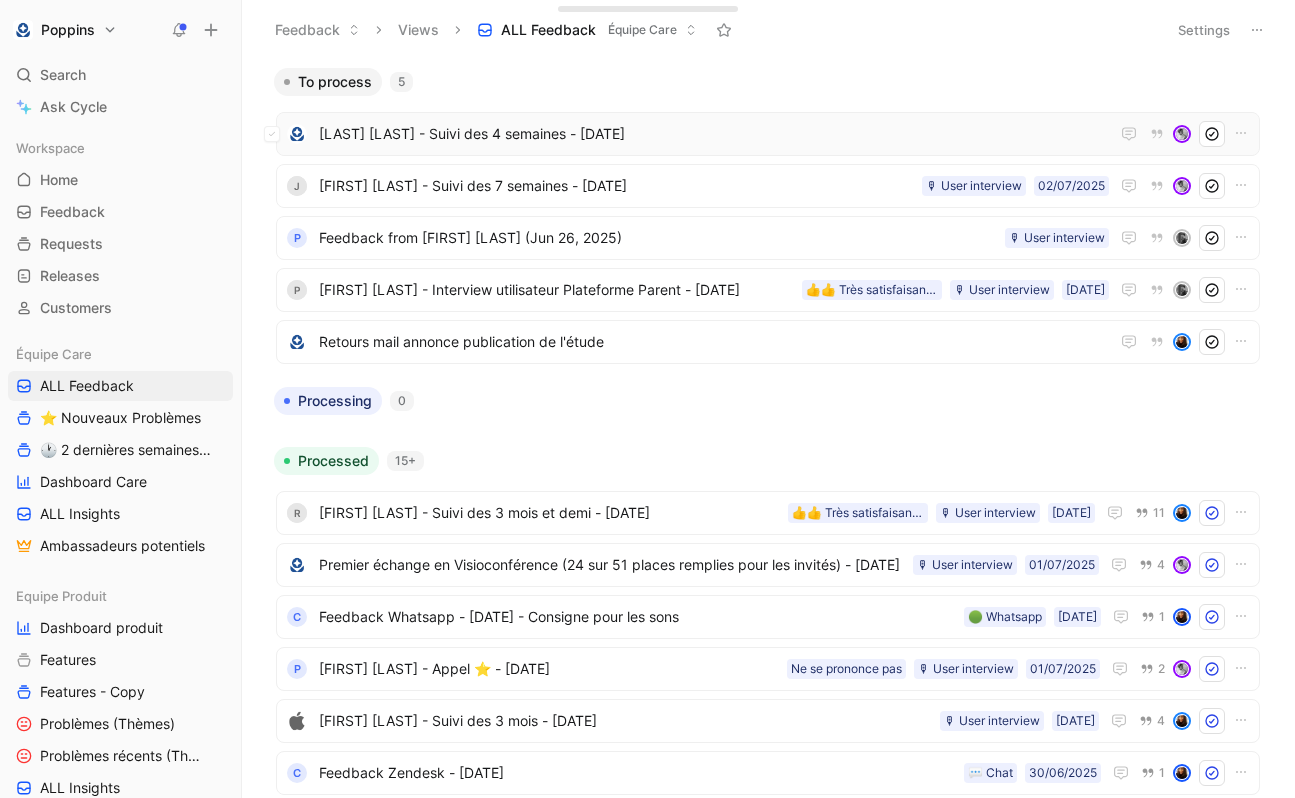click on "[LAST] [LAST] - Suivi des 4 semaines - [DATE]" at bounding box center [714, 134] 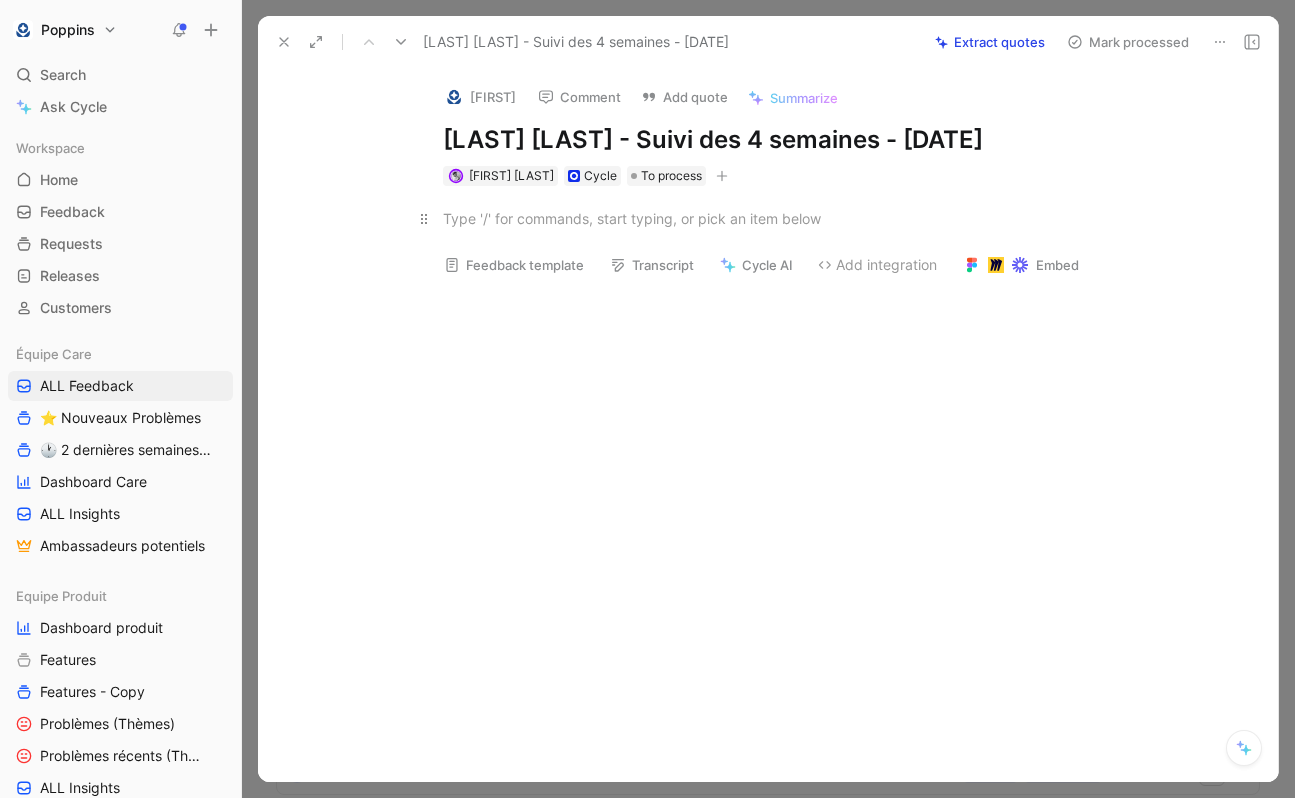 click at bounding box center (789, 218) 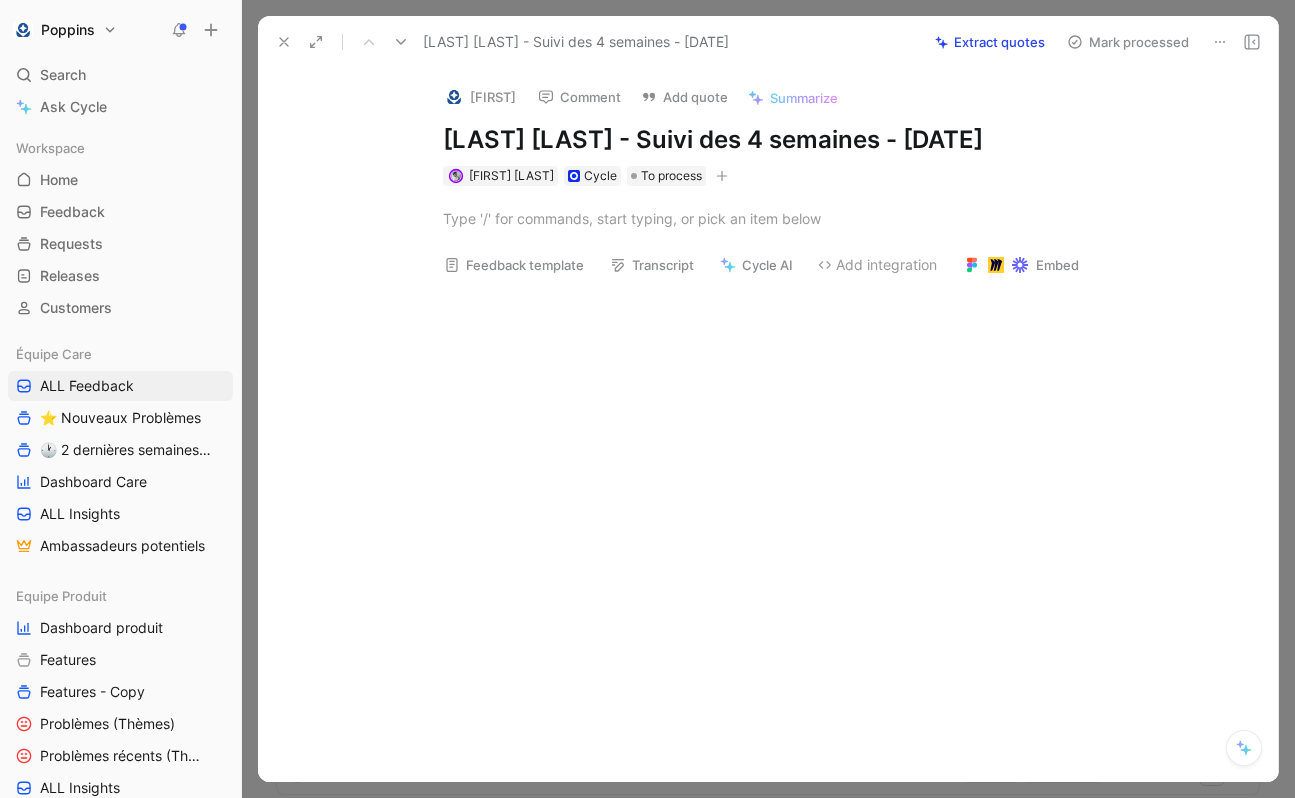 click at bounding box center [789, 218] 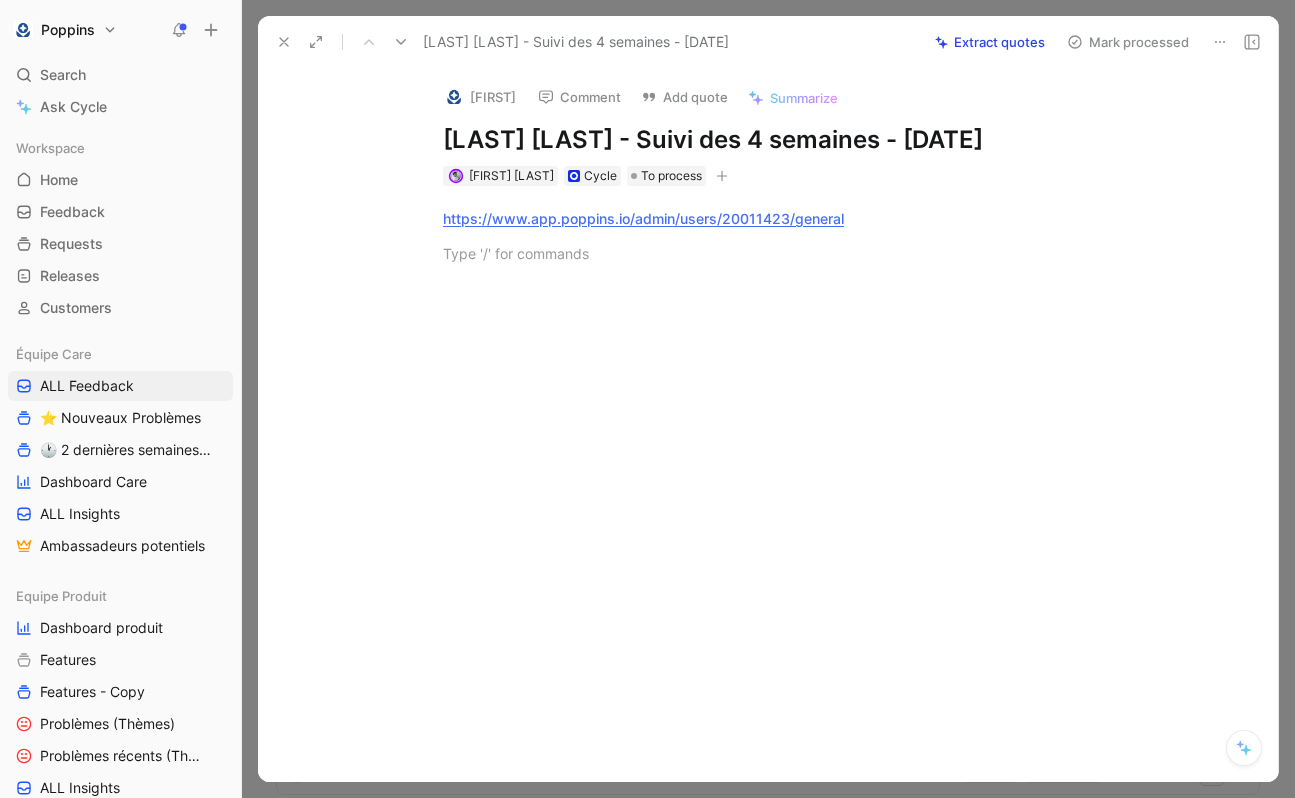 paste 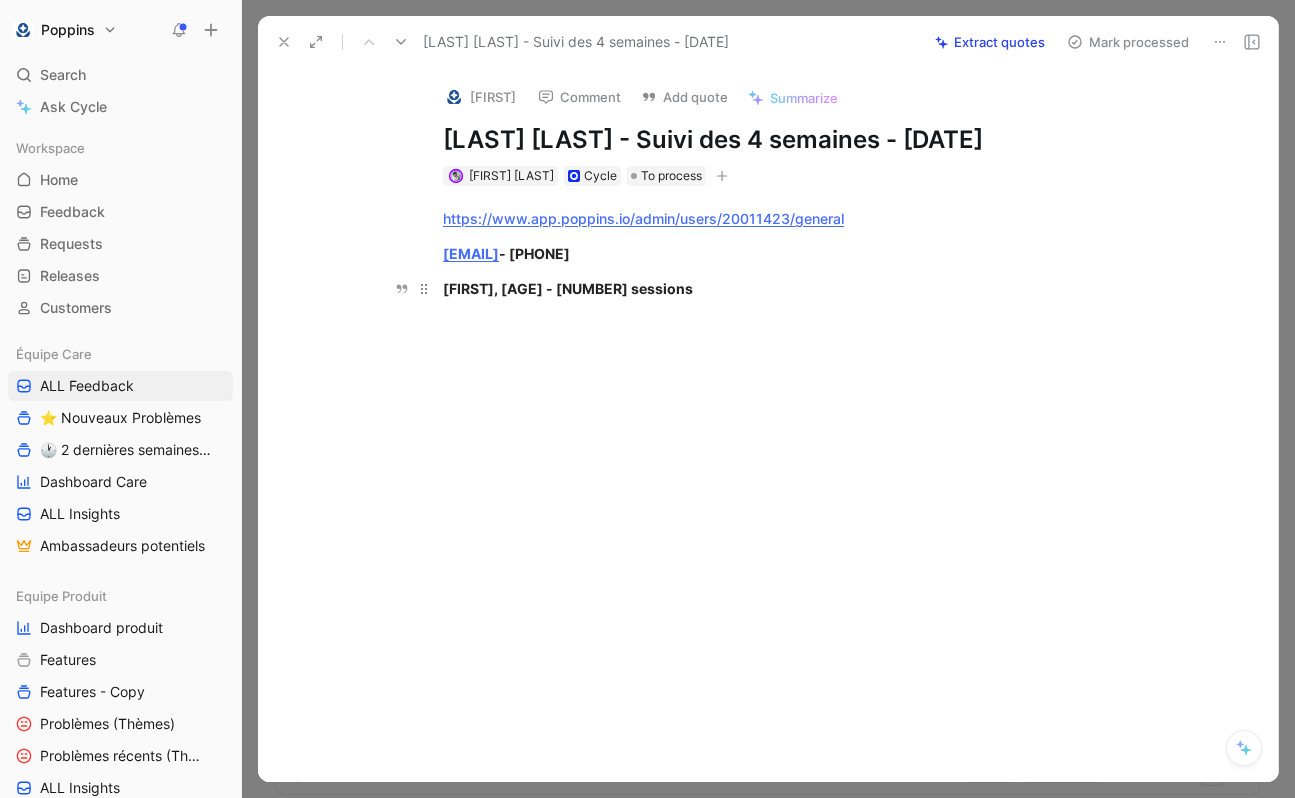 click on "[FIRST], [AGE] - [NUMBER] sessions" at bounding box center [789, 288] 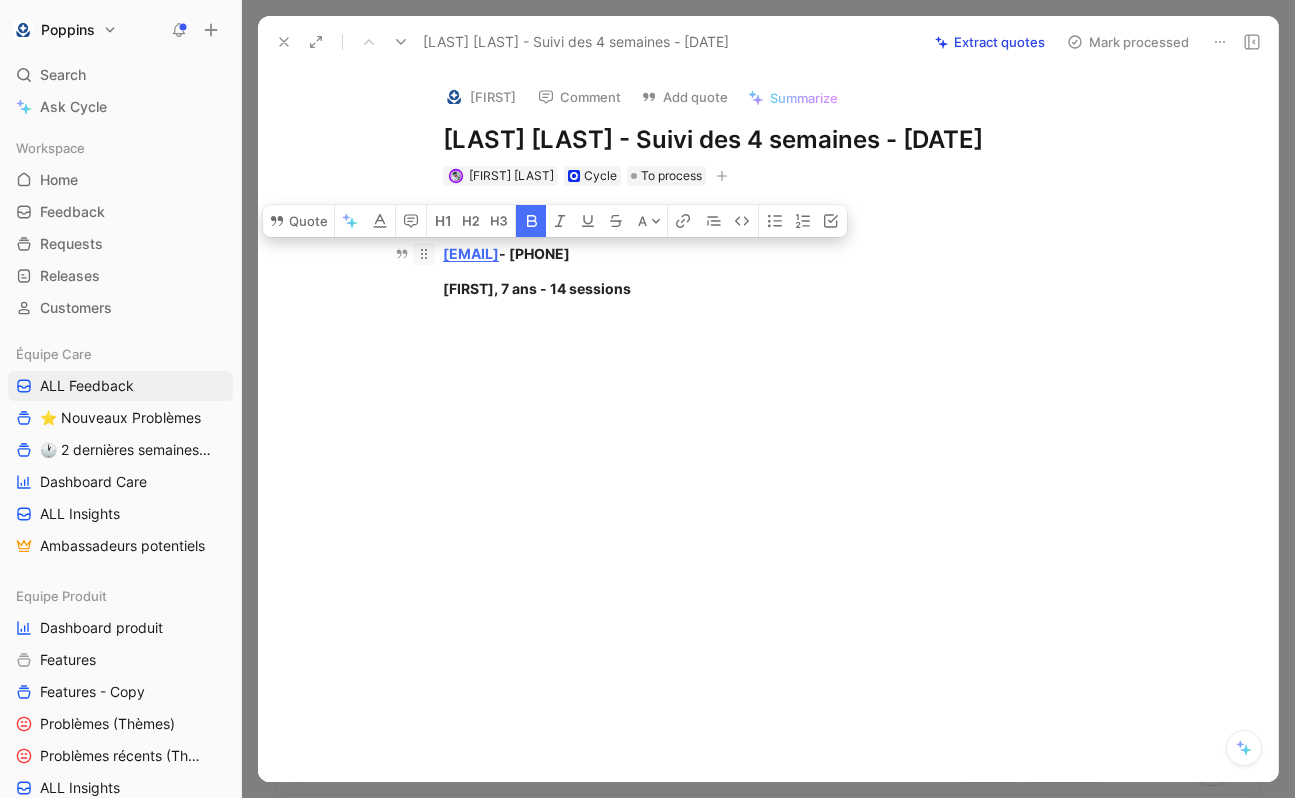 drag, startPoint x: 651, startPoint y: 294, endPoint x: 422, endPoint y: 256, distance: 232.13142 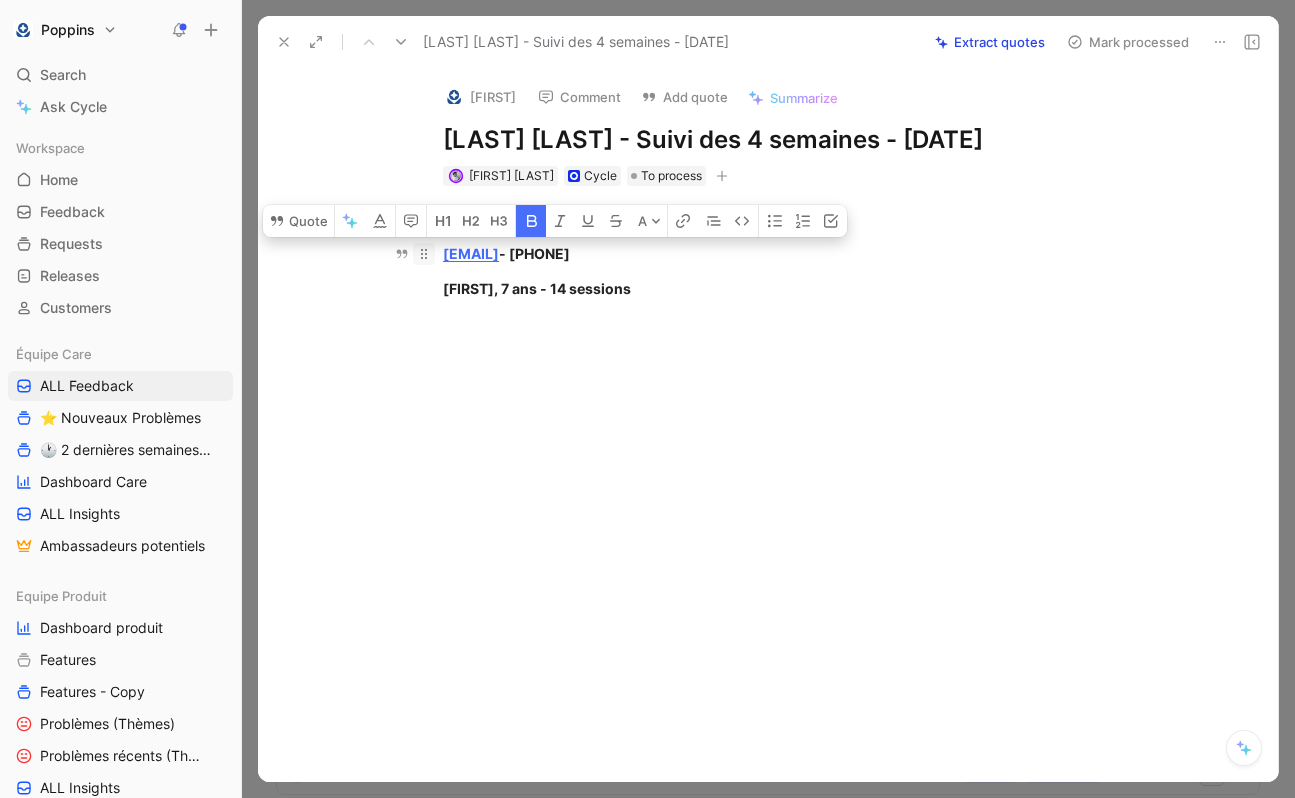 click on "https://www.app.poppins.io/admin/users/20011423/general [EMAIL]  - [PHONE] [FIRST], [AGE] - [NUMBER] sessions" at bounding box center (789, 253) 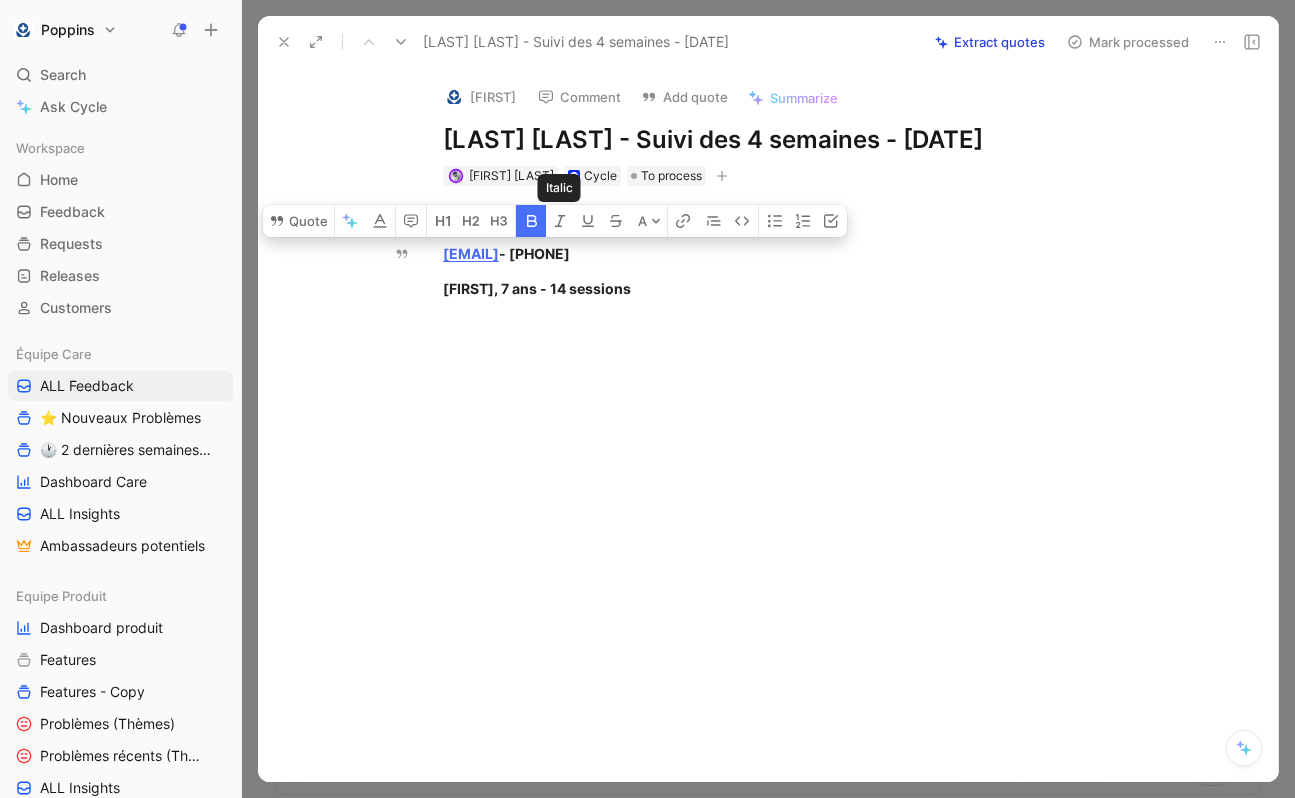 click at bounding box center [532, 221] 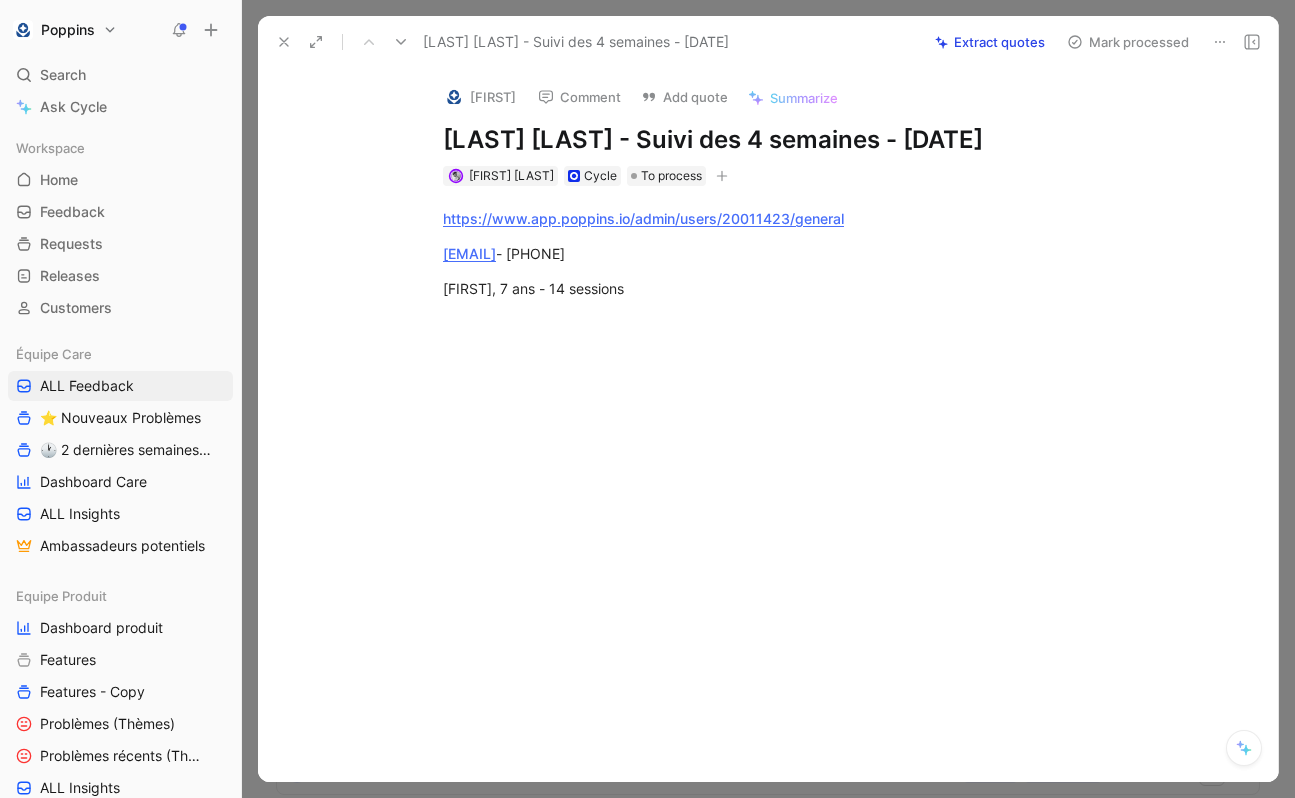 click on "https://www.app.poppins.io/admin/users/20011423/general [EMAIL]  - [PHONE] [FIRST], [AGE] - [NUMBER] sessions" at bounding box center (789, 253) 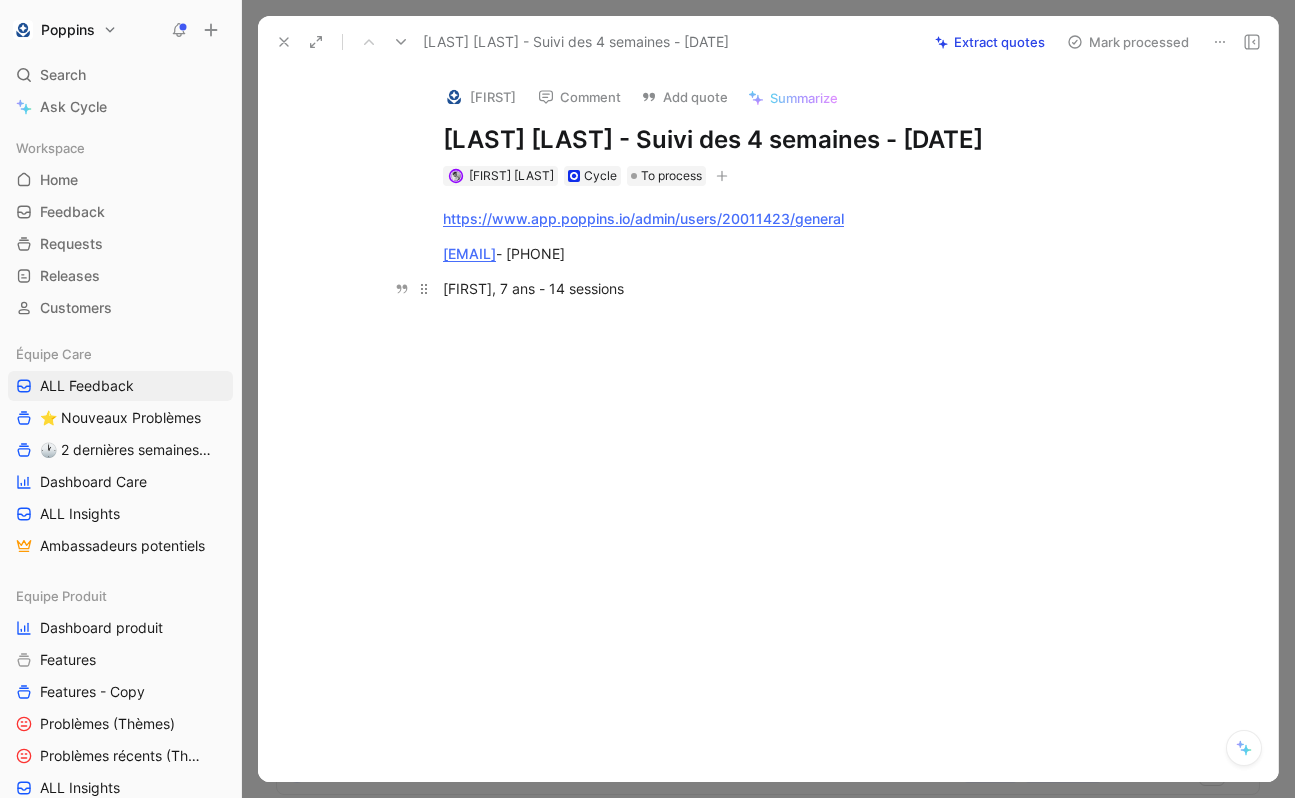 click on "[FIRST], 7 ans - 14 sessions" at bounding box center (789, 218) 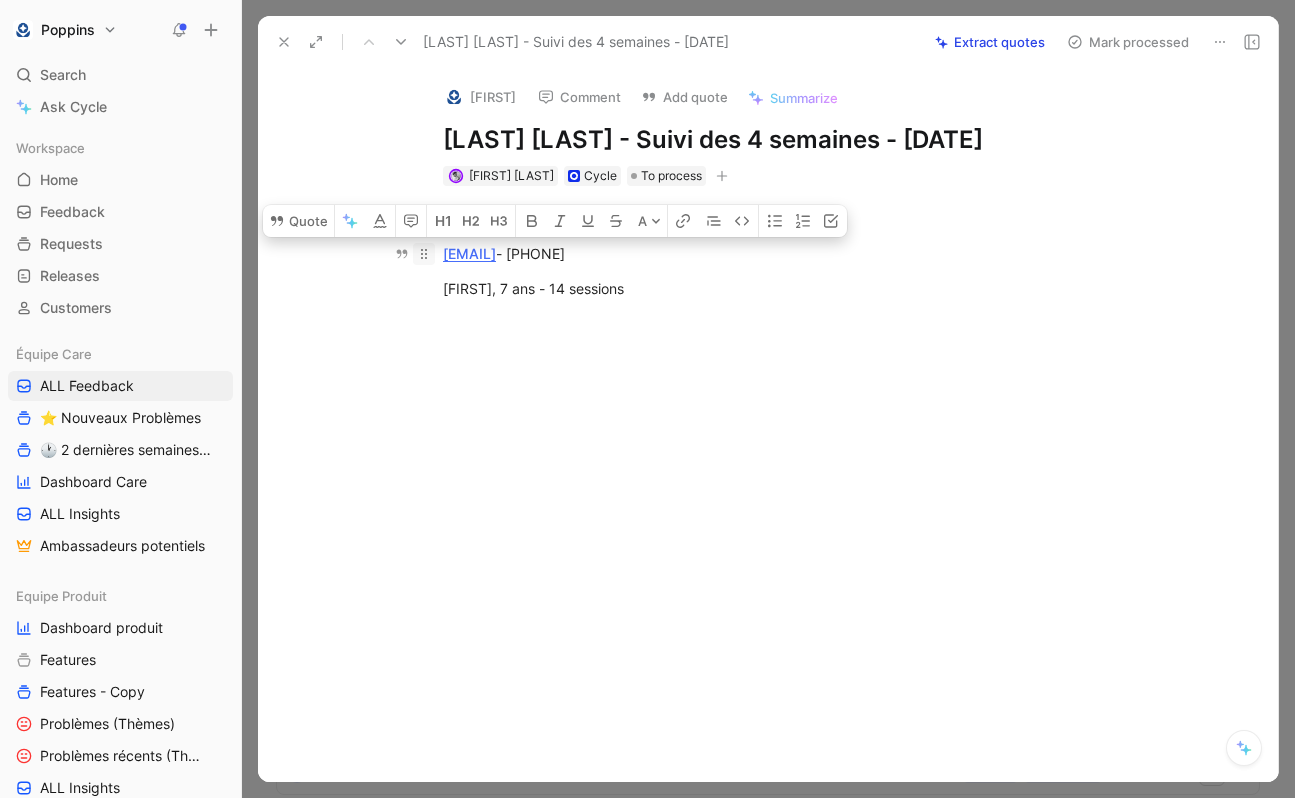drag, startPoint x: 649, startPoint y: 292, endPoint x: 424, endPoint y: 246, distance: 229.65408 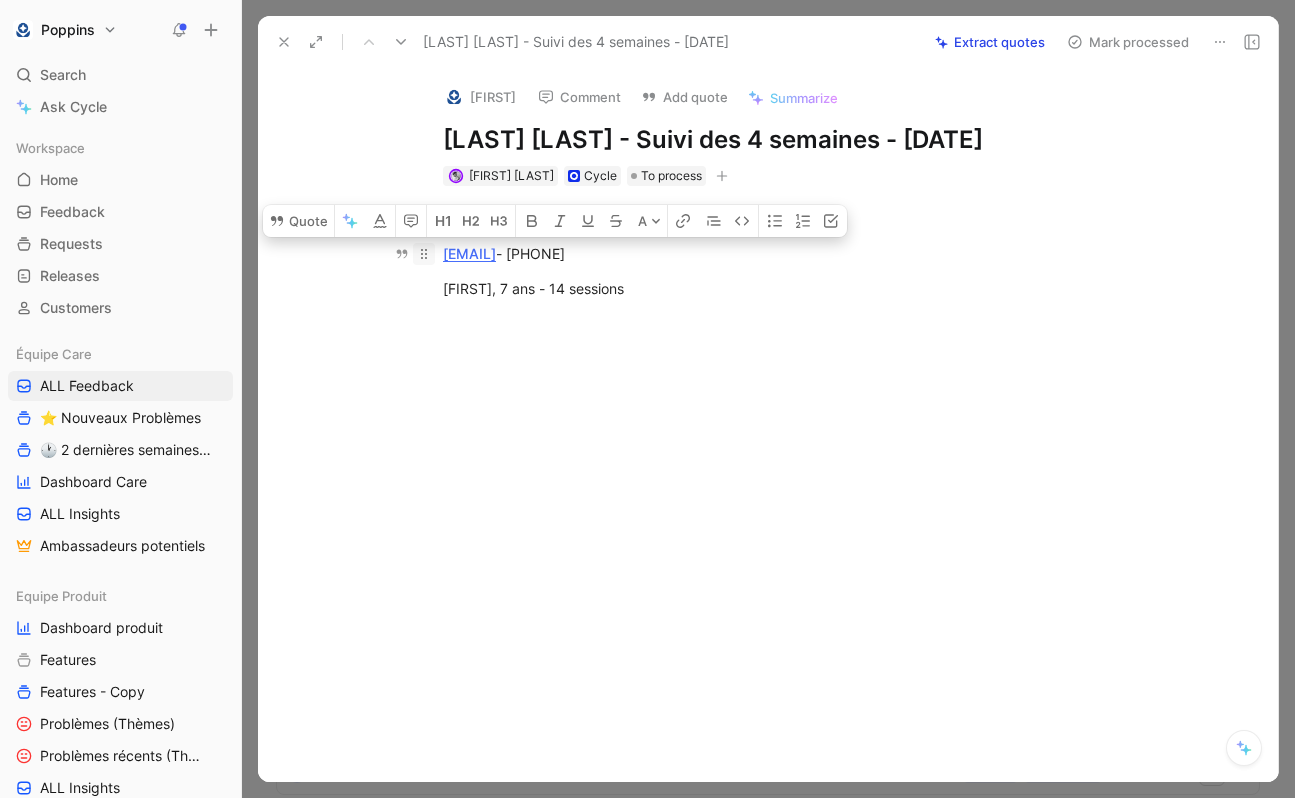 click on "https://www.app.poppins.io/admin/users/20011423/general [EMAIL]  - [PHONE] [FIRST], [AGE] - [NUMBER] sessions" at bounding box center [789, 253] 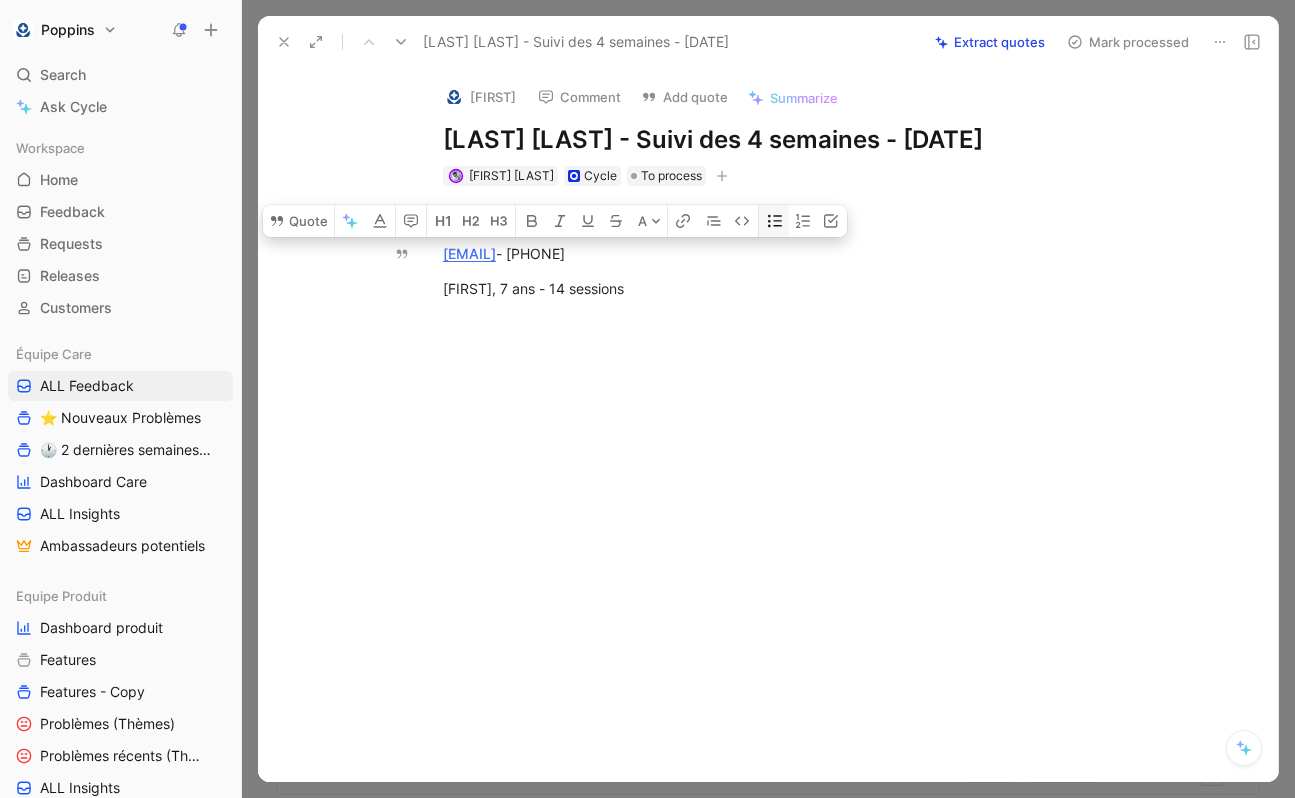 click at bounding box center (380, 221) 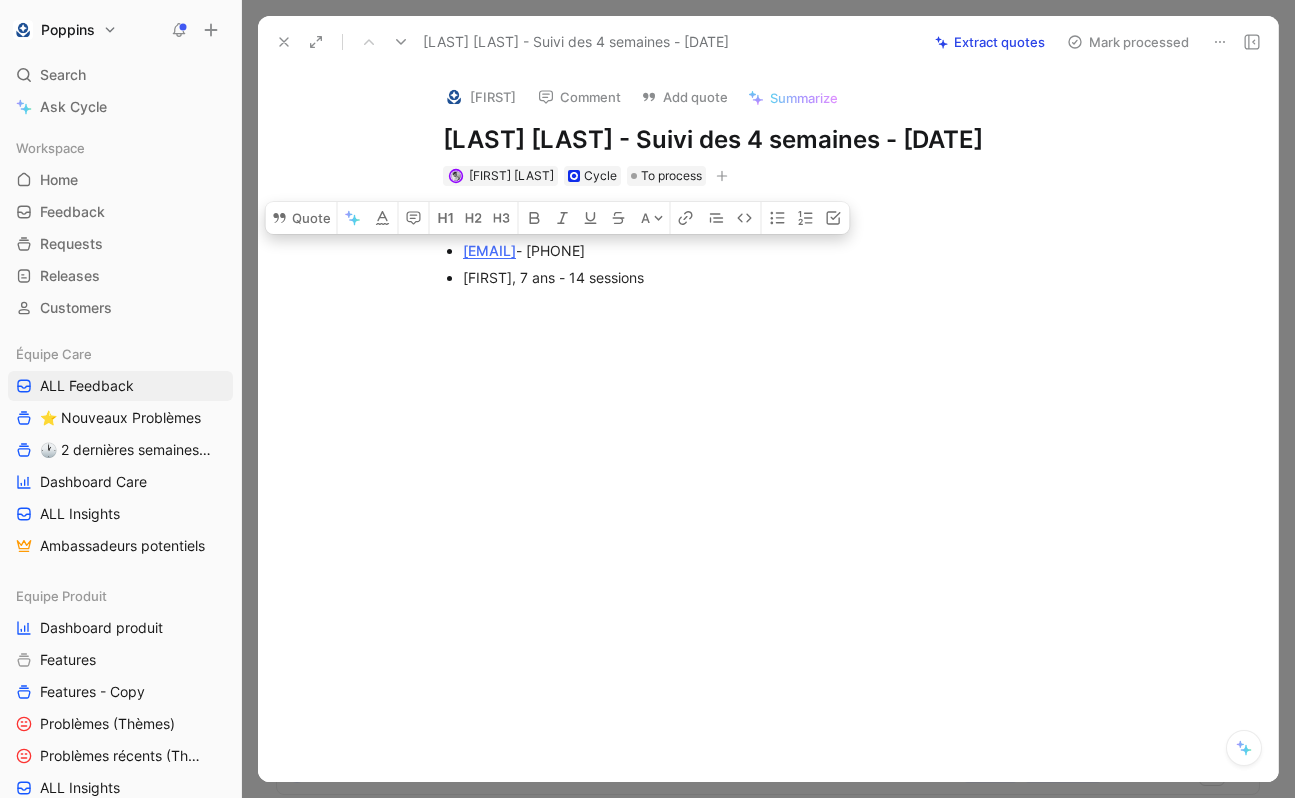 click on "https://www.app.poppins.io/admin/users/20011423/general [EMAIL]  - [PHONE] [FIRST], [AGE] - [NUMBER] sessions" at bounding box center [789, 246] 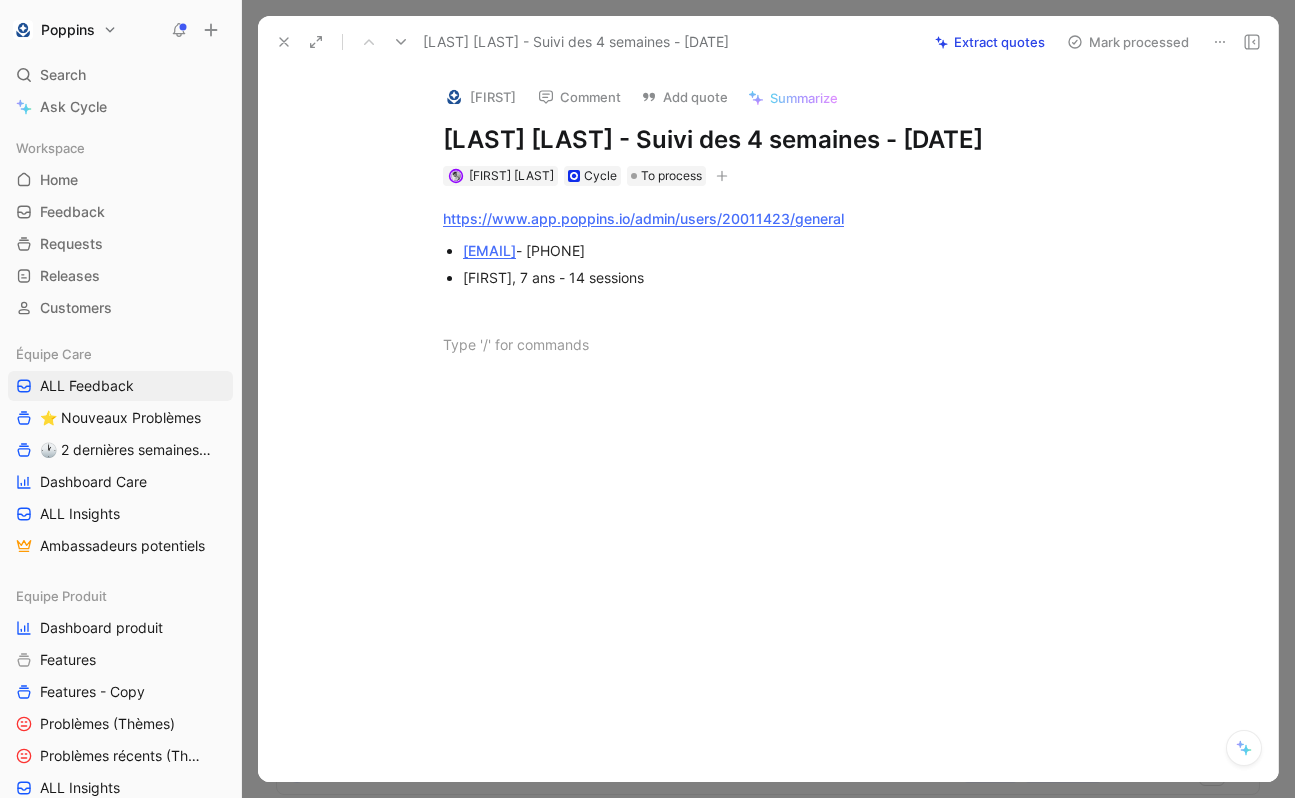 click on "[LAST] [LAST] - Suivi des 4 semaines - [DATE]" at bounding box center [789, 140] 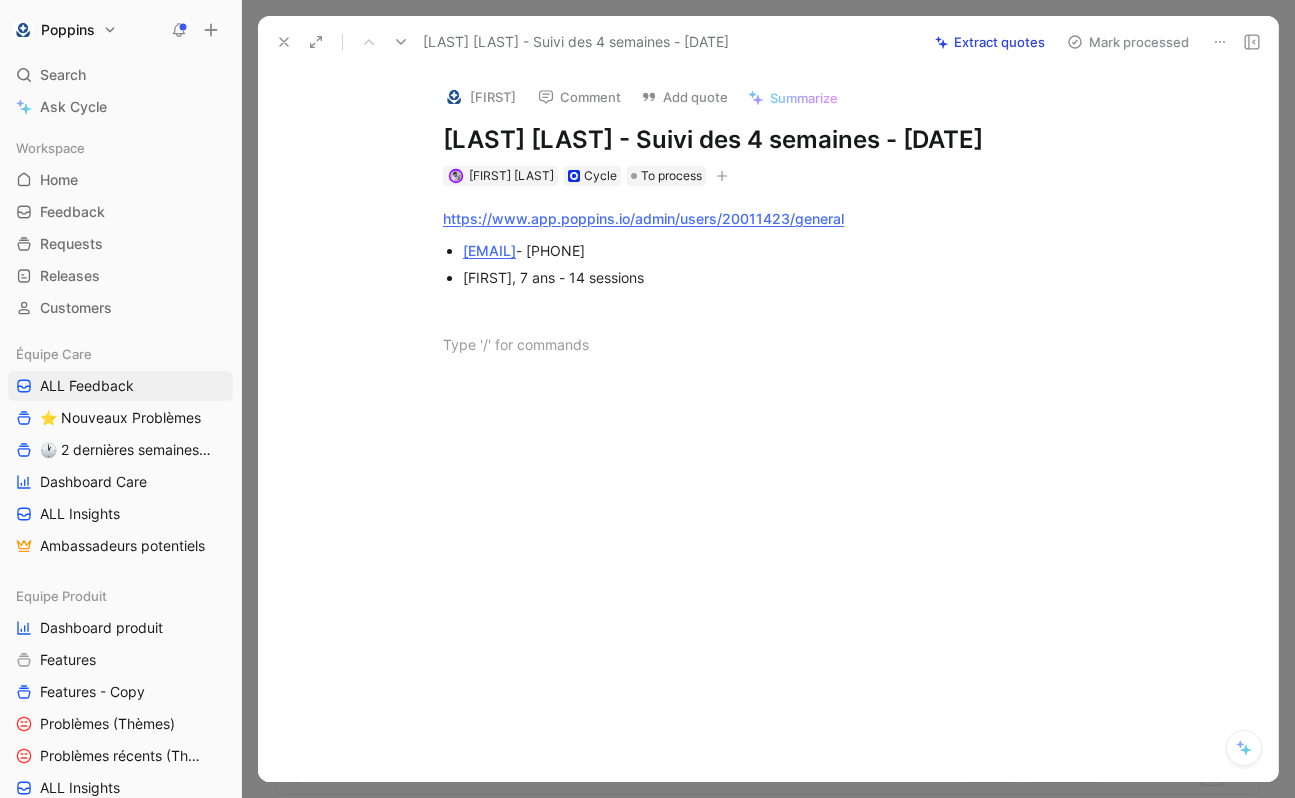 drag, startPoint x: 623, startPoint y: 148, endPoint x: 863, endPoint y: 147, distance: 240.00209 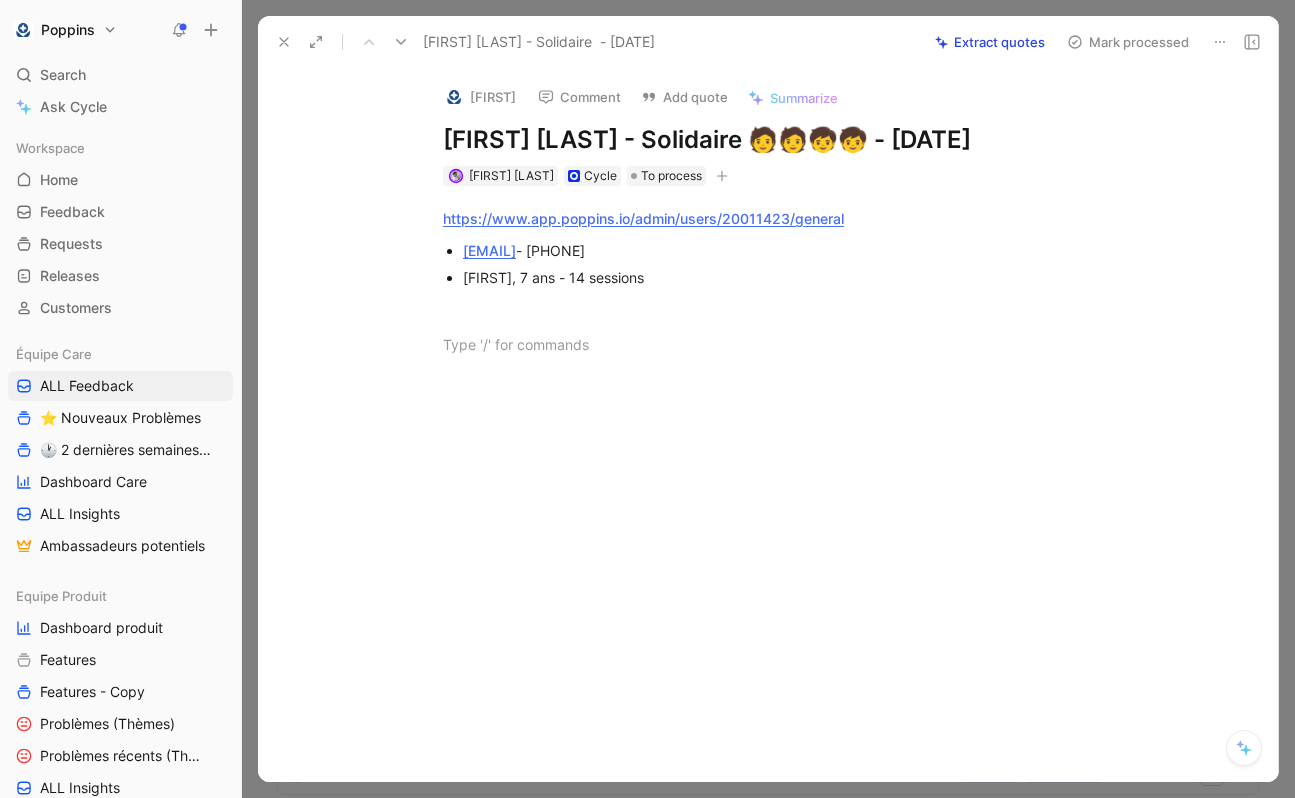 click at bounding box center (789, 496) 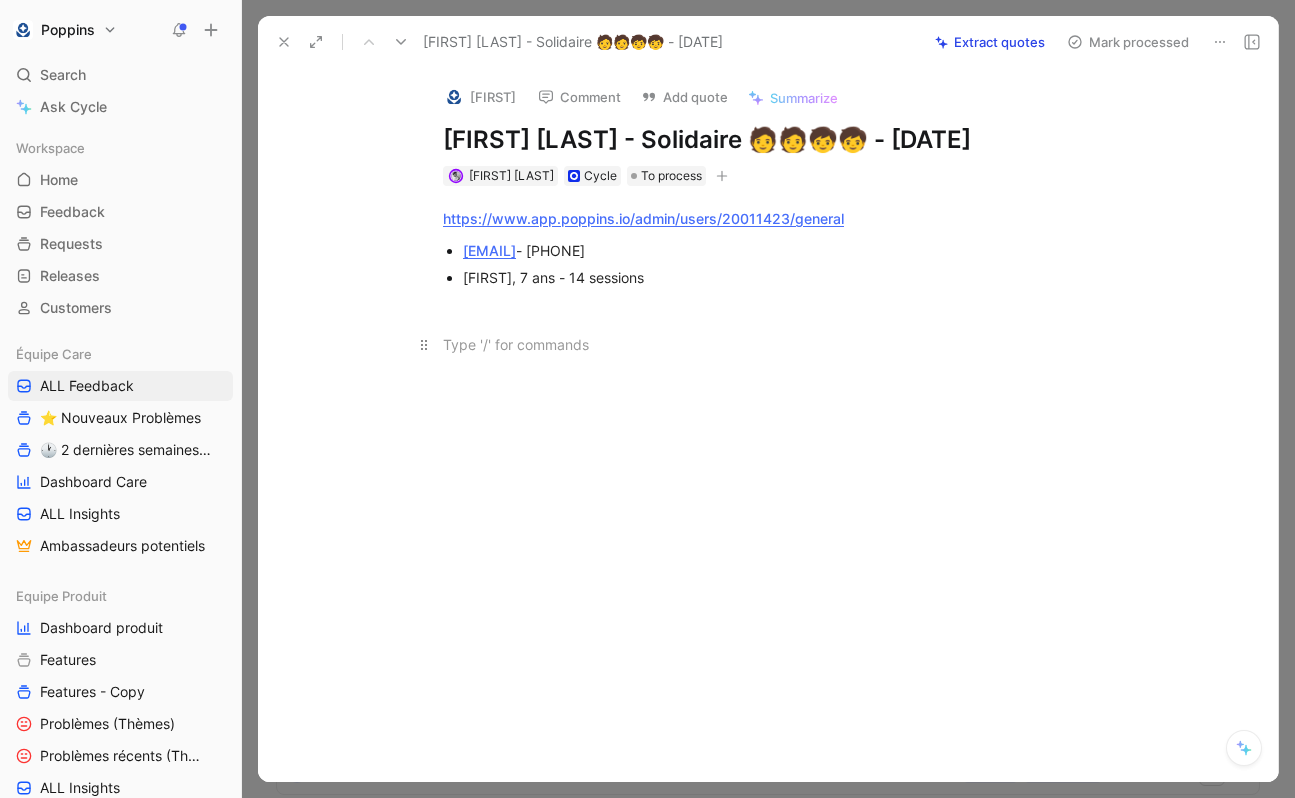 click at bounding box center (789, 344) 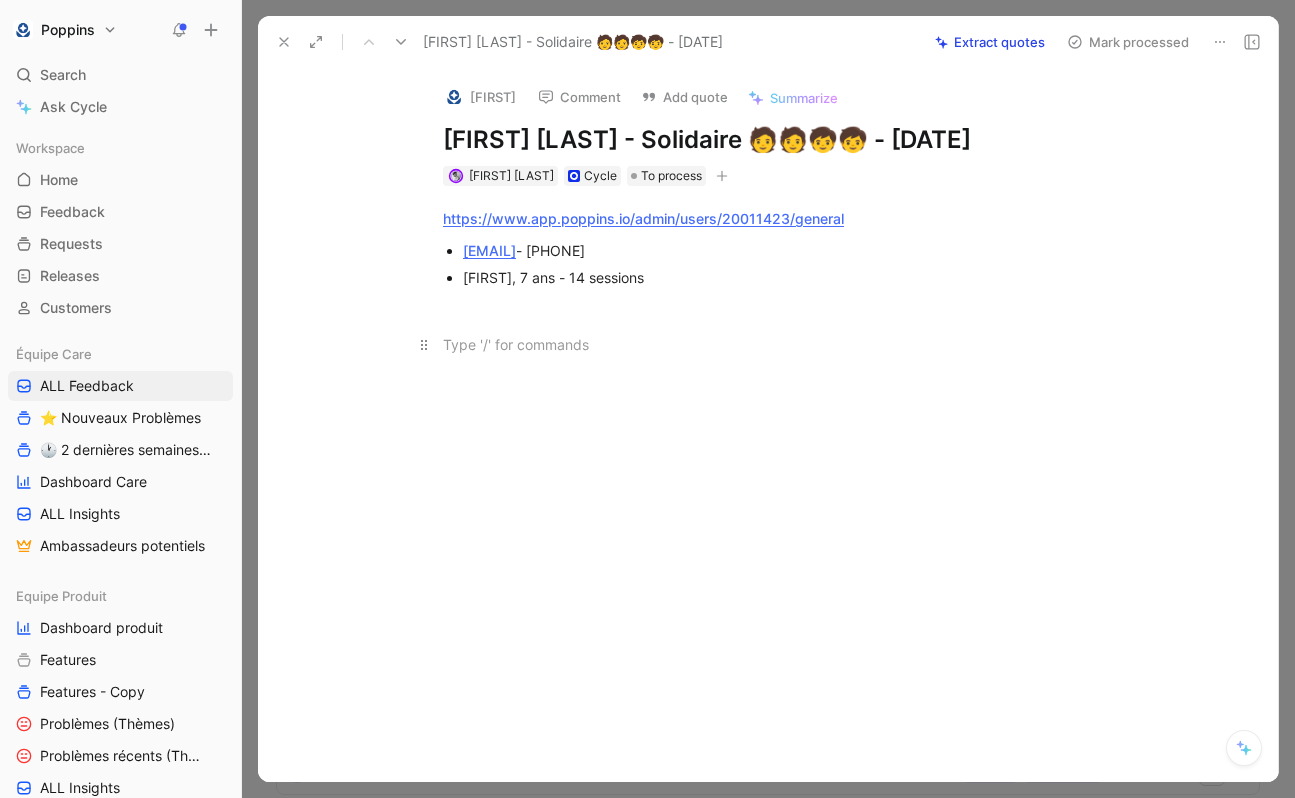 click at bounding box center [789, 344] 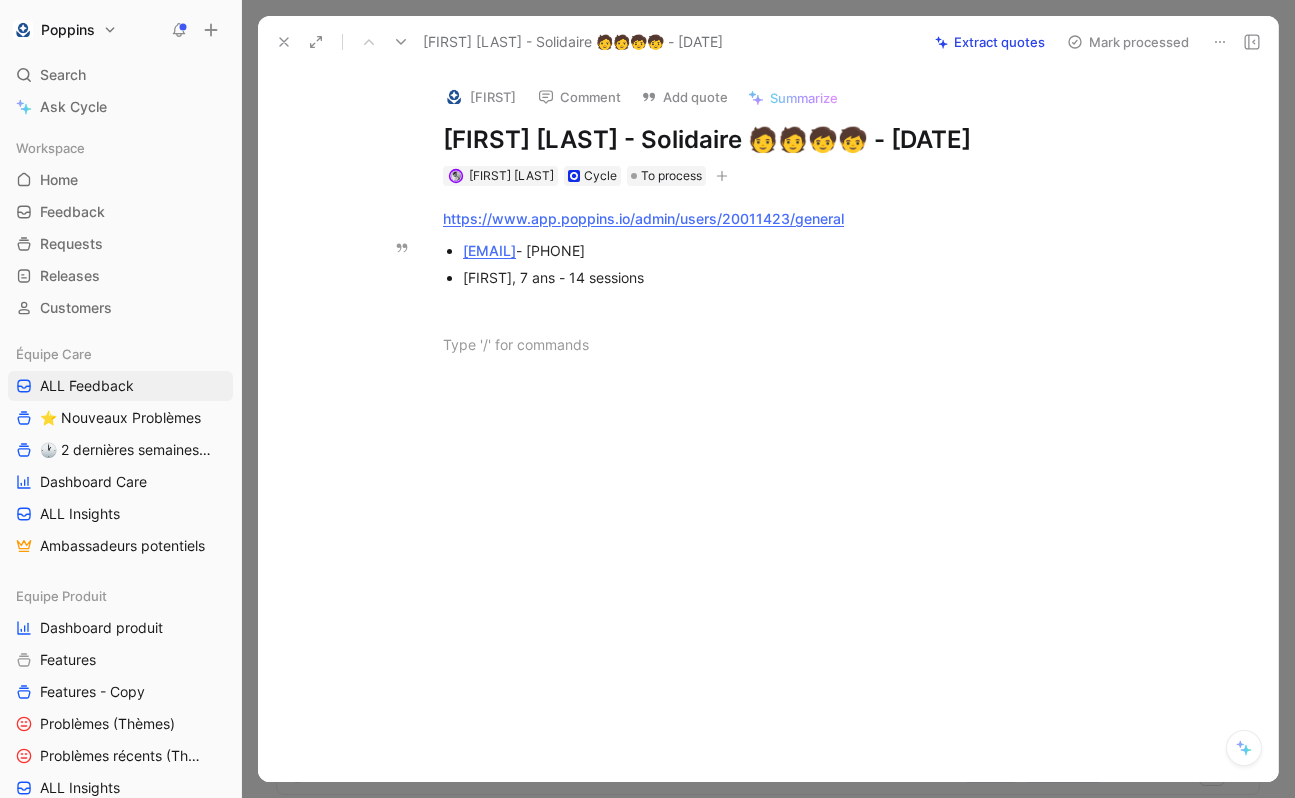 click at bounding box center [454, 97] 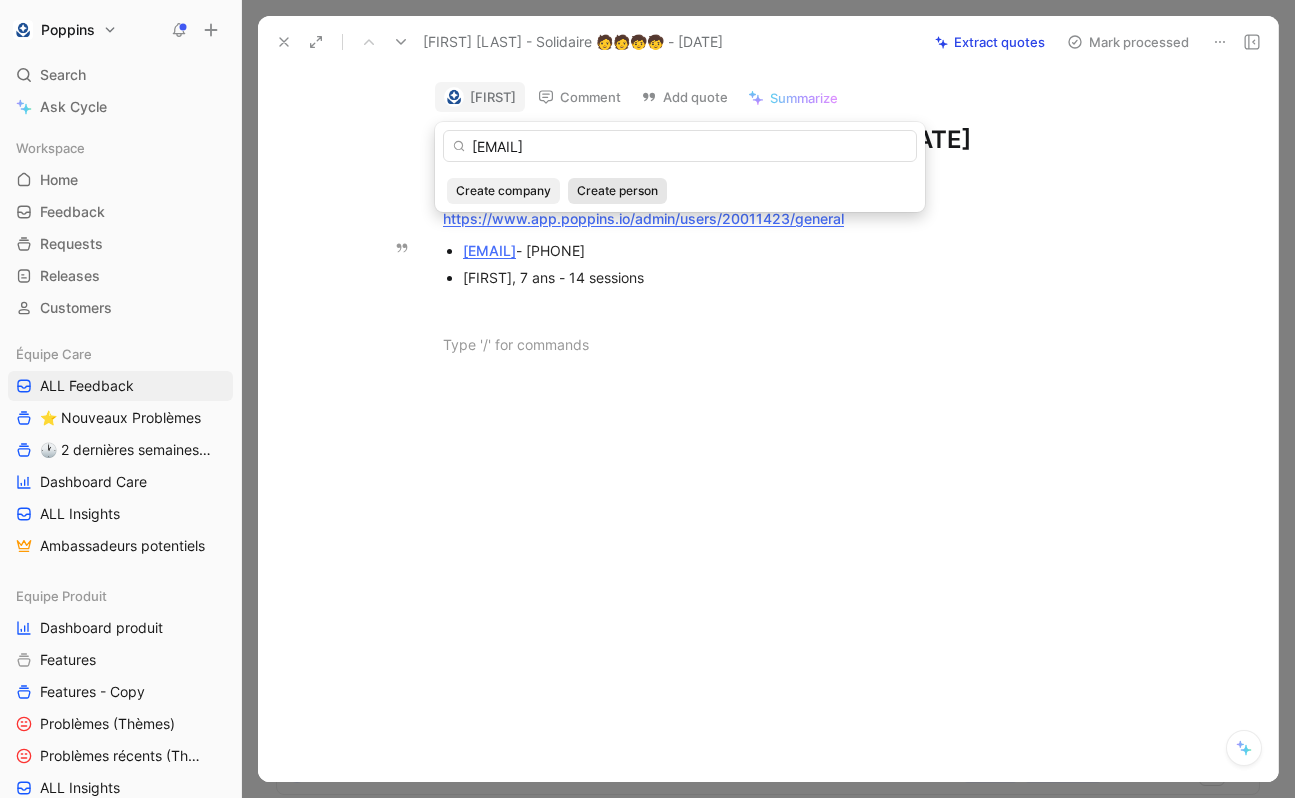 type on "[EMAIL]" 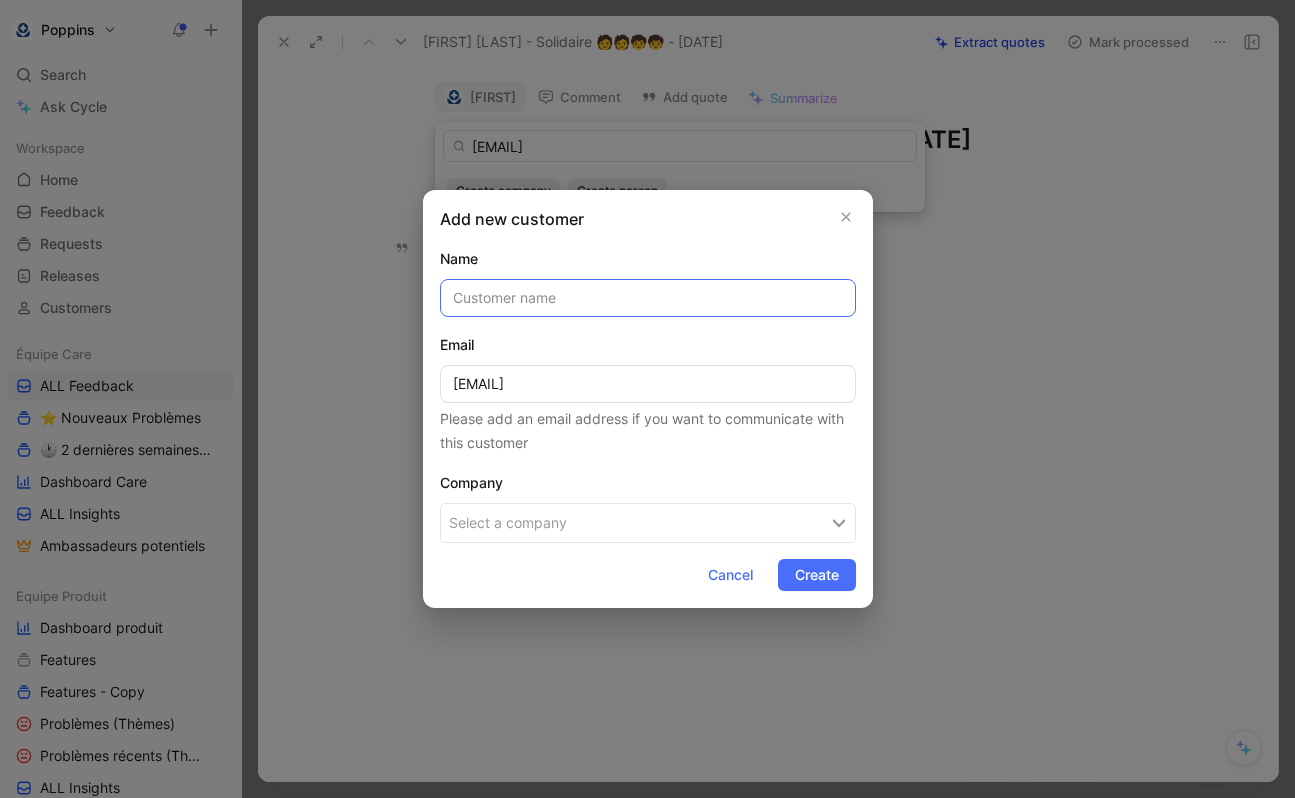 click at bounding box center [648, 298] 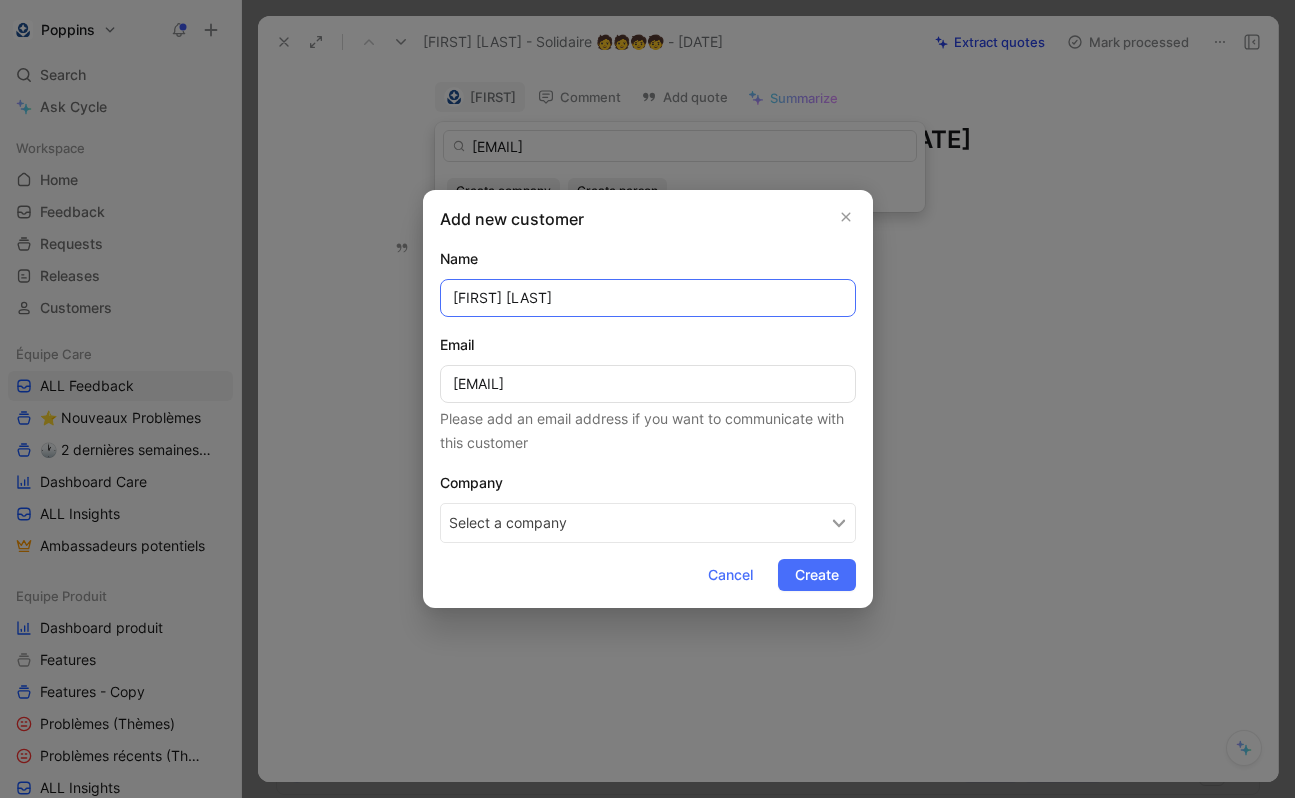 type on "[FIRST] [LAST]" 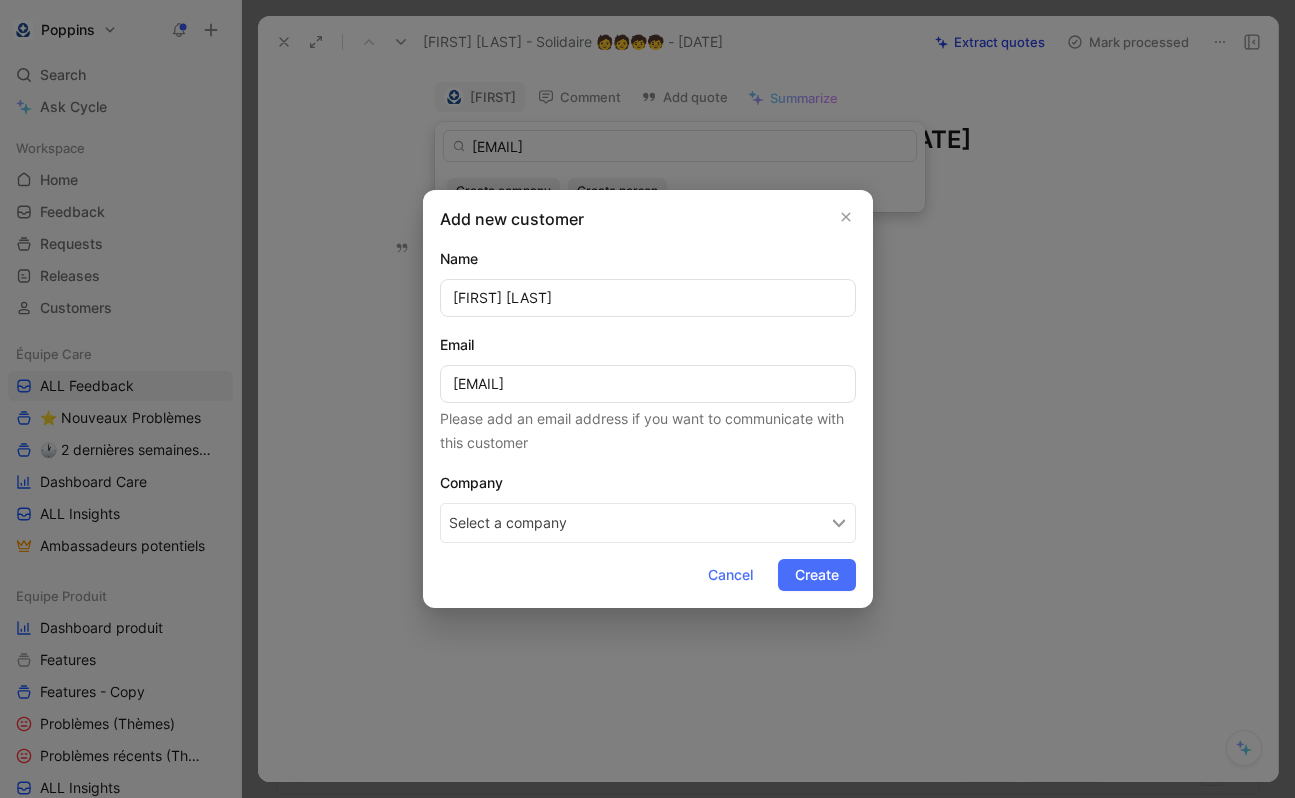 click on "Select a company" at bounding box center [648, 523] 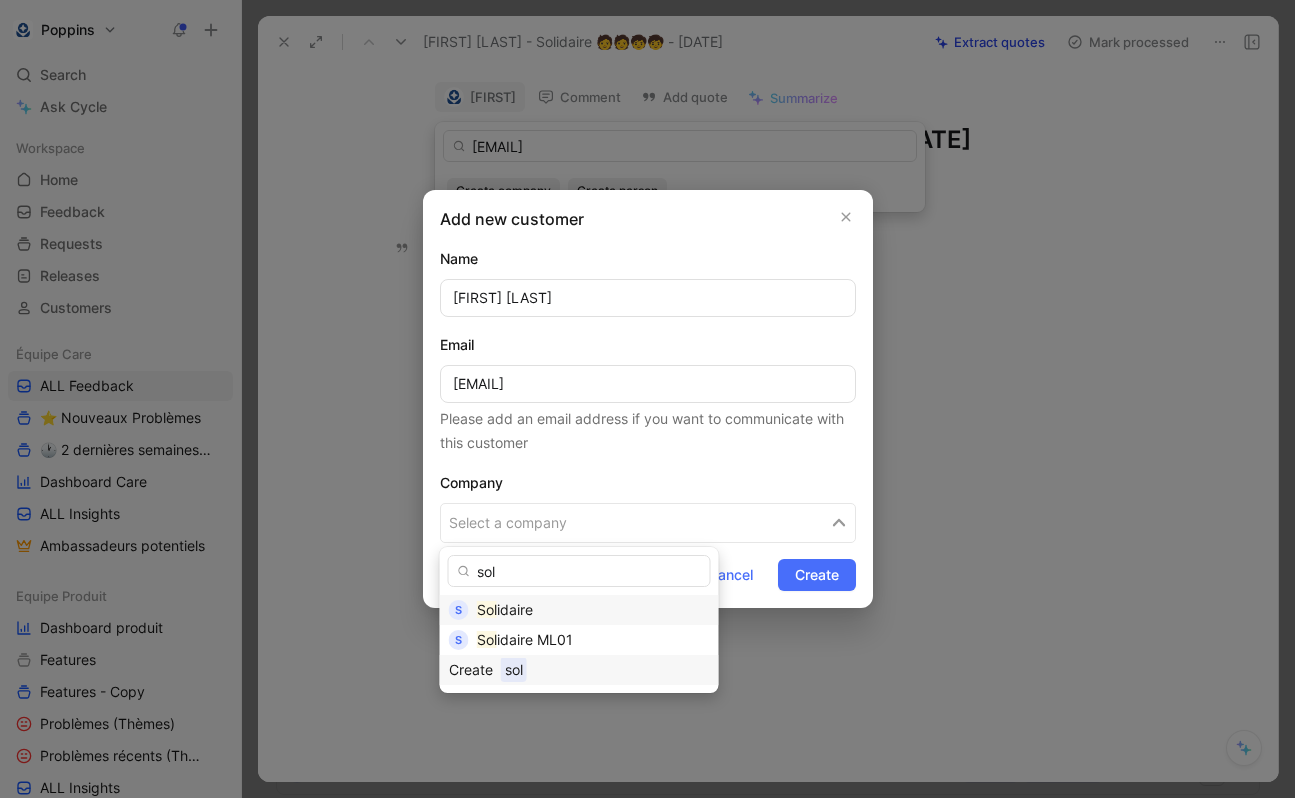 type on "sol" 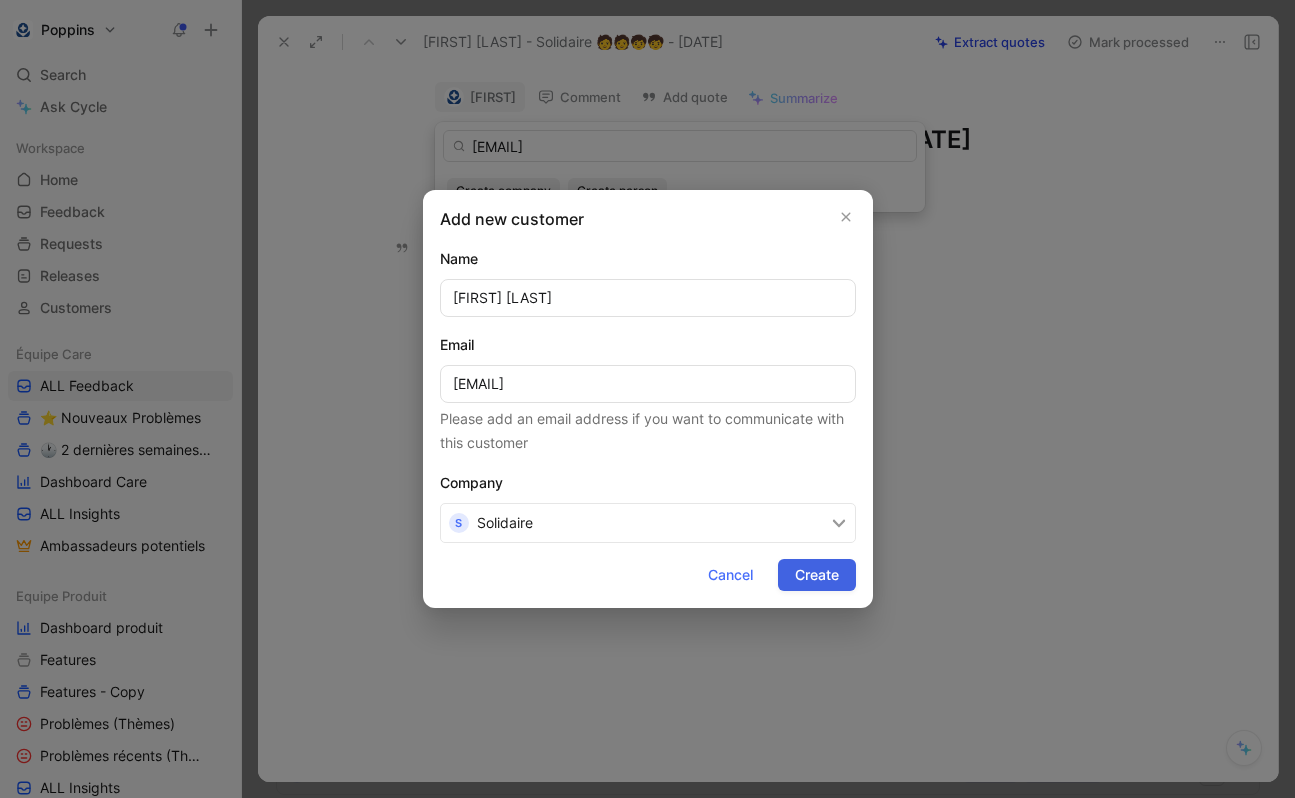 click on "Create" at bounding box center [817, 575] 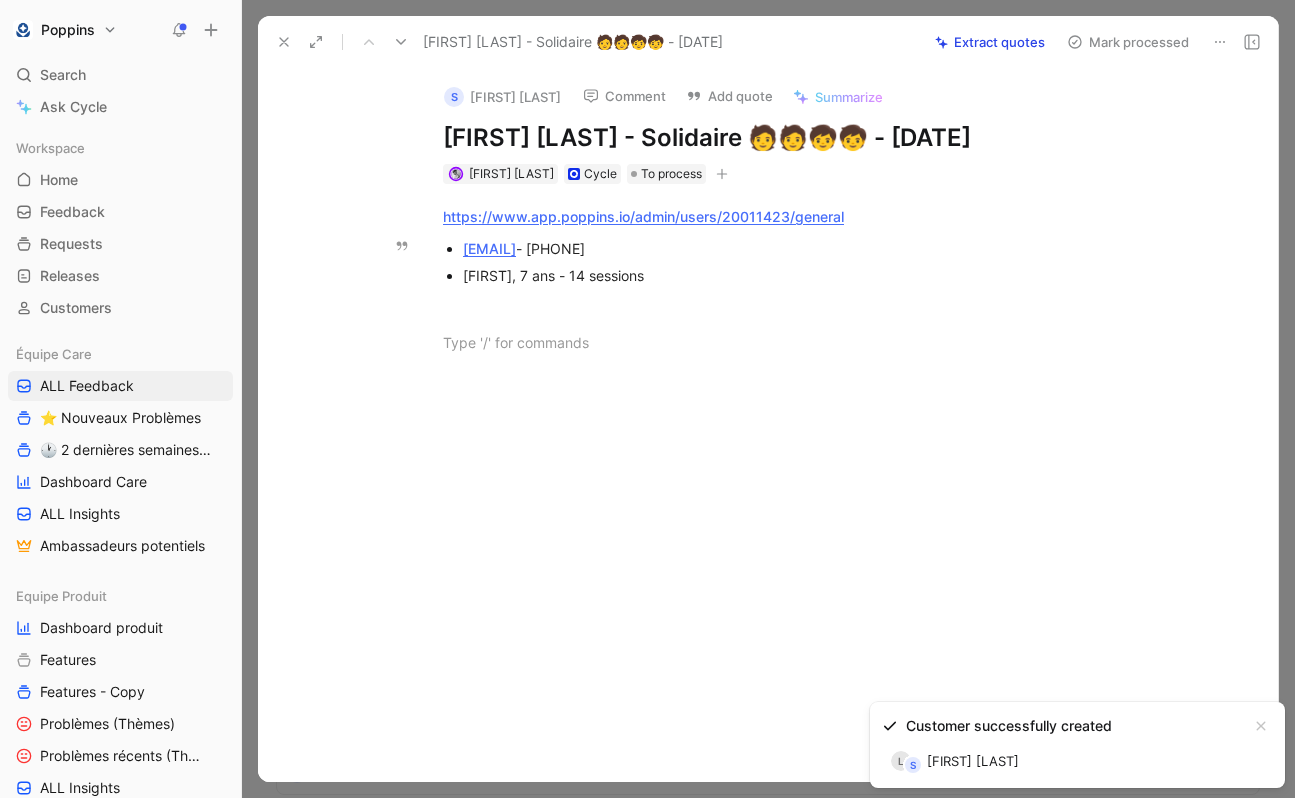 click at bounding box center (284, 42) 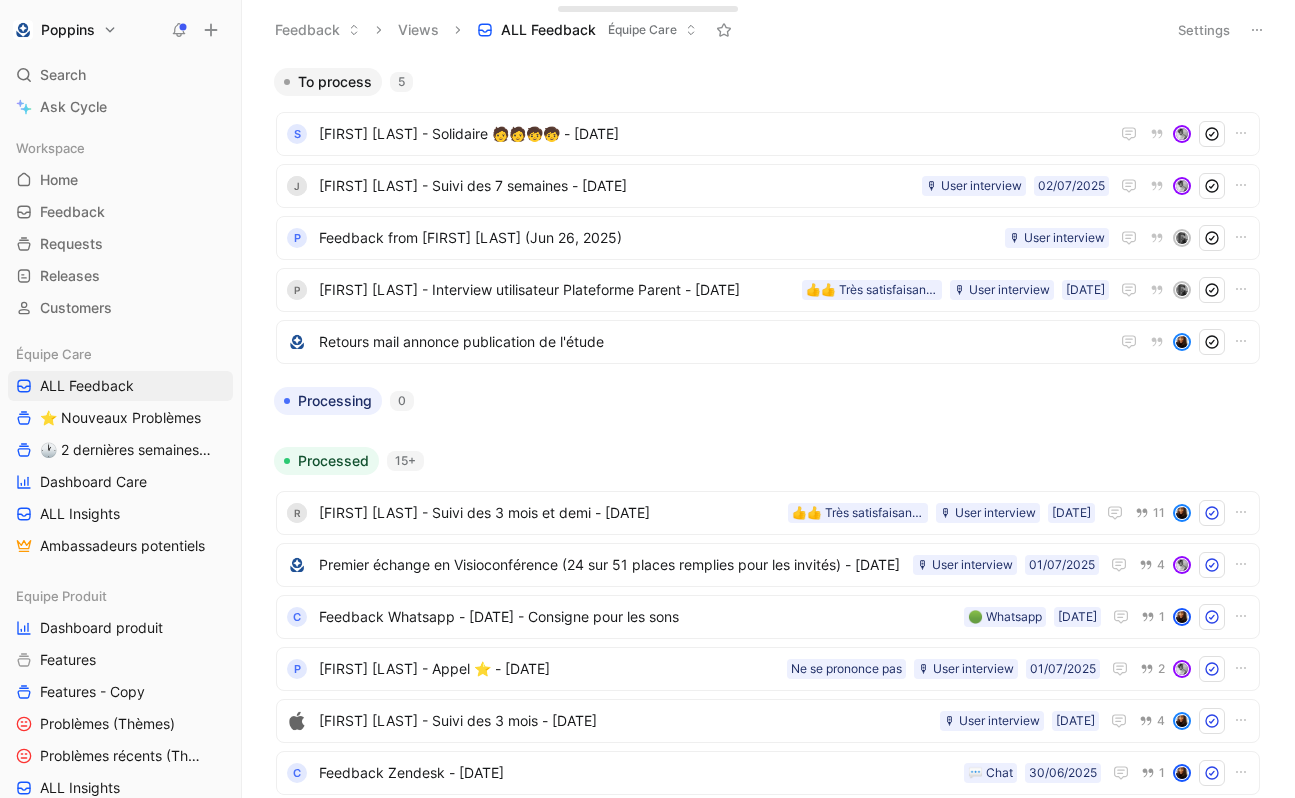 click at bounding box center (1257, 30) 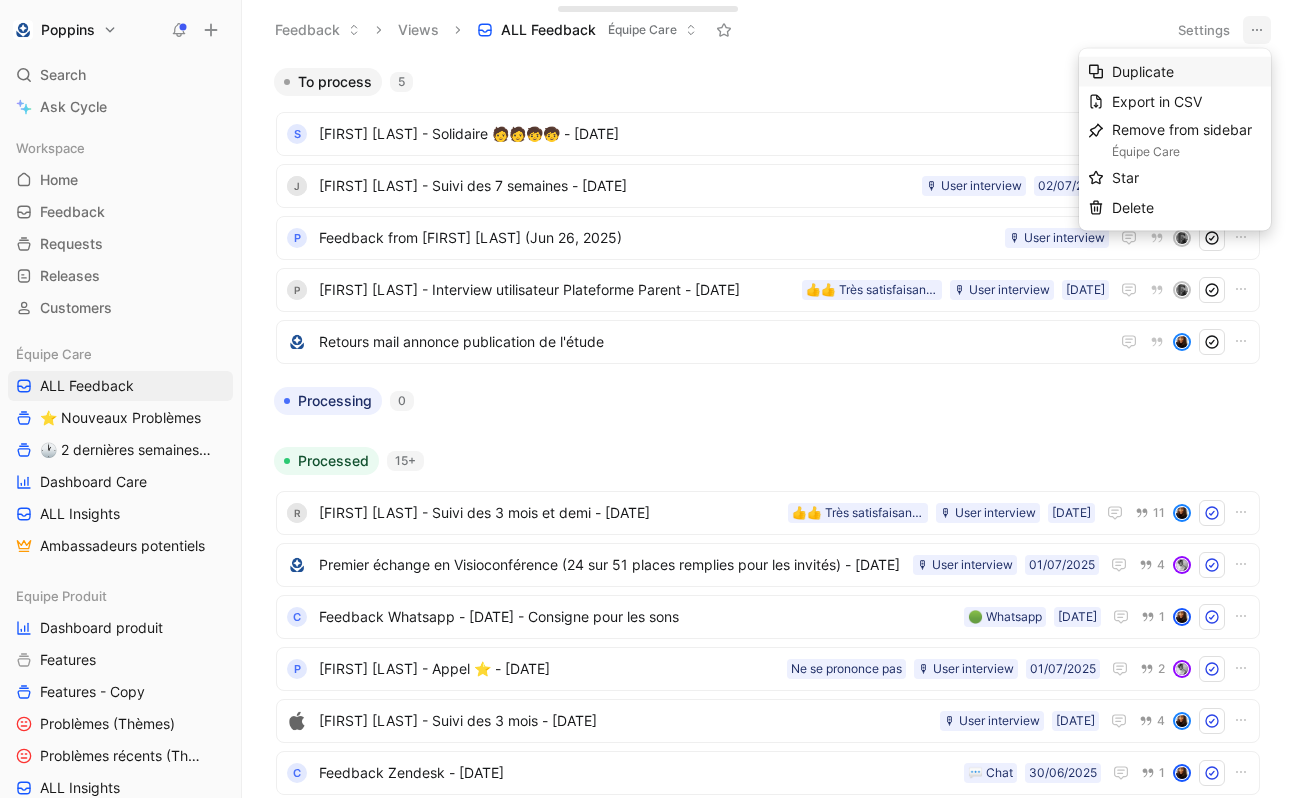 click on "Duplicate Export in CSV Remove from sidebar Équipe Care Star Delete" at bounding box center (1175, 140) 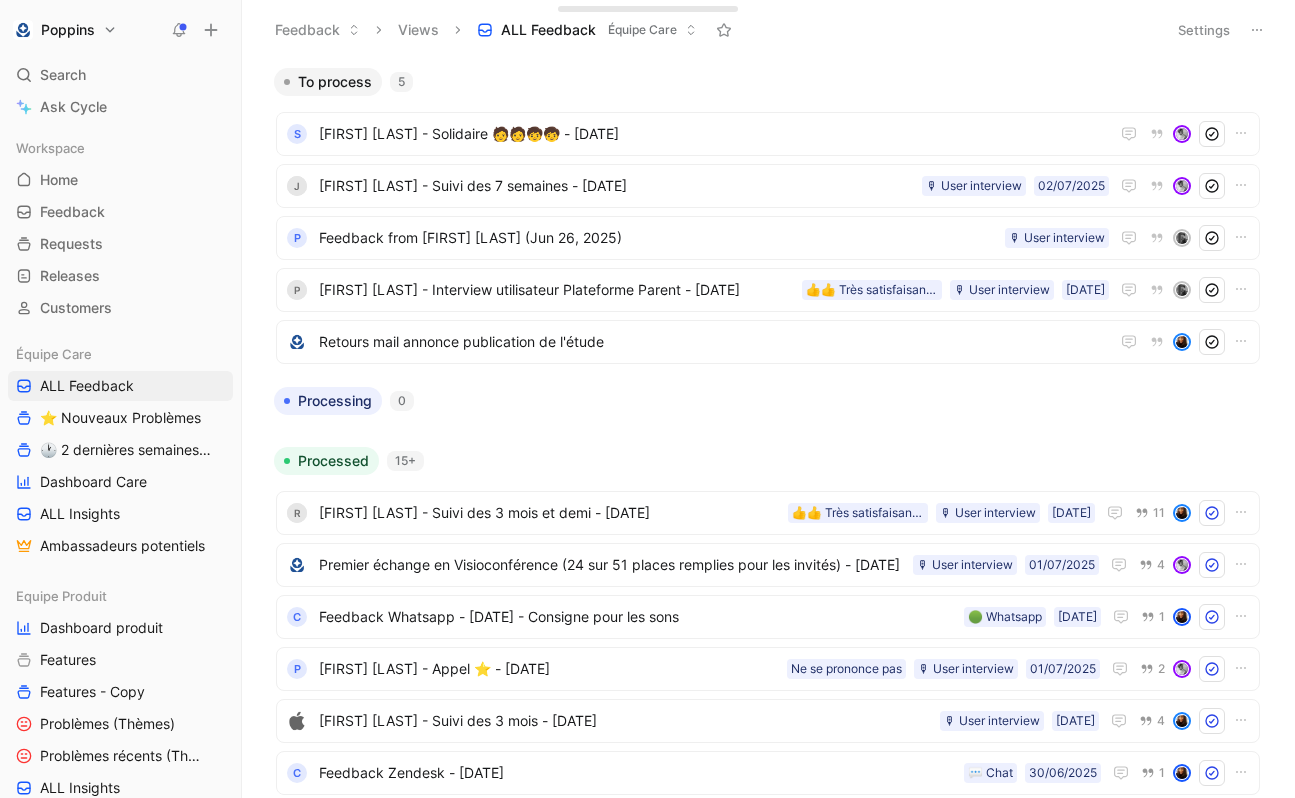 click on "To process 5" at bounding box center [768, 82] 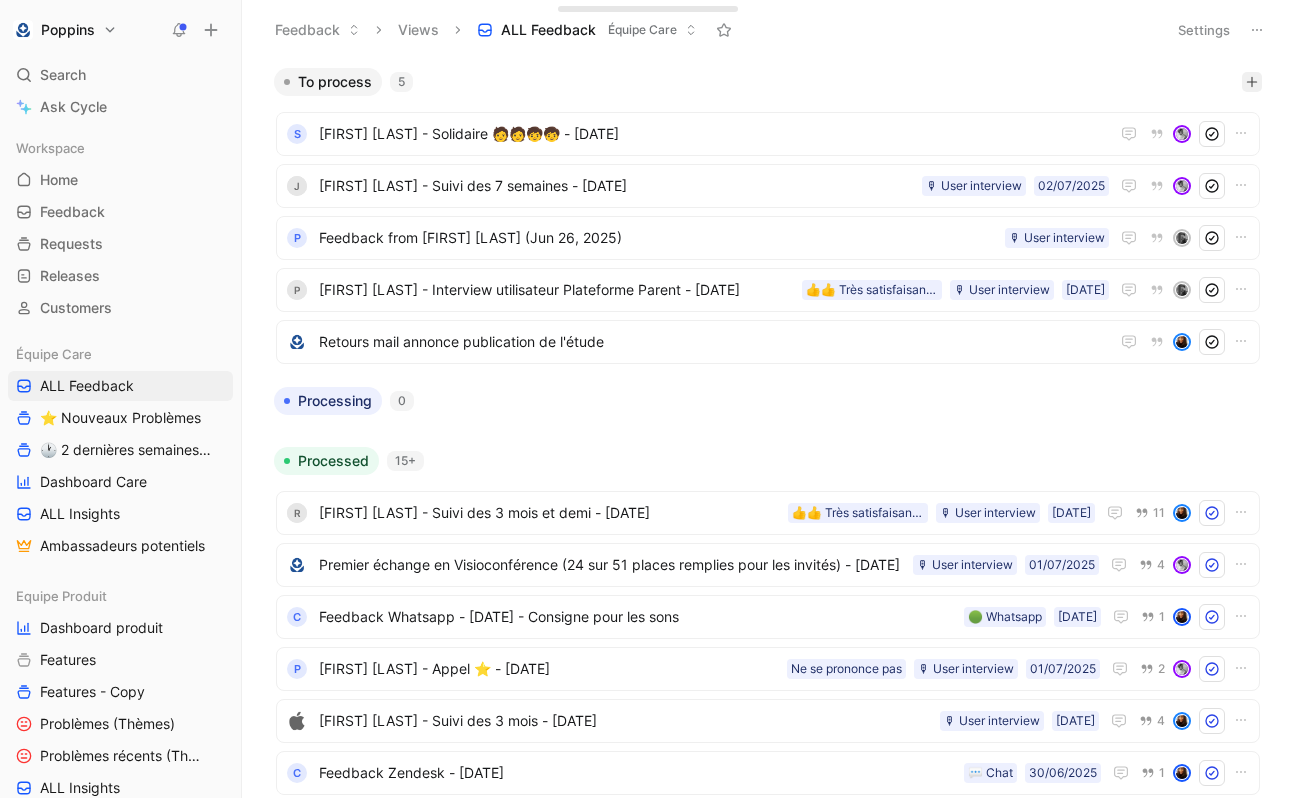 click at bounding box center (1252, 82) 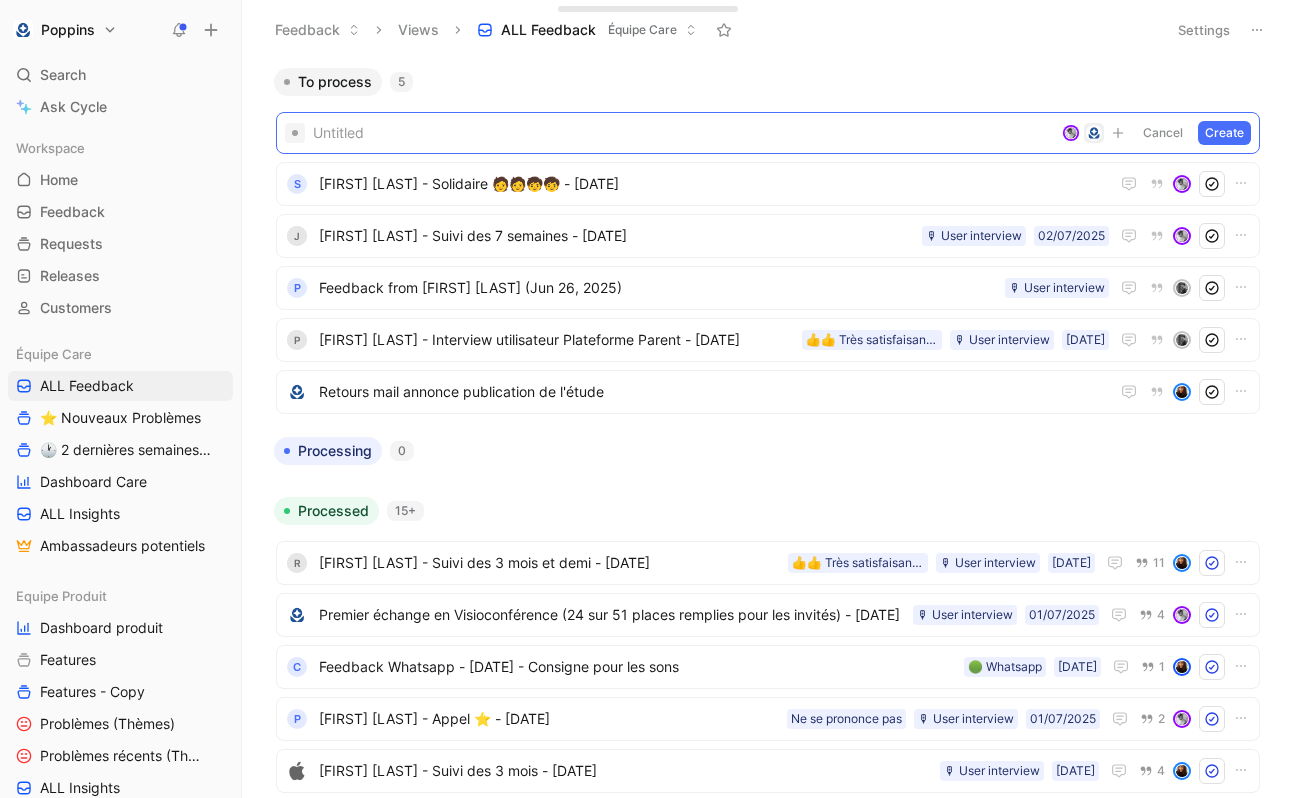 click on "To process 5" at bounding box center (768, 82) 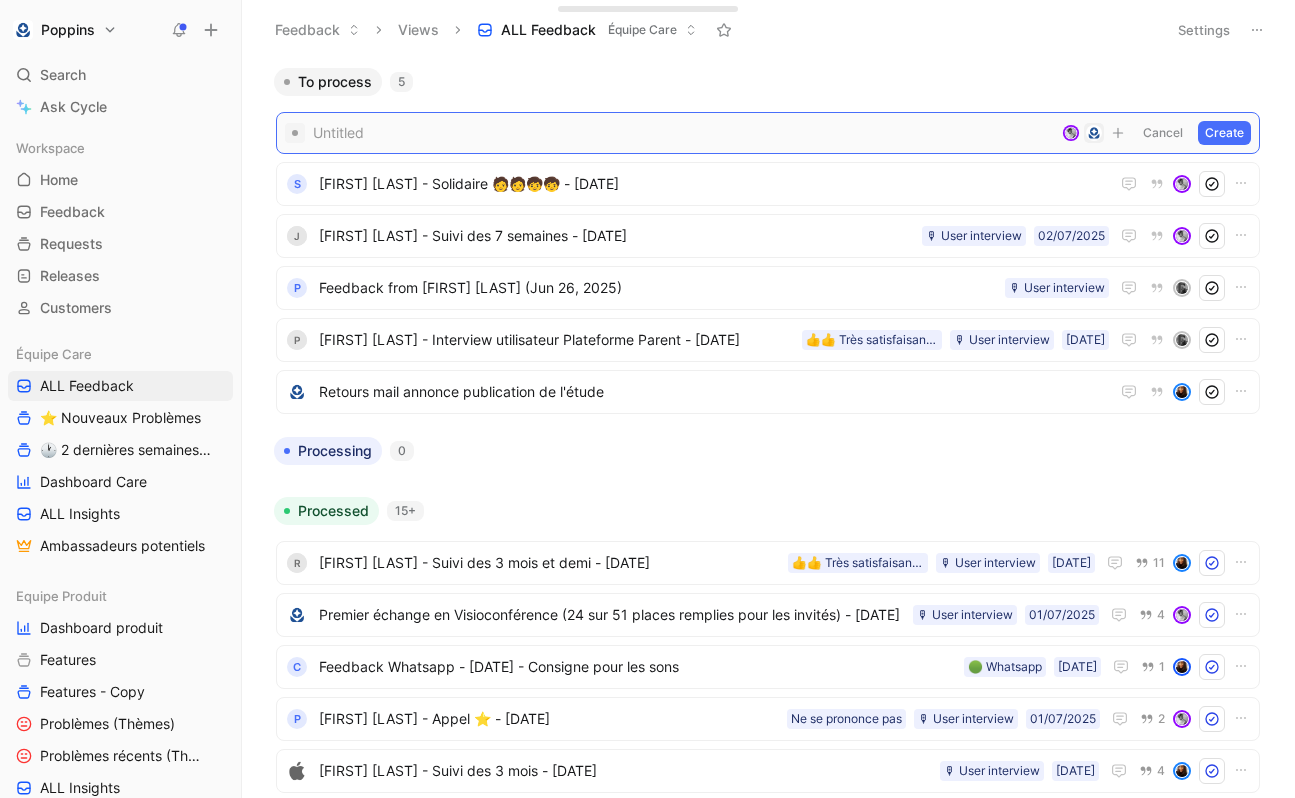 click on "Untitled Cancel Create" at bounding box center (768, 133) 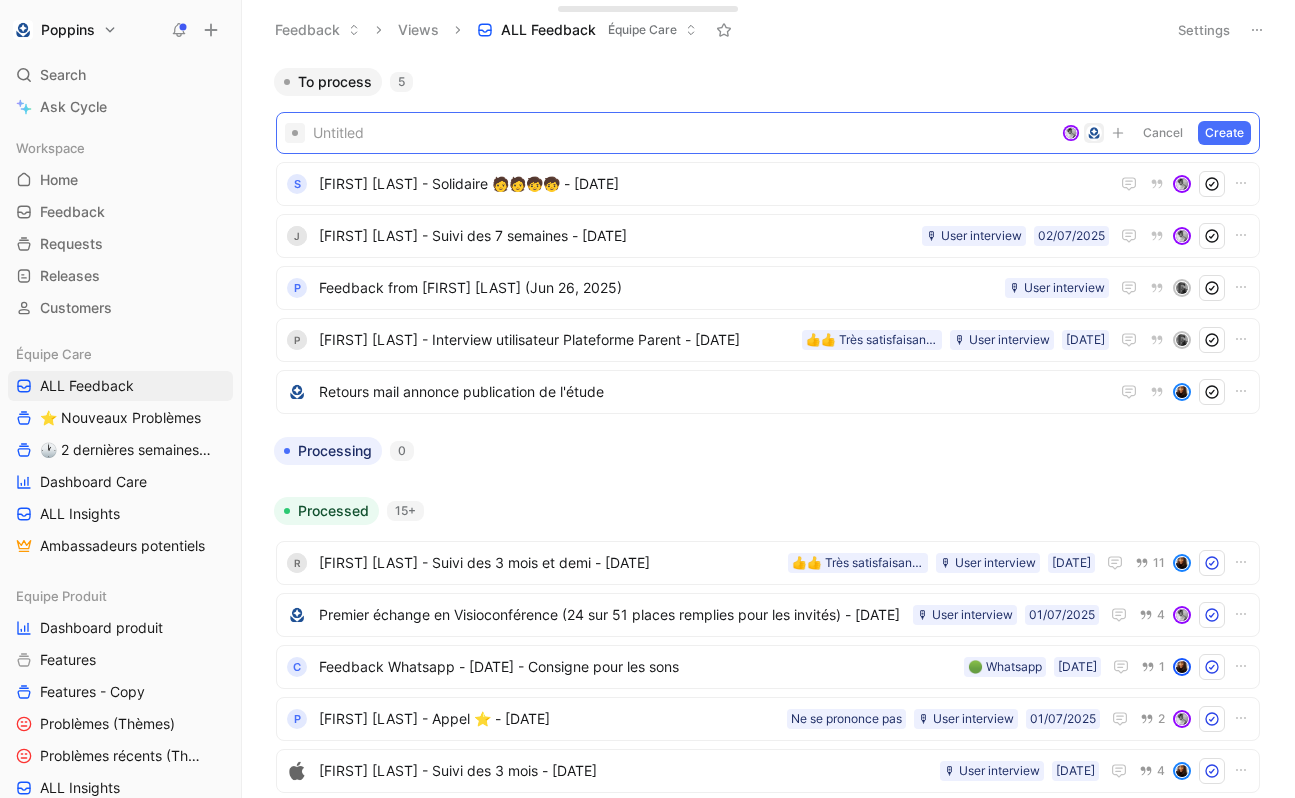 paste 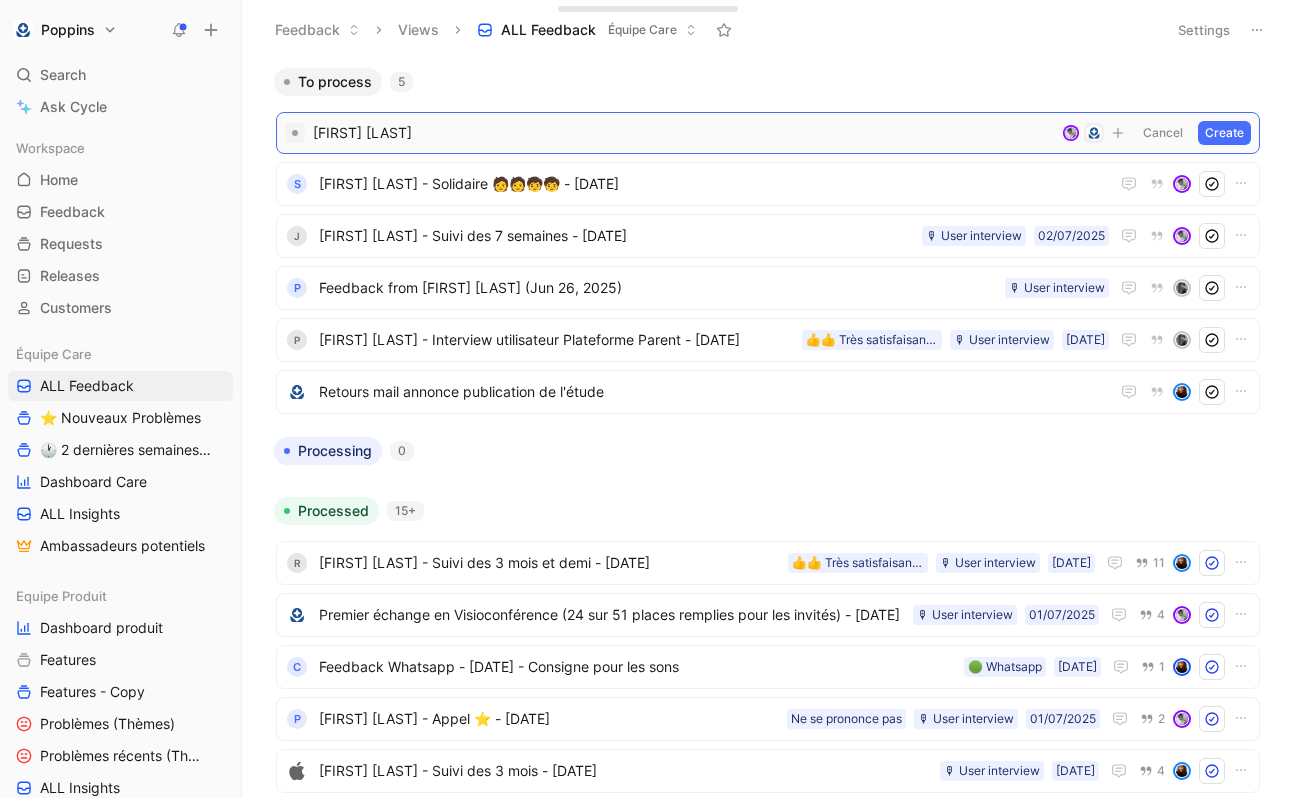 click on "[FIRST] [LAST]" at bounding box center (683, 133) 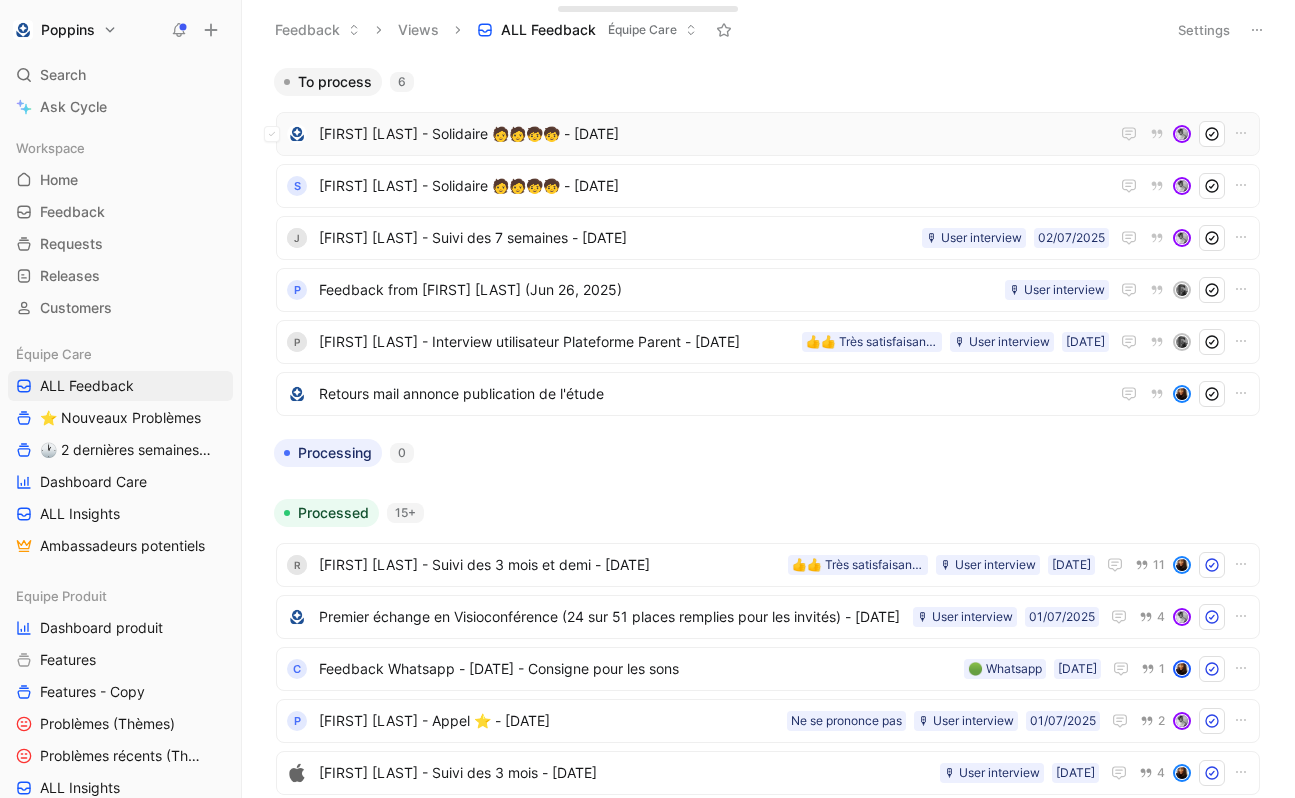 click on "[FIRST] [LAST] - Solidaire 🧑‍🧑‍🧒‍🧒 - [DATE]" at bounding box center (714, 134) 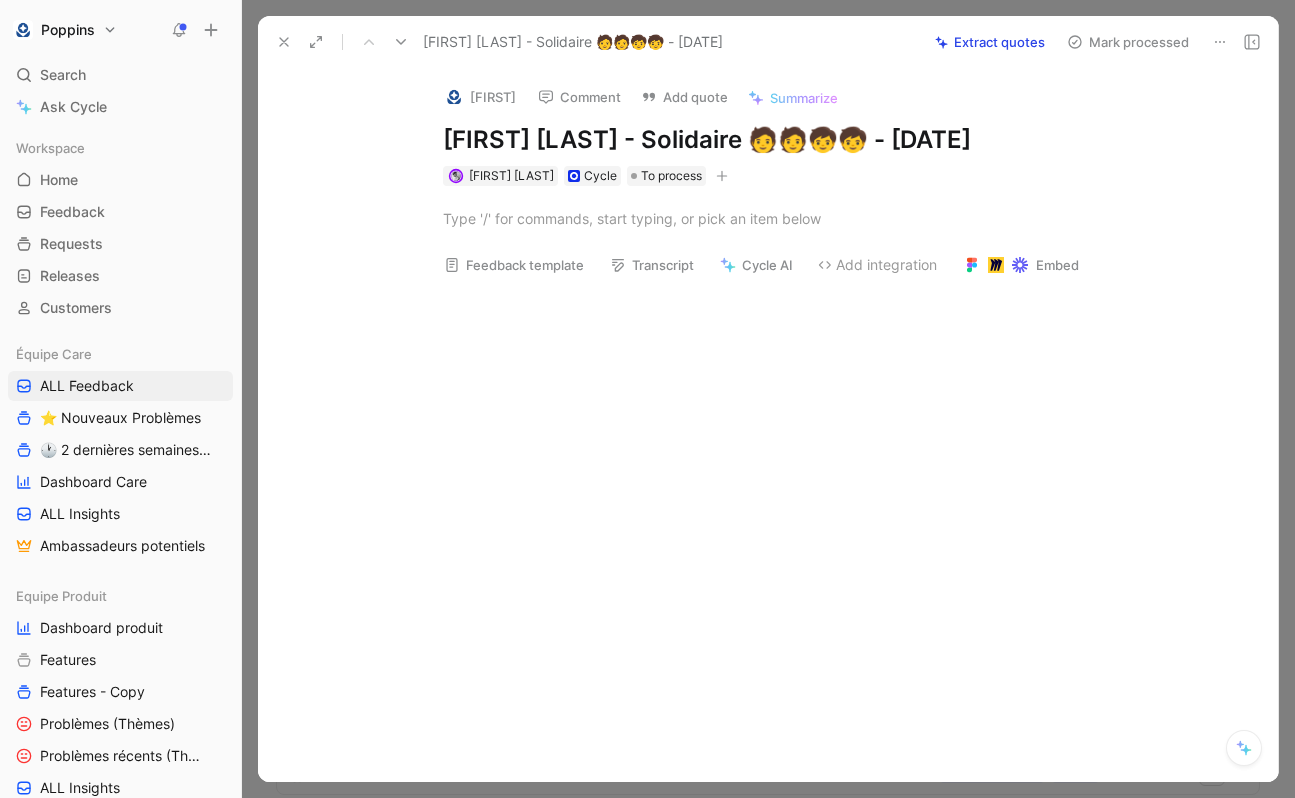 click at bounding box center (454, 97) 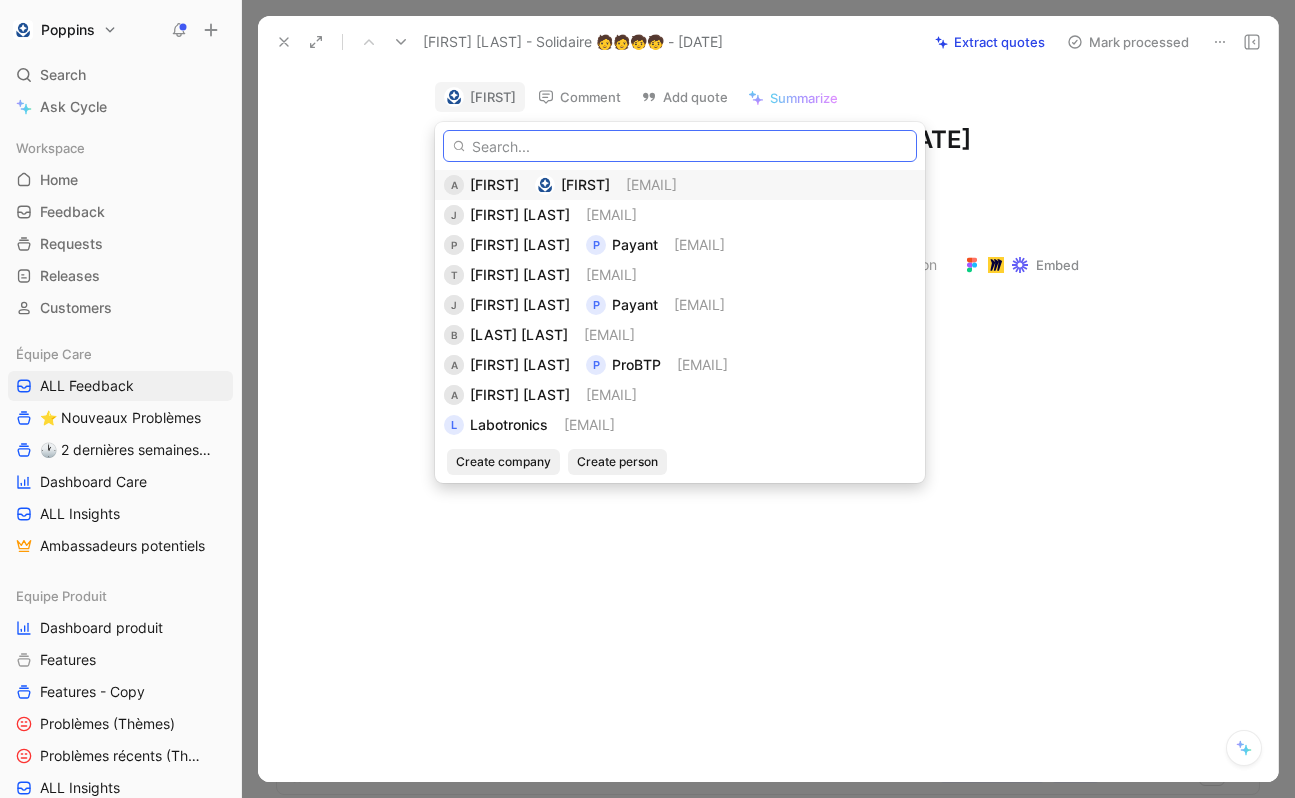 paste on "[EMAIL]" 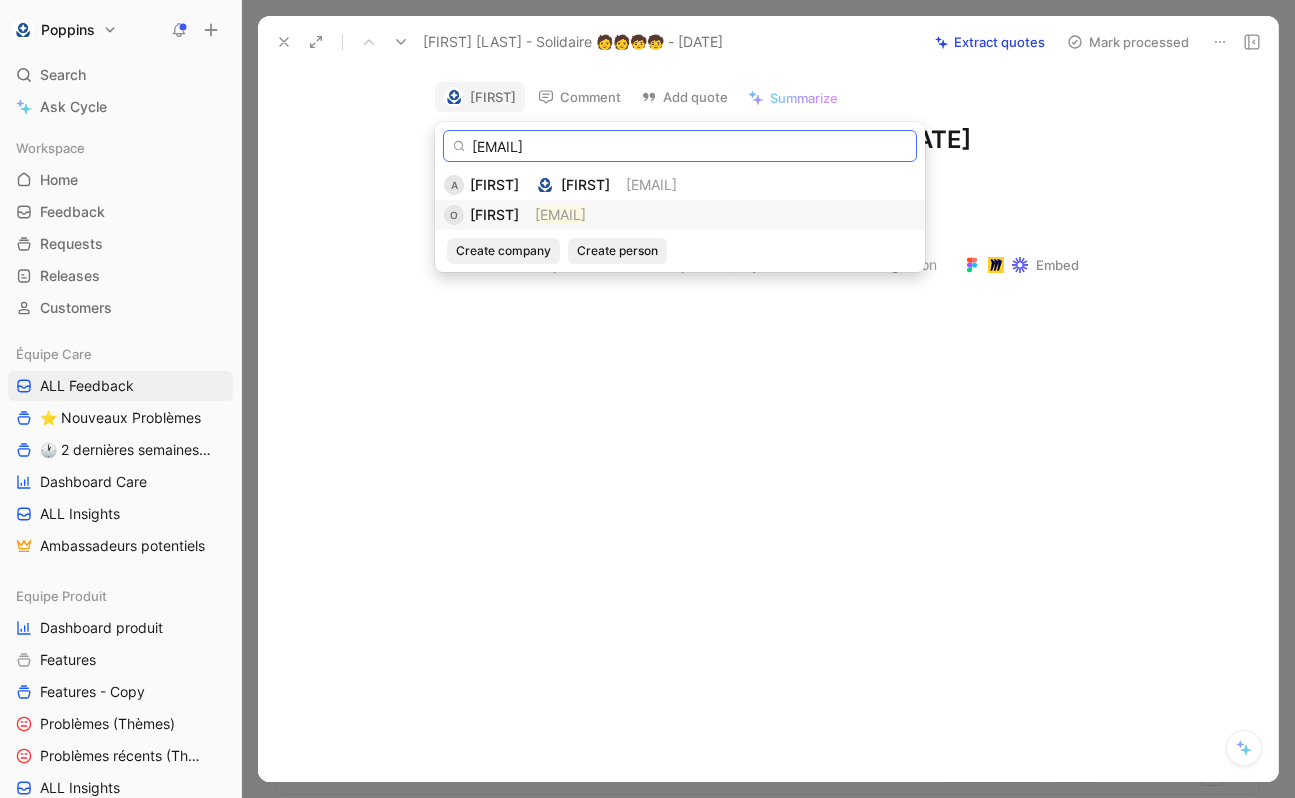 type on "[EMAIL]" 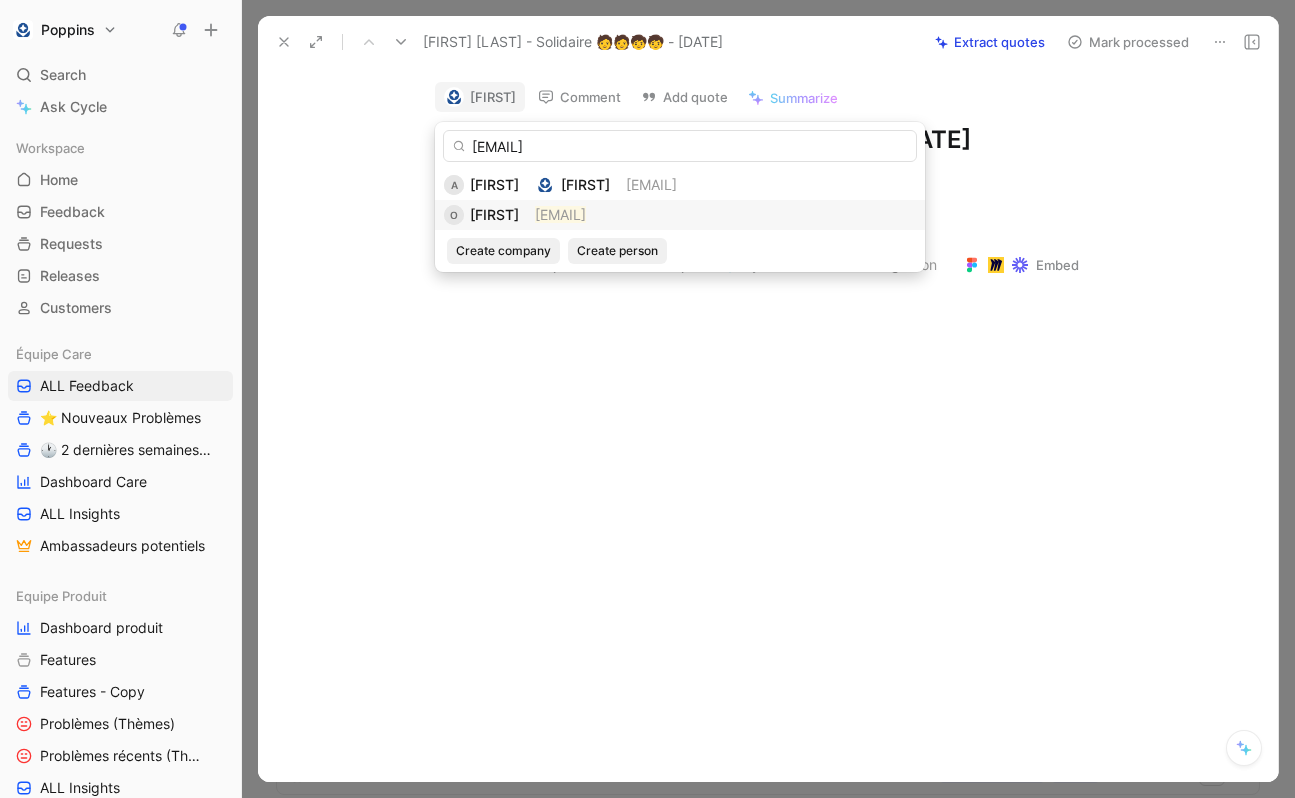 click on "[EMAIL]" at bounding box center [560, 214] 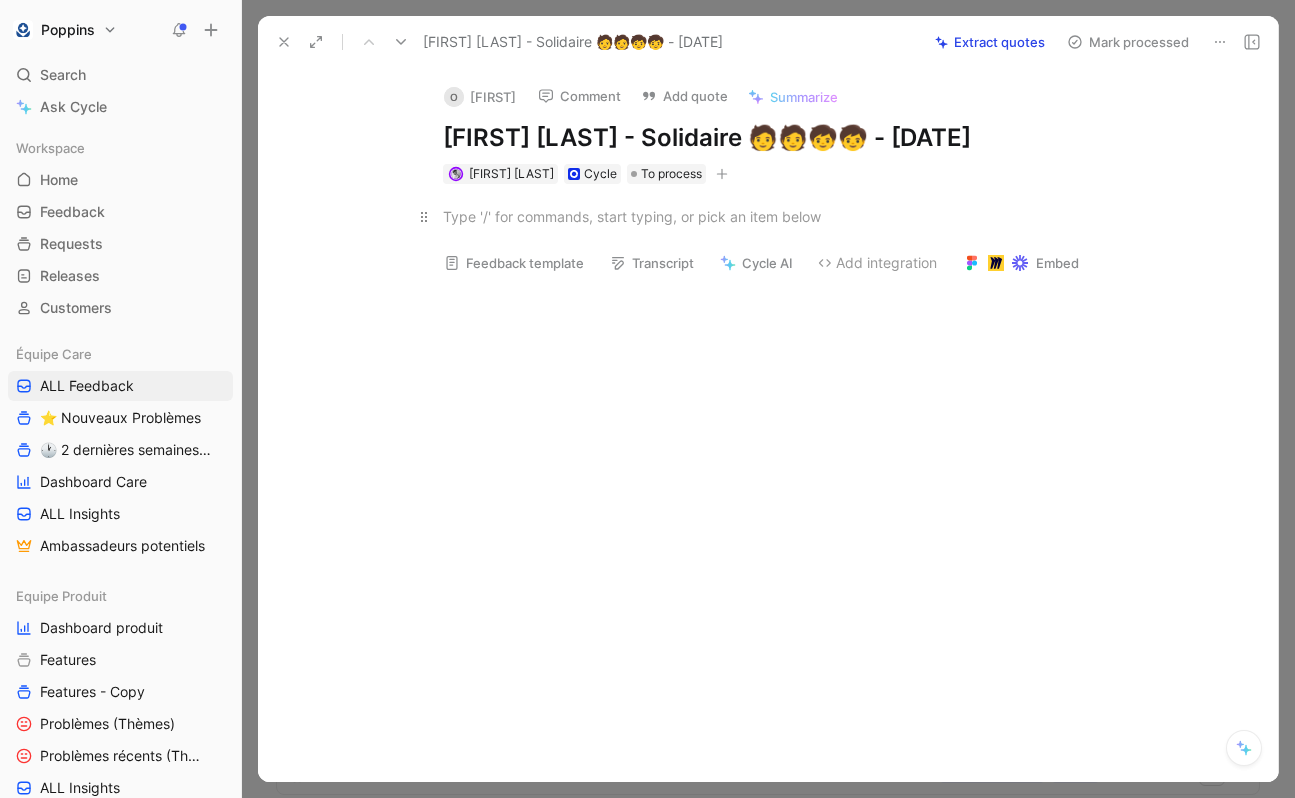 click at bounding box center (789, 216) 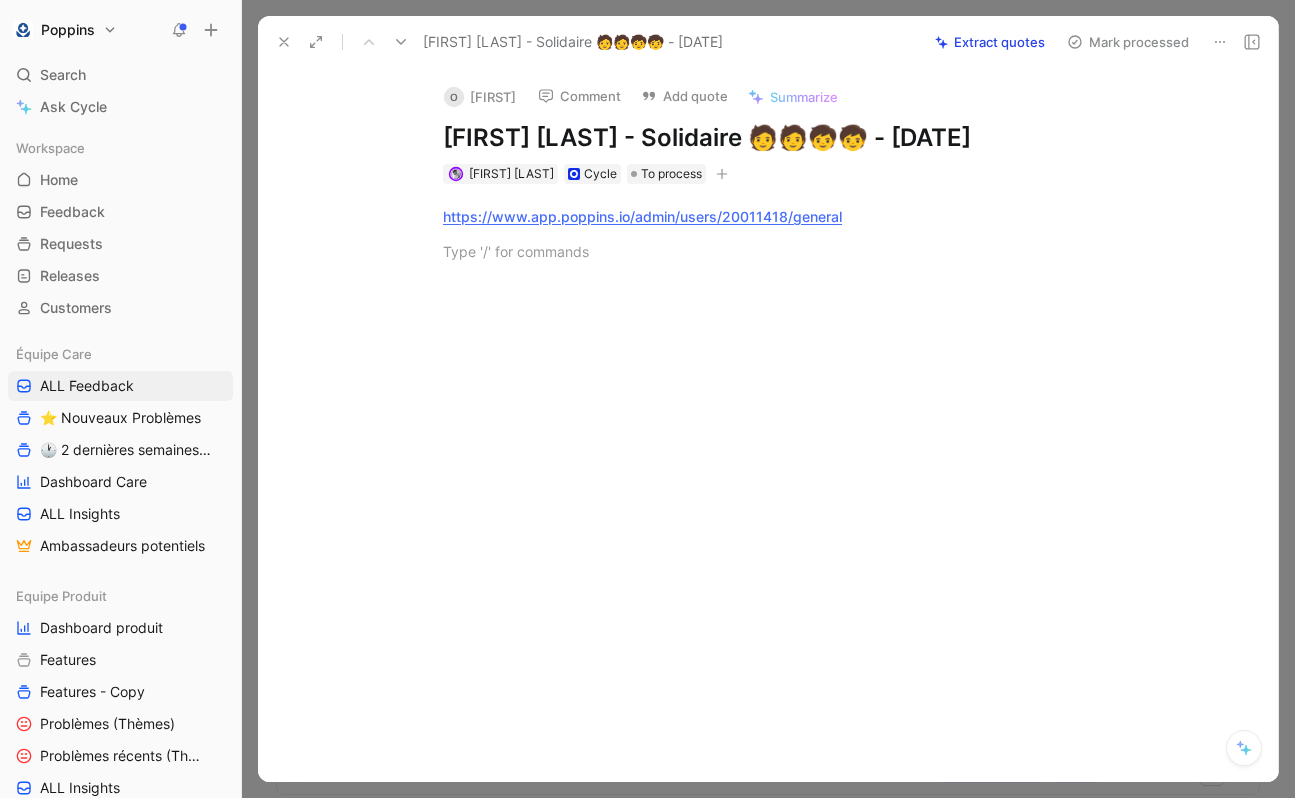 paste 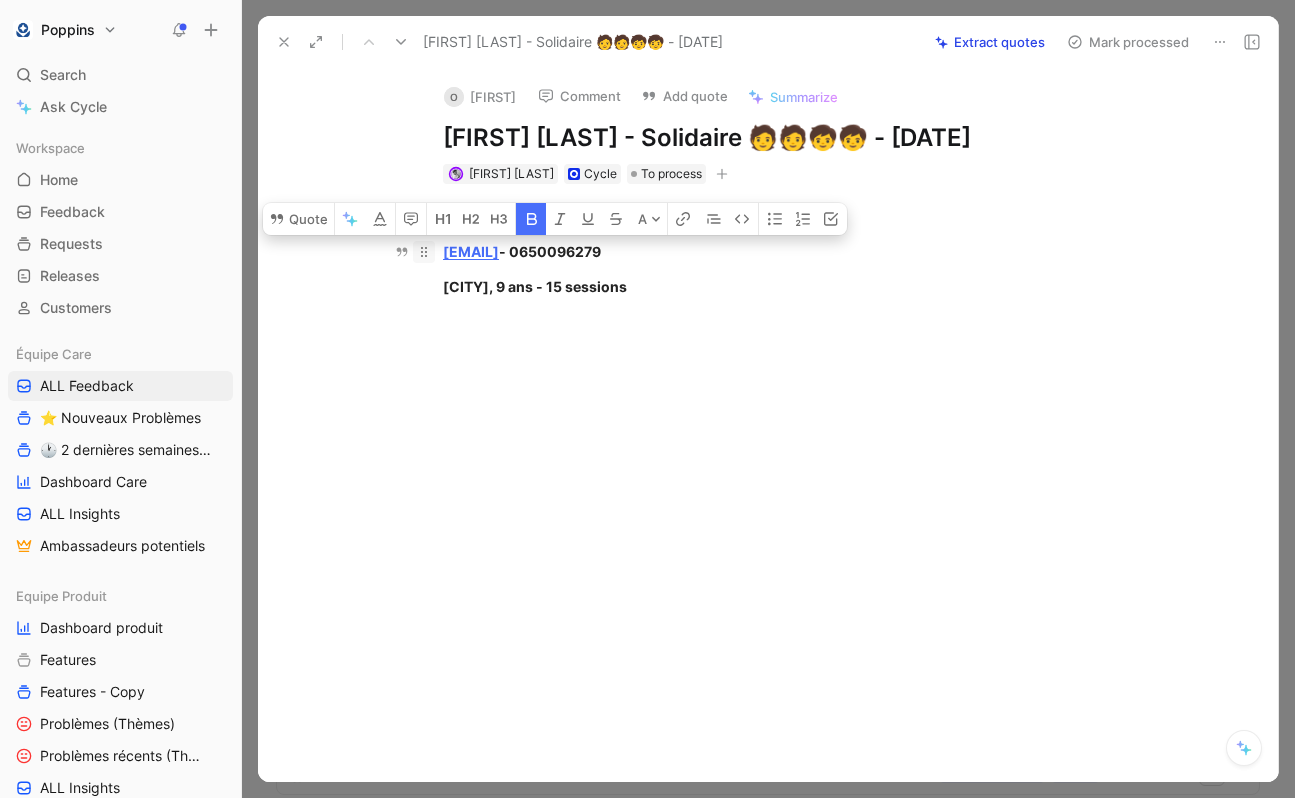 drag, startPoint x: 826, startPoint y: 282, endPoint x: 427, endPoint y: 251, distance: 400.20245 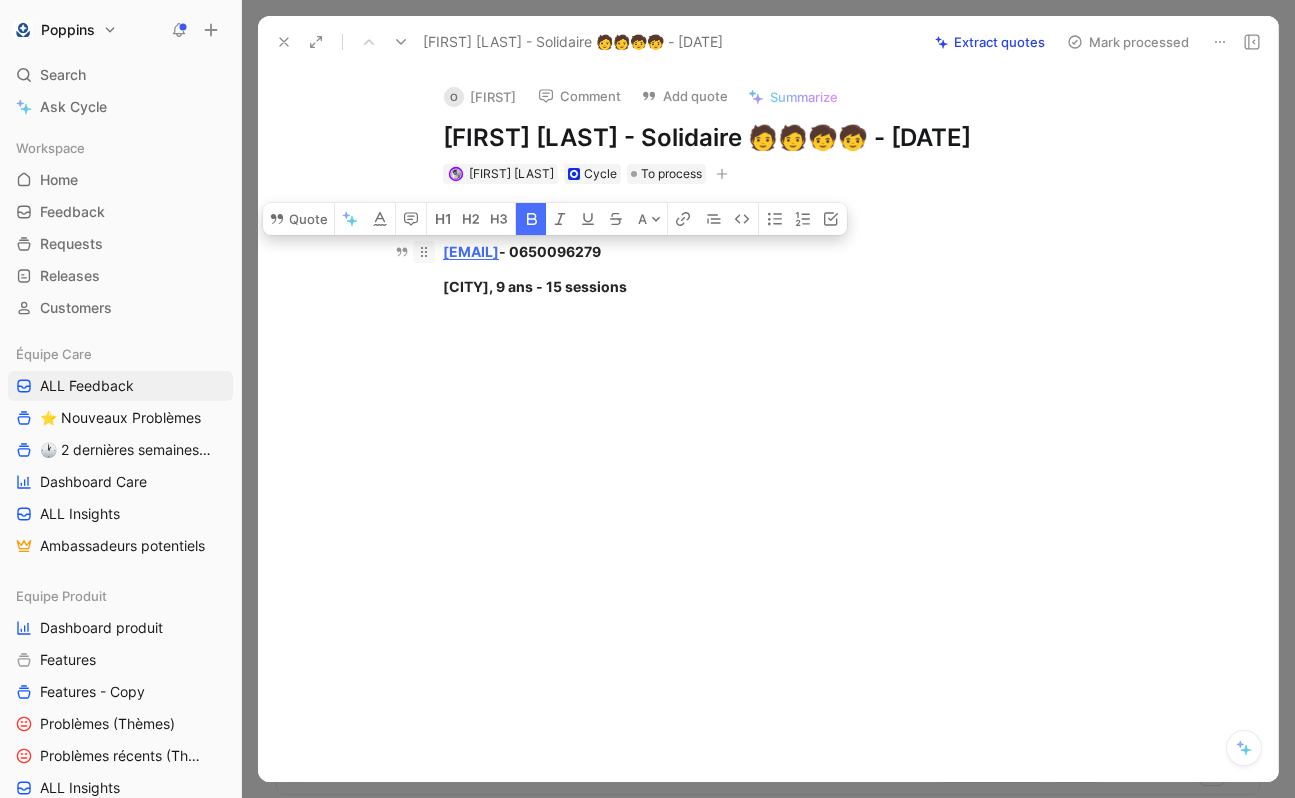click on "https://www.app.poppins.io/admin/users/20011418/general [EMAIL]  - [PHONE] [CITY], [AGE] - [NUMBER] sessions" at bounding box center [789, 251] 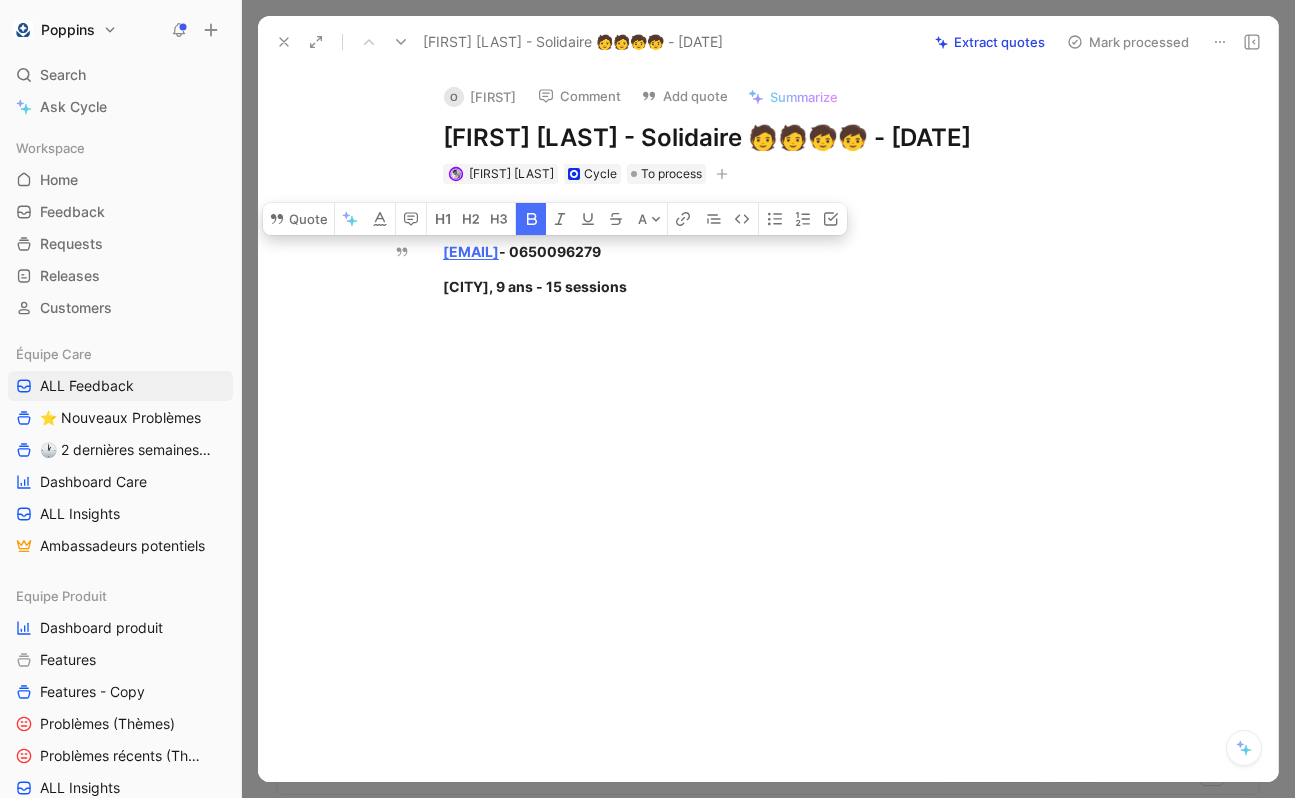 click at bounding box center (531, 219) 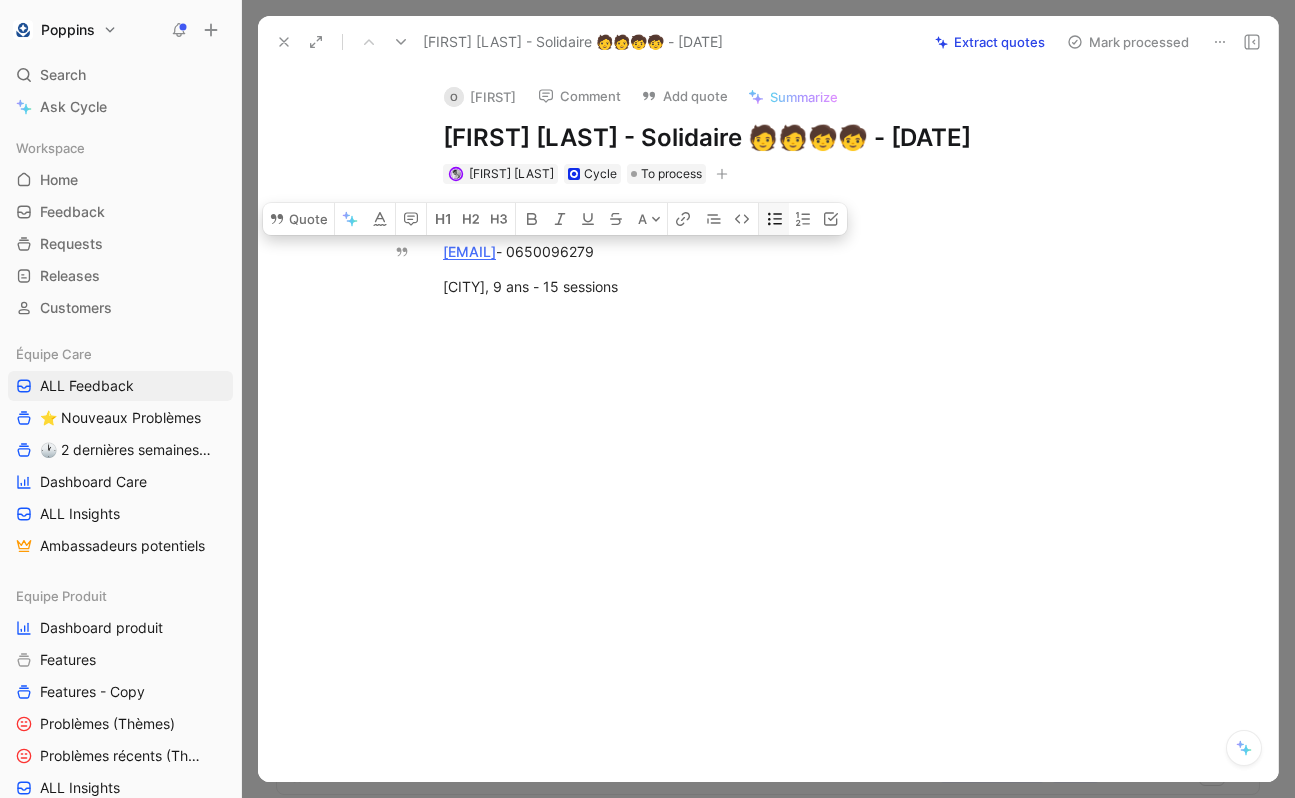 click at bounding box center [774, 219] 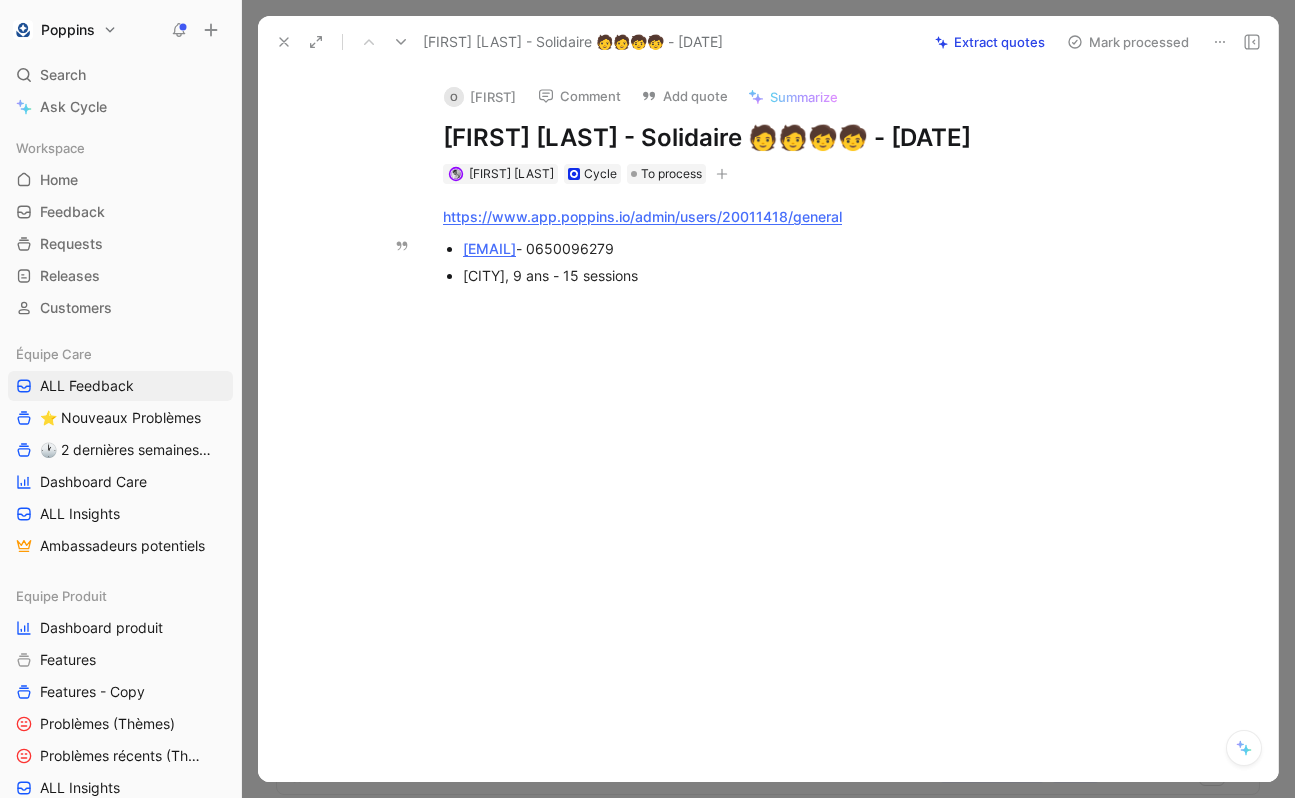 click on "[CITY], 9 ans - 15 sessions" at bounding box center [799, 248] 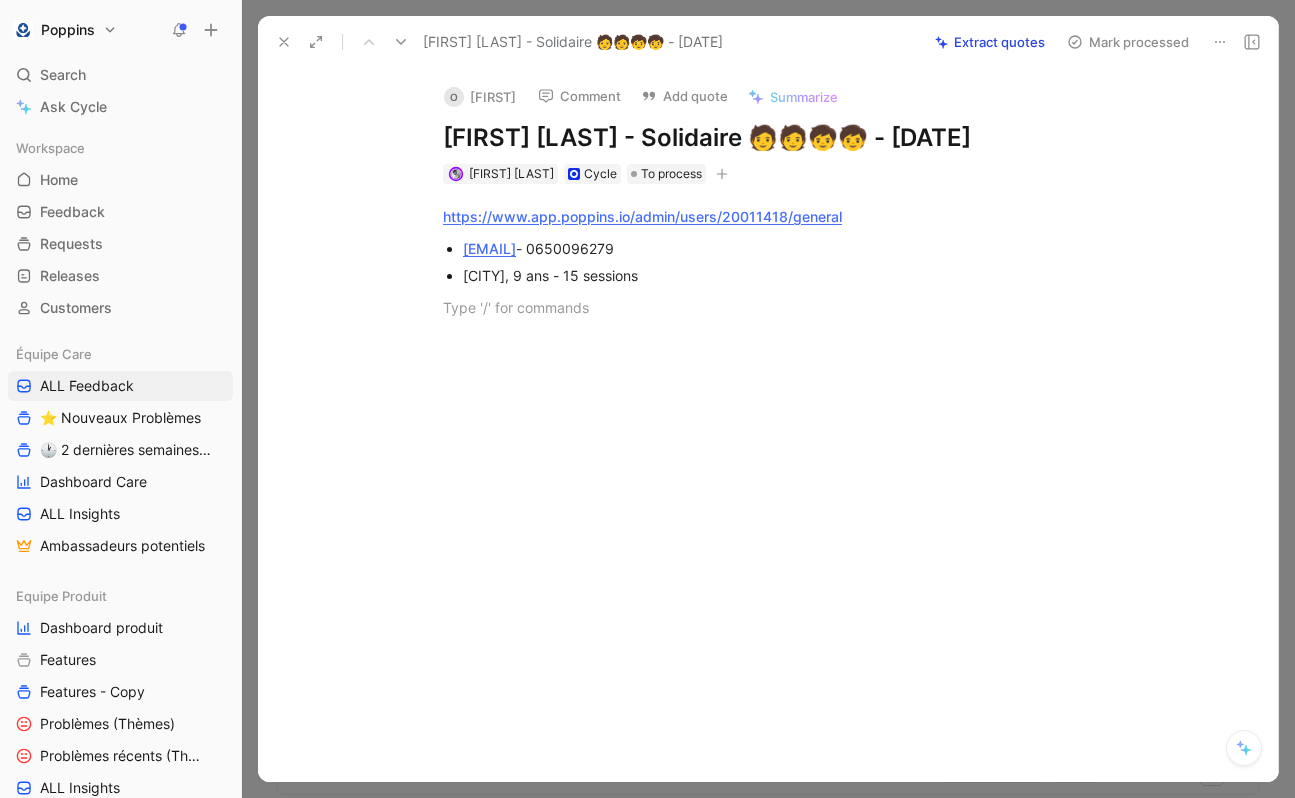 click at bounding box center (722, 173) 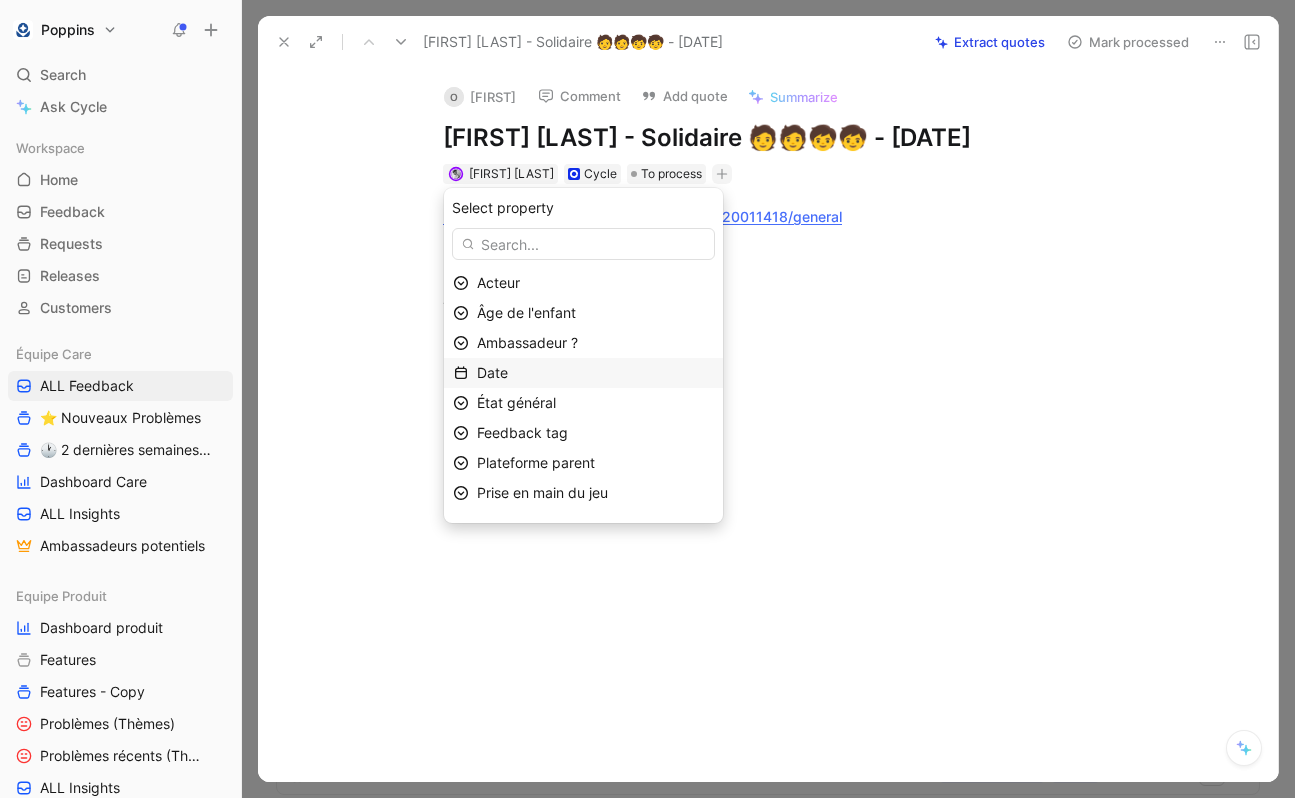 click on "Date" at bounding box center [595, 373] 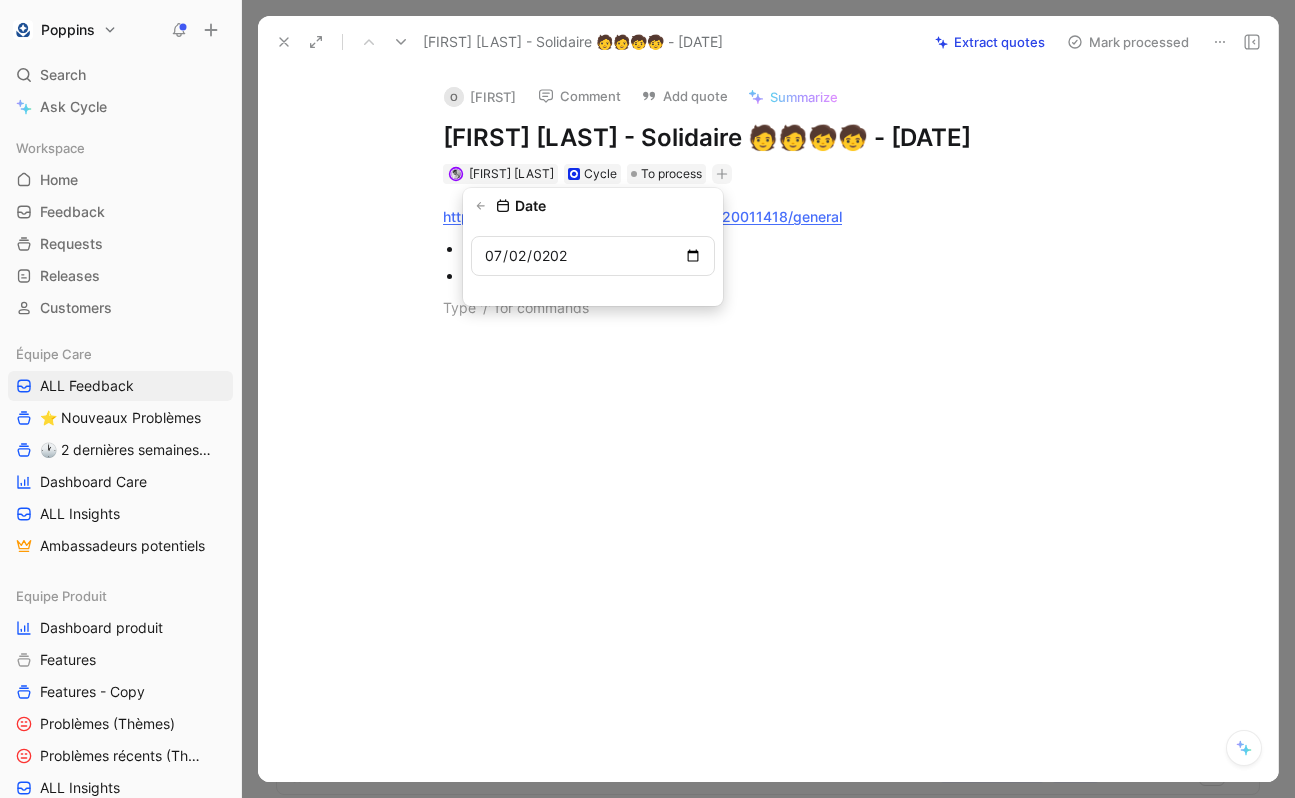 type on "2025-07-02" 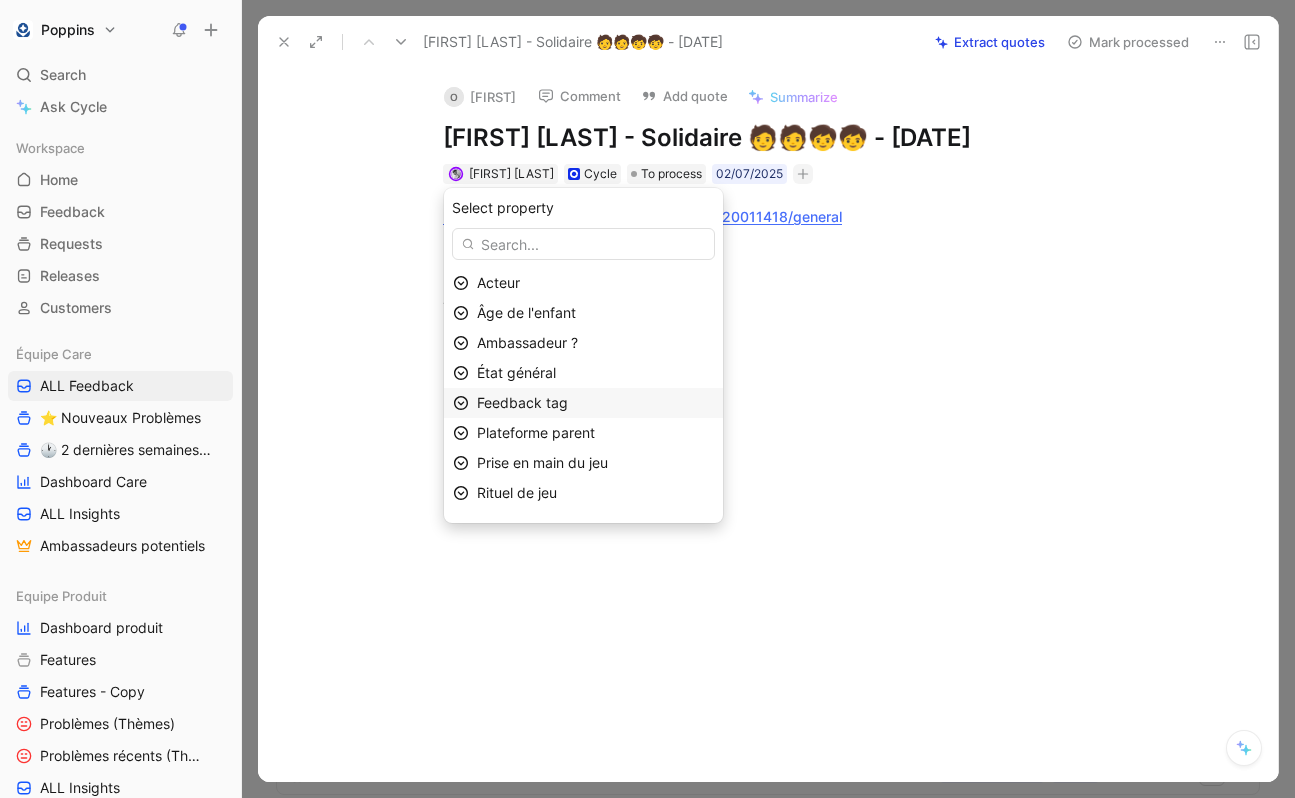 click on "Feedback tag" at bounding box center (595, 403) 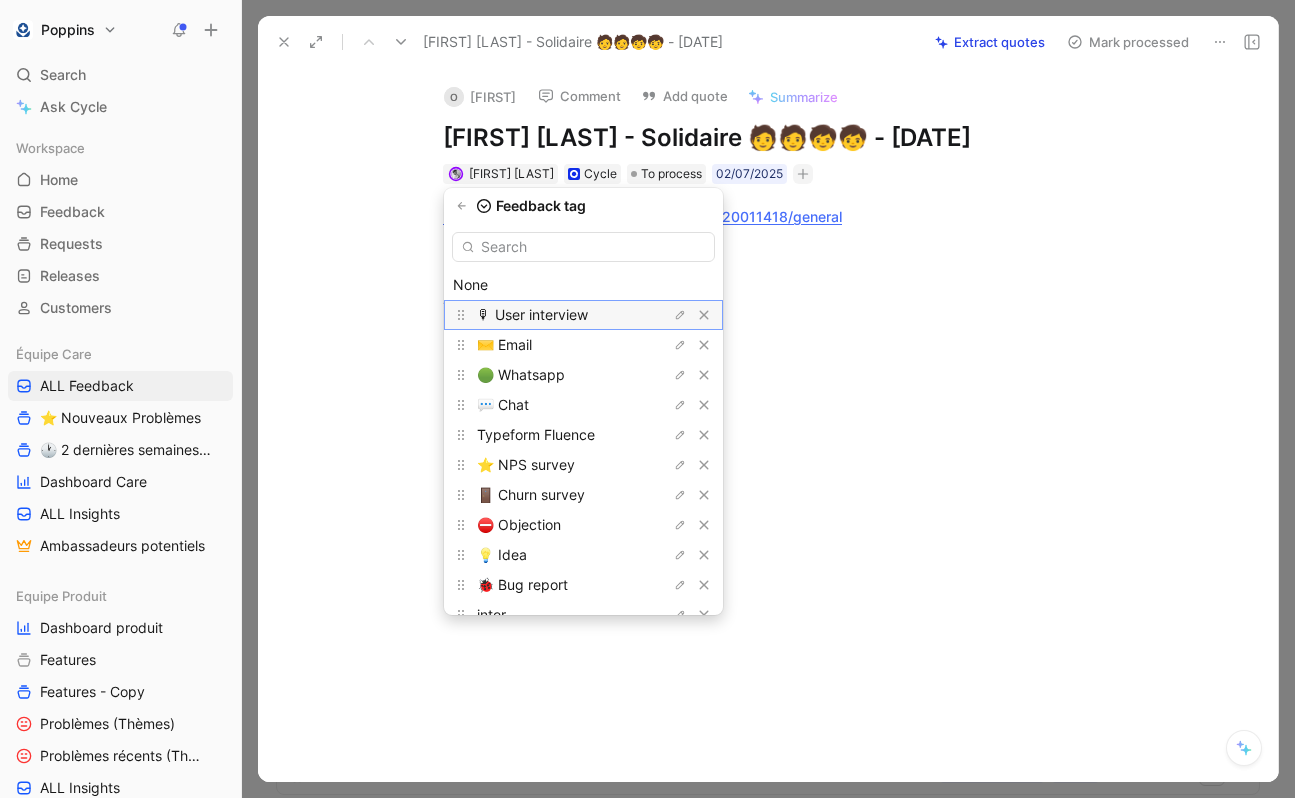 click on "🎙 User interview" at bounding box center (532, 314) 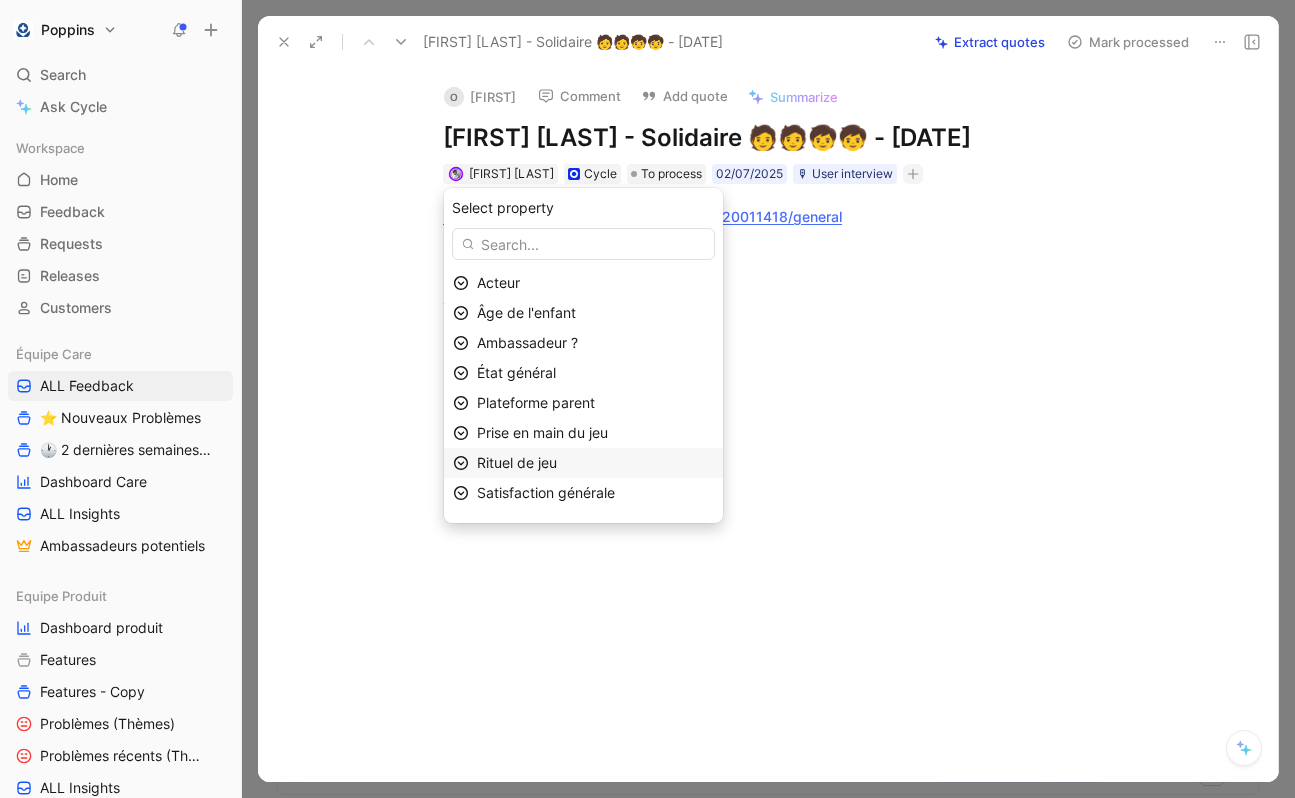 scroll, scrollTop: 83, scrollLeft: 0, axis: vertical 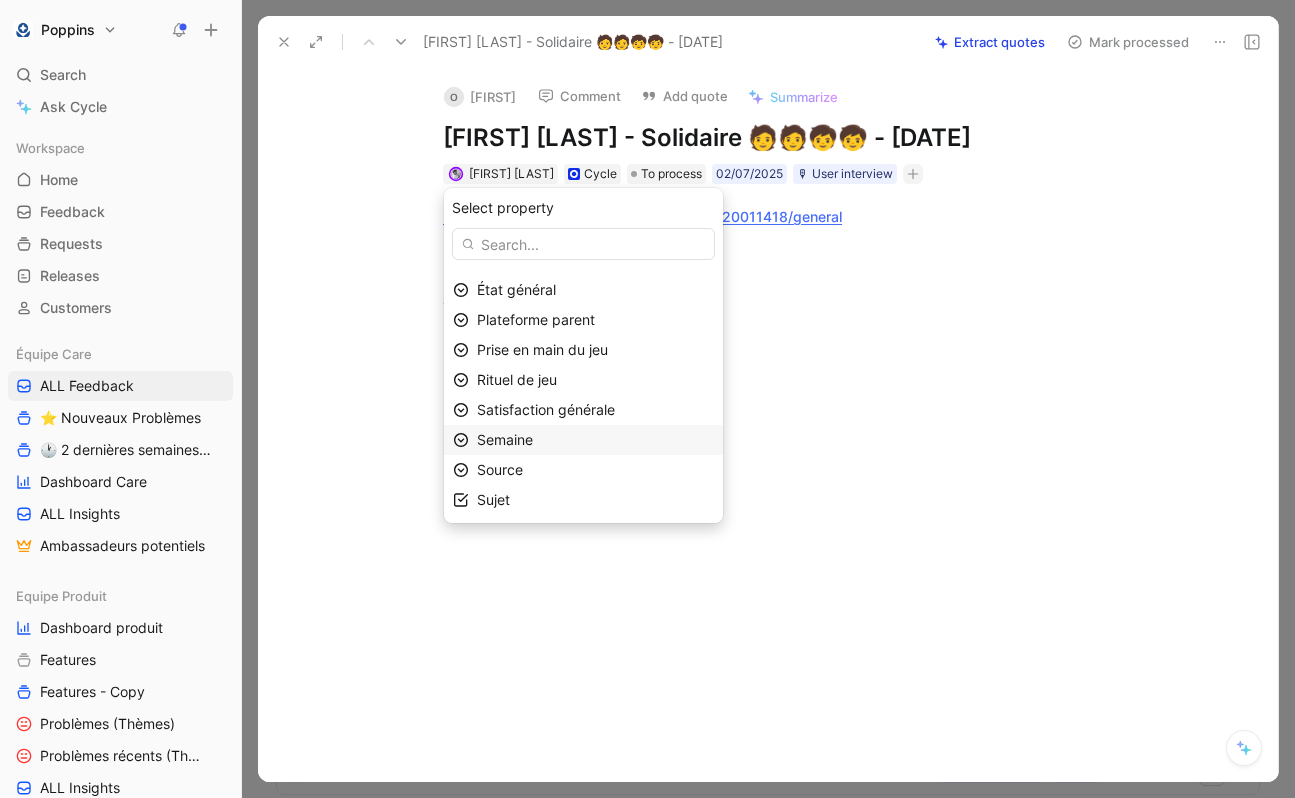 click on "Semaine" at bounding box center (595, 440) 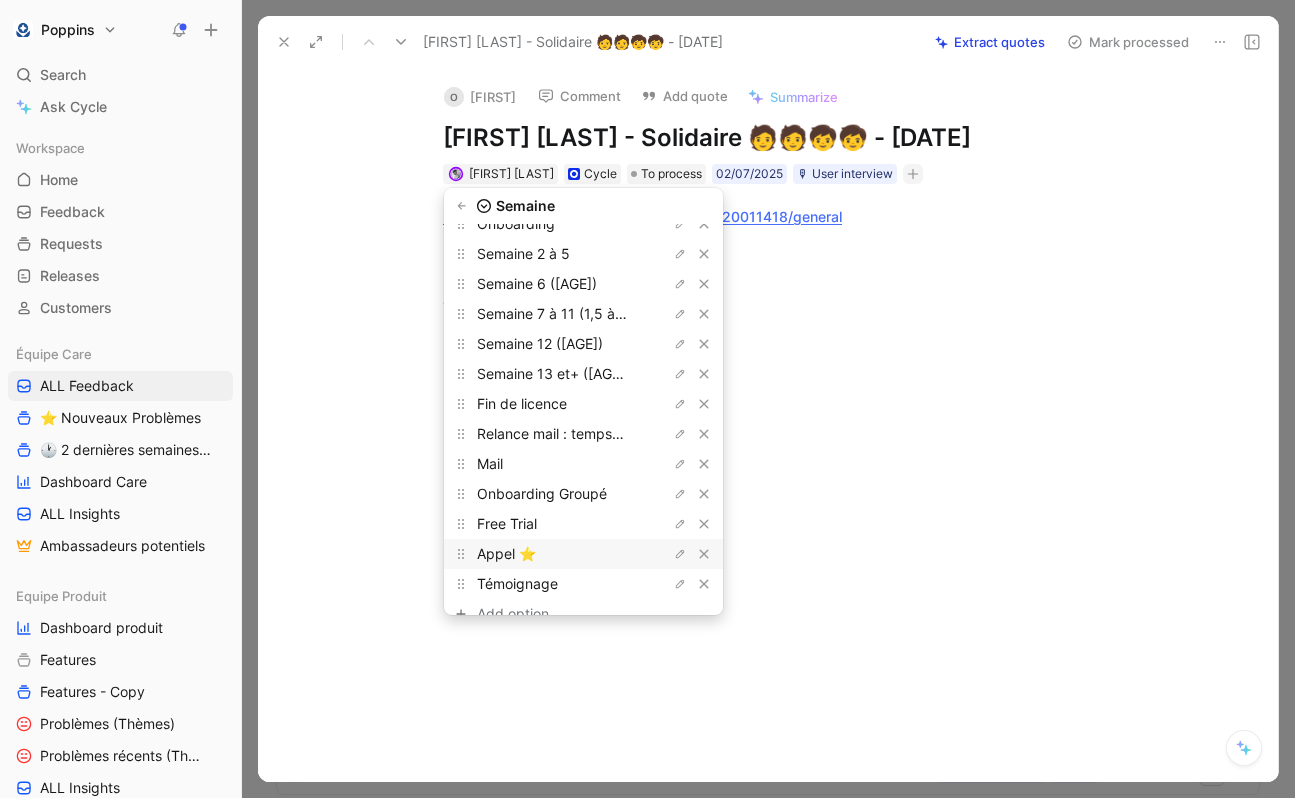 scroll, scrollTop: 112, scrollLeft: 0, axis: vertical 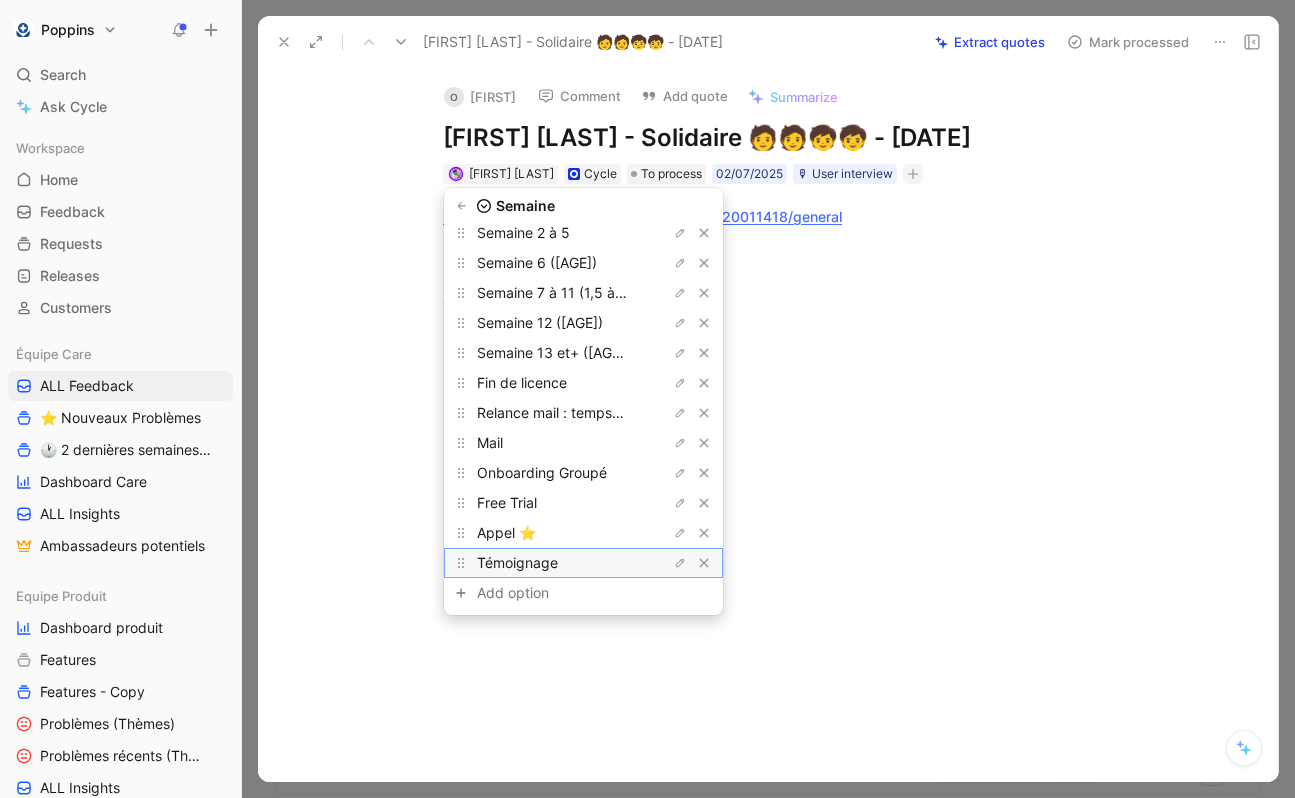 click on "Témoignage" at bounding box center (516, 202) 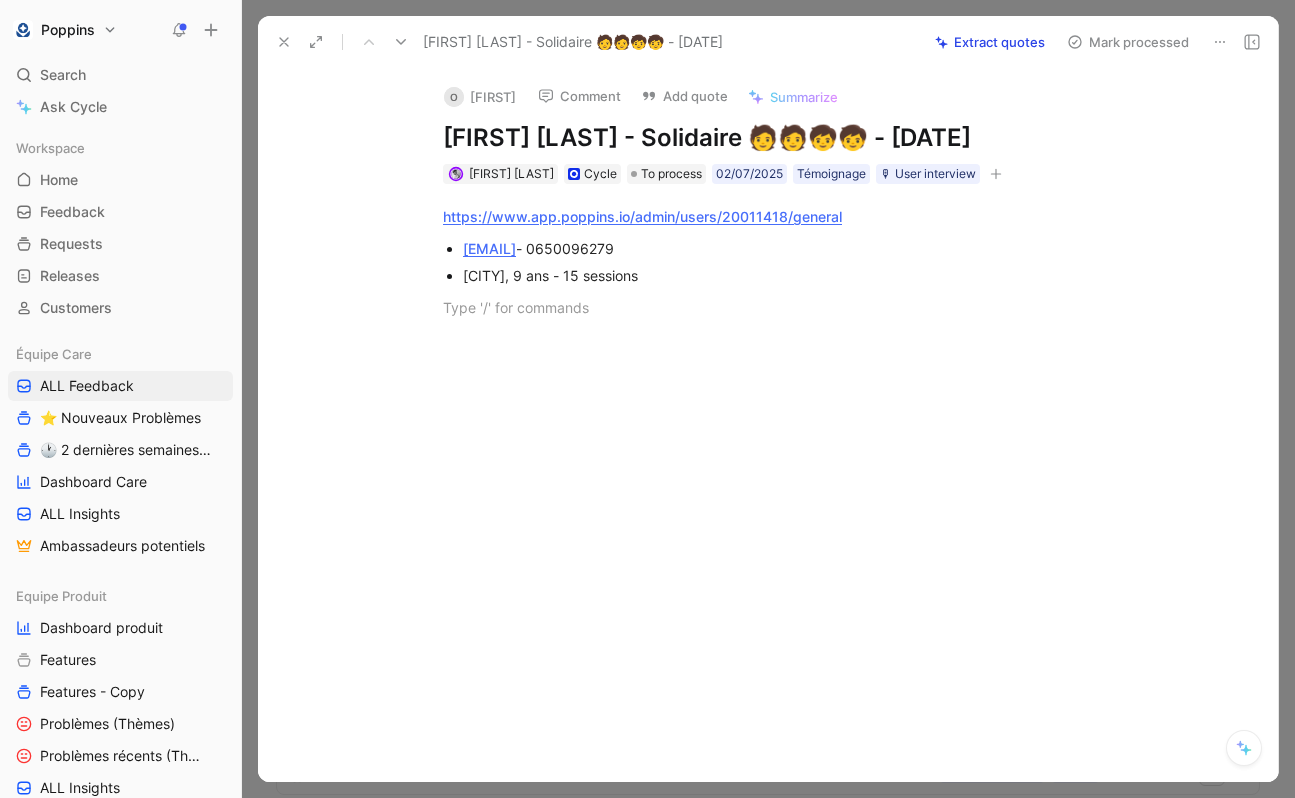 click on "https://www.app.poppins.io/admin/users/20011418/general [EMAIL]  - [PHONE] [CITY], [AGE] - [NUMBER] sessions" at bounding box center (789, 262) 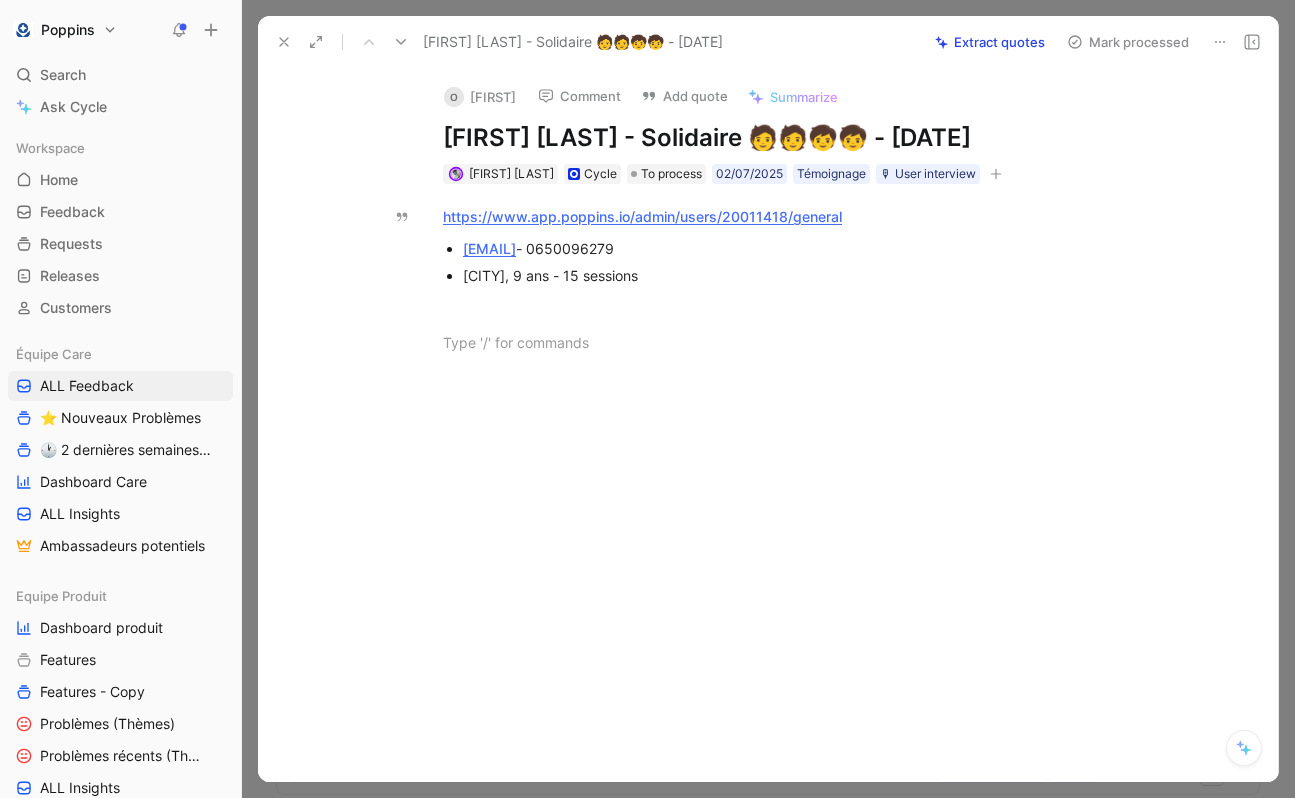 click at bounding box center [284, 42] 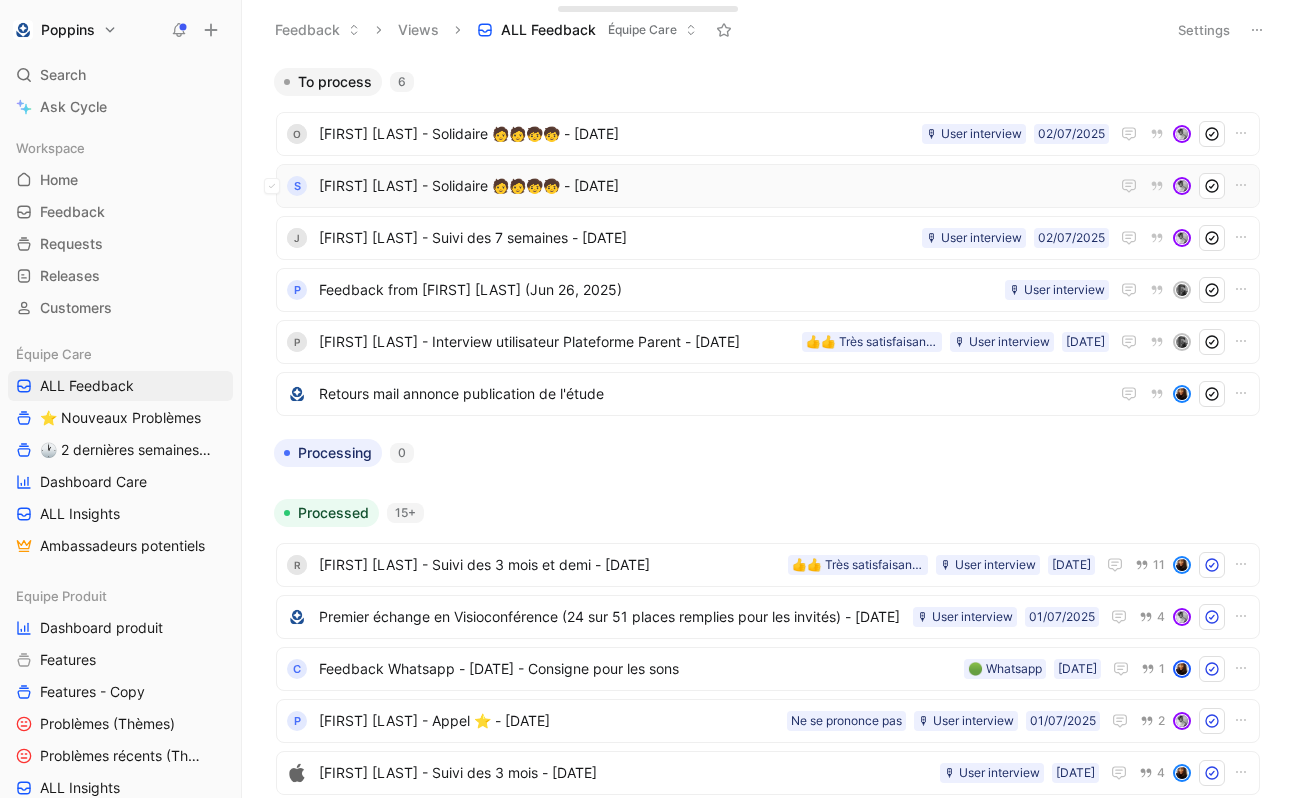 click on "[FIRST] [LAST] - Solidaire 🧑‍🧑‍🧒‍🧒 - [DATE]" at bounding box center [714, 186] 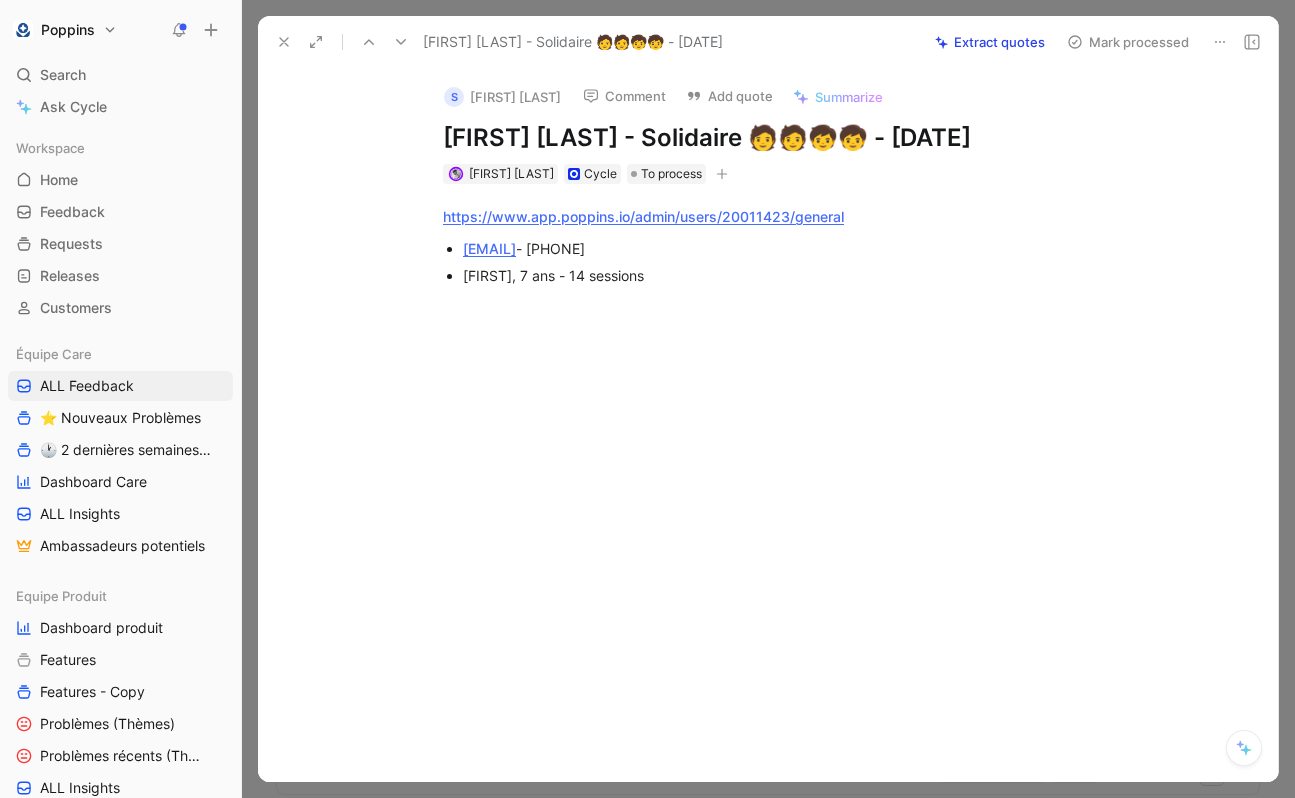 click at bounding box center (722, 174) 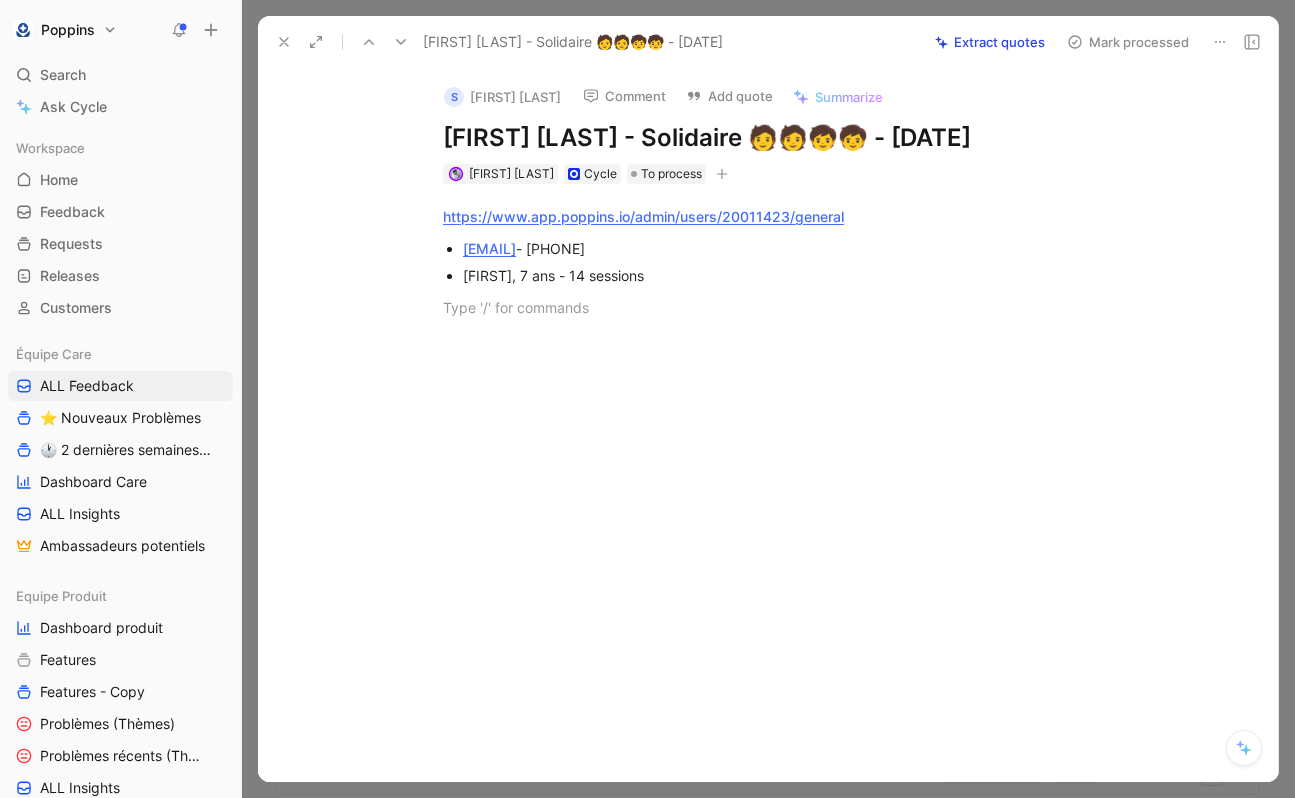 click at bounding box center [722, 174] 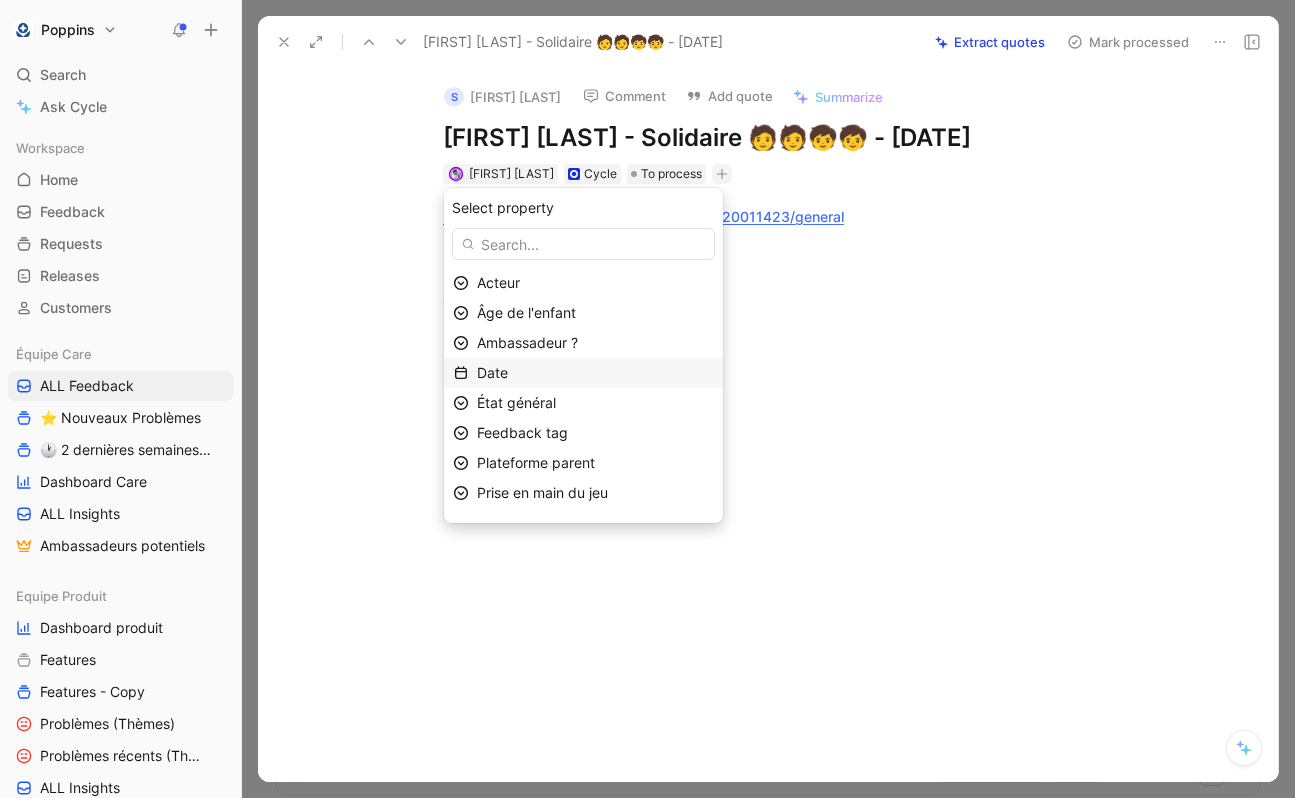 click on "Date" at bounding box center (583, 373) 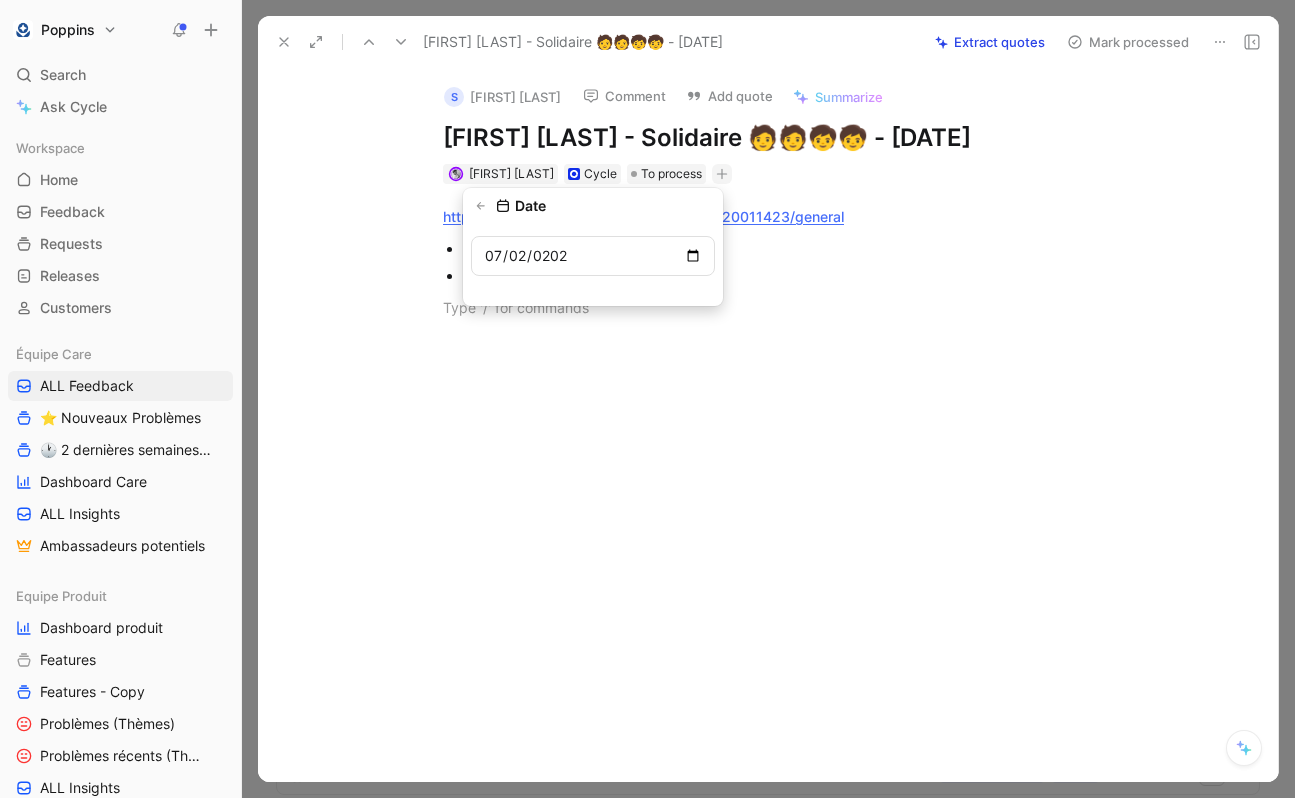type on "2025-07-02" 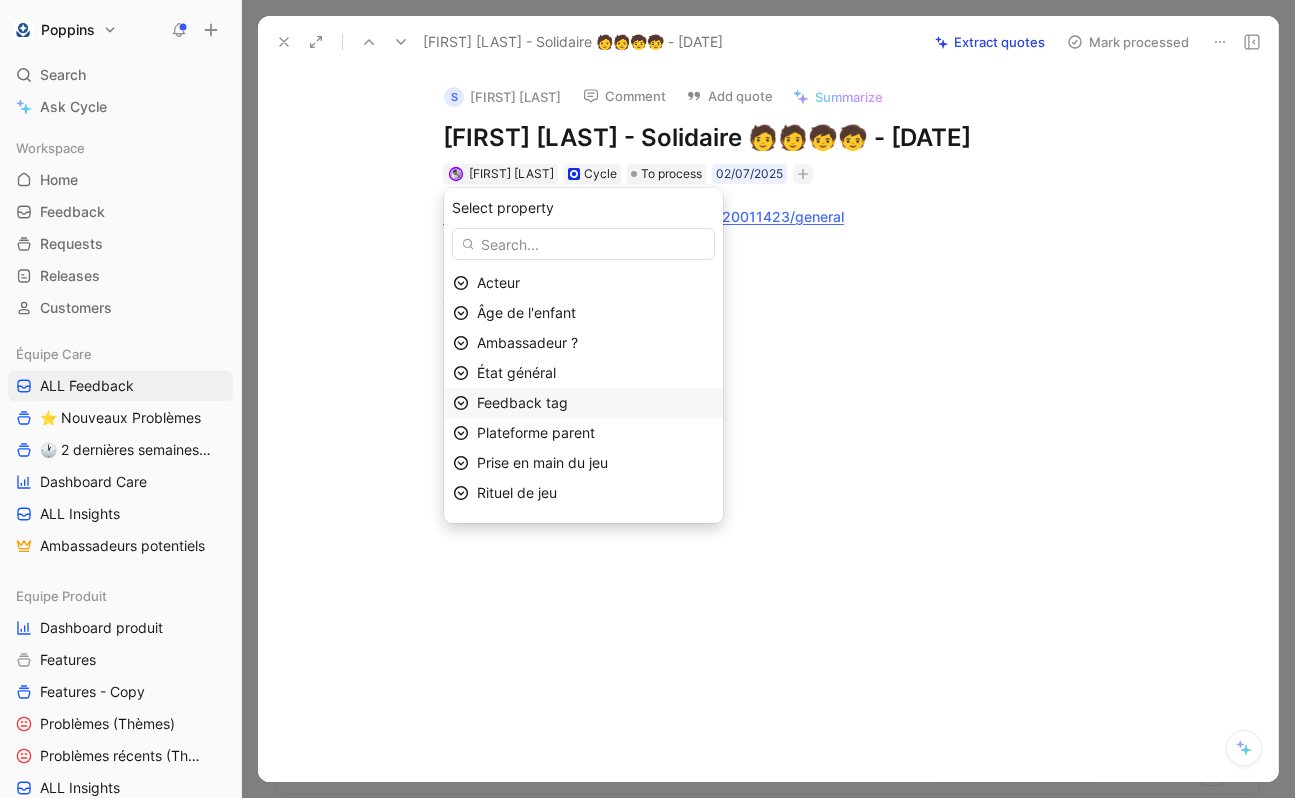 click on "Feedback tag" at bounding box center (595, 403) 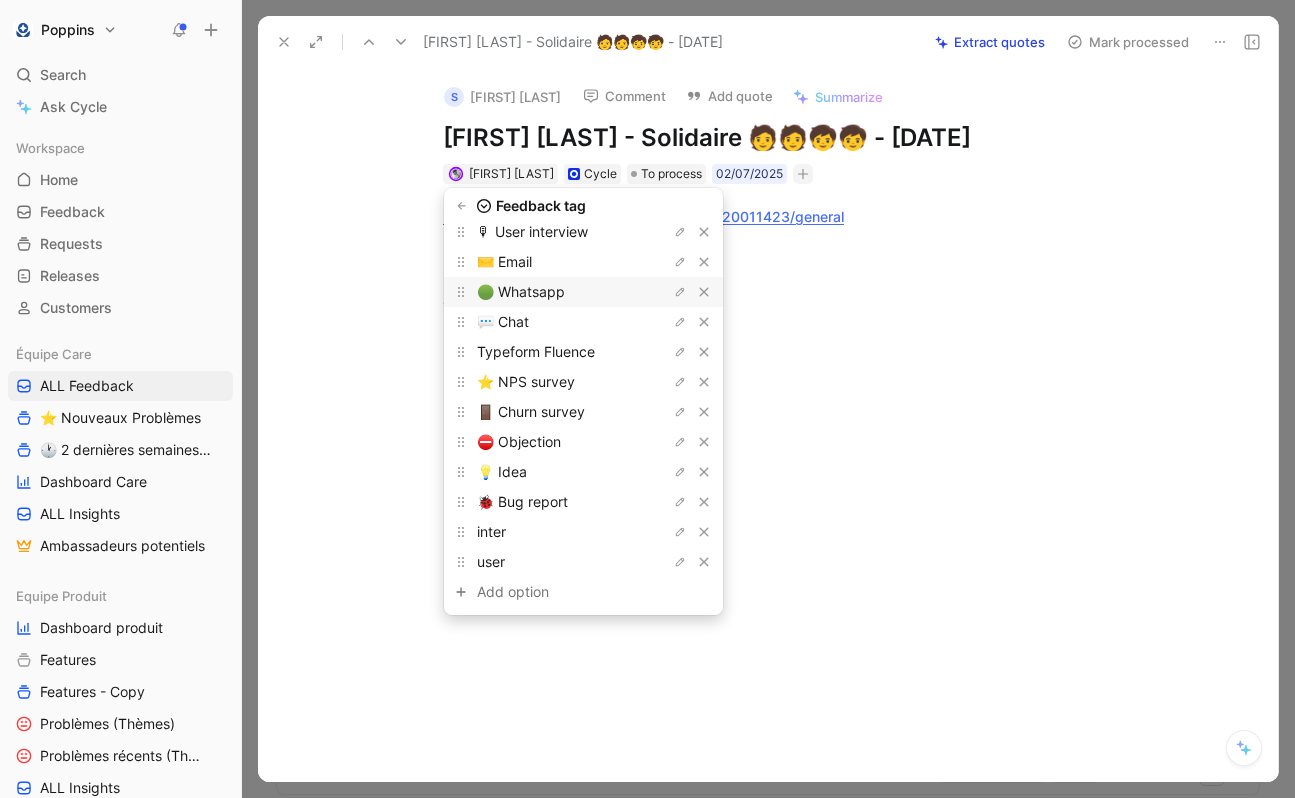 scroll, scrollTop: 0, scrollLeft: 0, axis: both 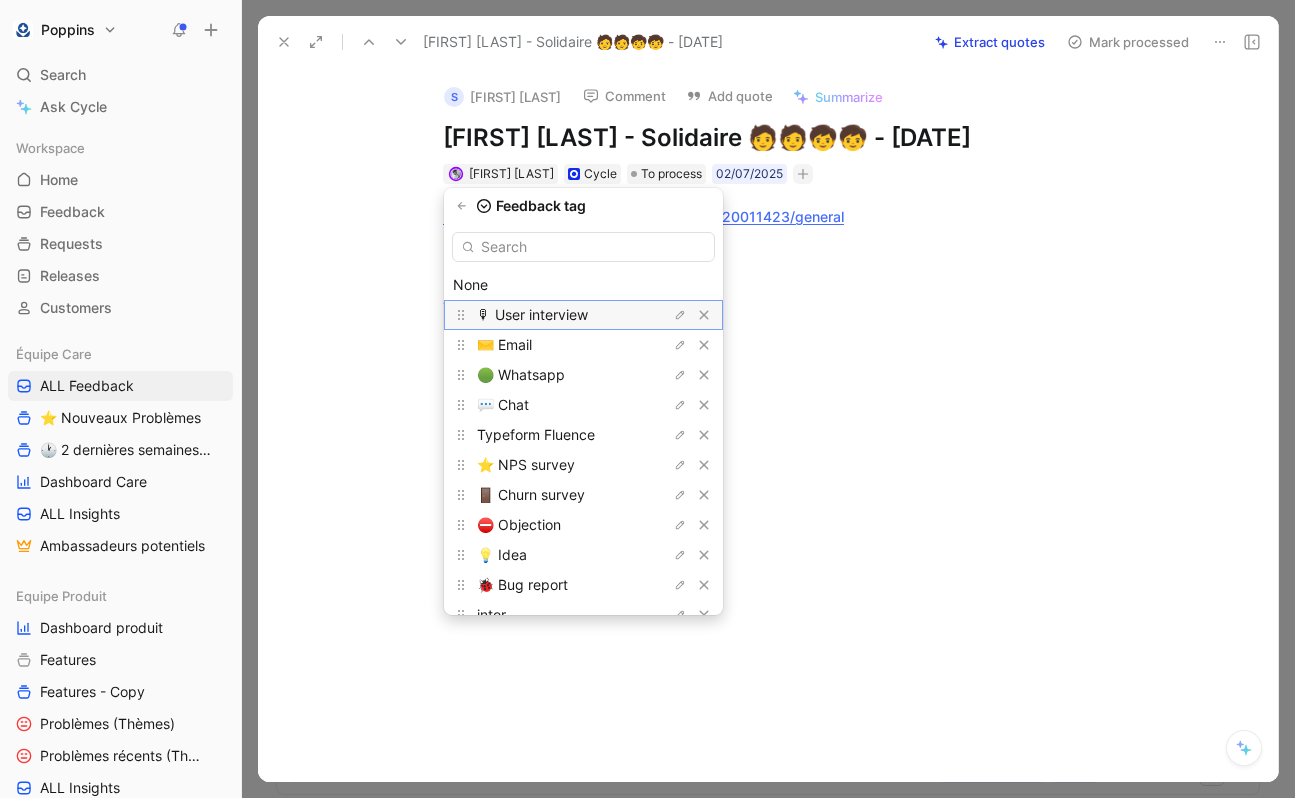 click on "🎙 User interview" at bounding box center [532, 314] 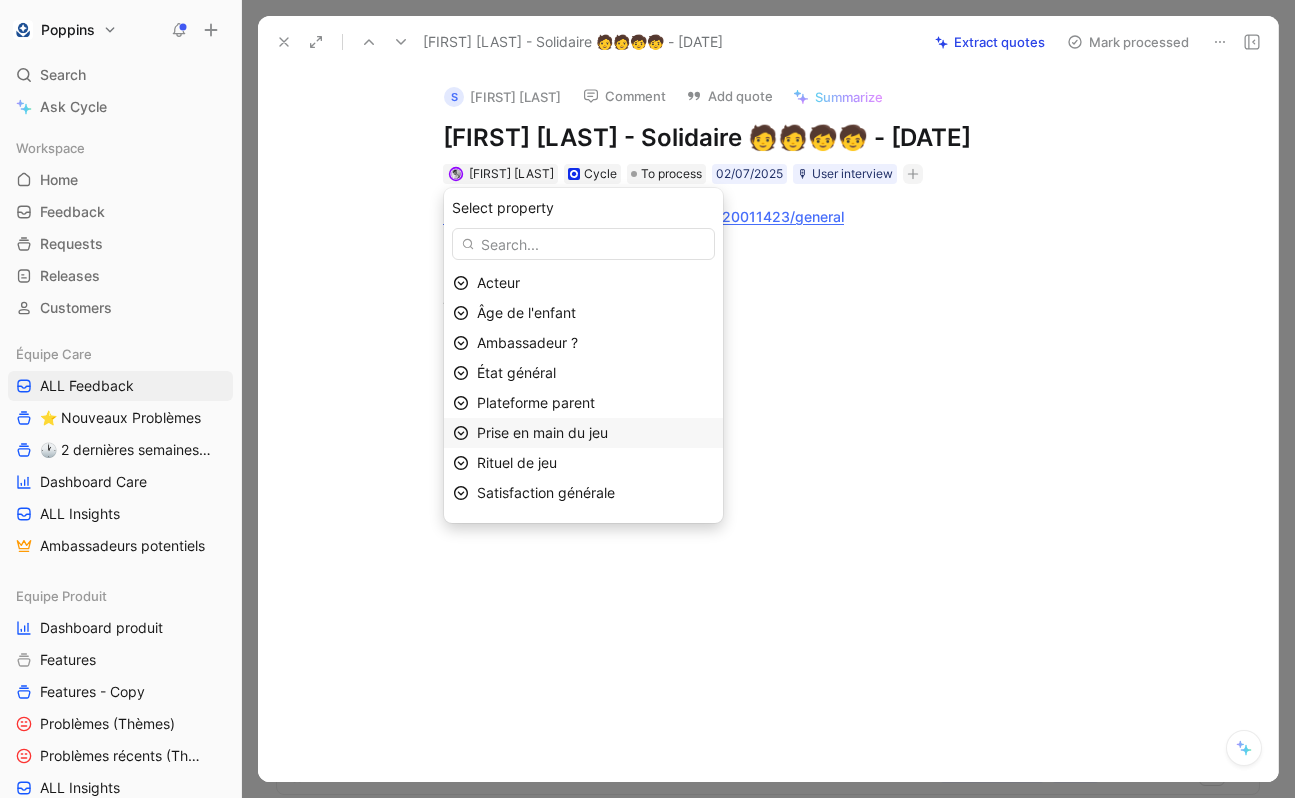 scroll, scrollTop: 83, scrollLeft: 0, axis: vertical 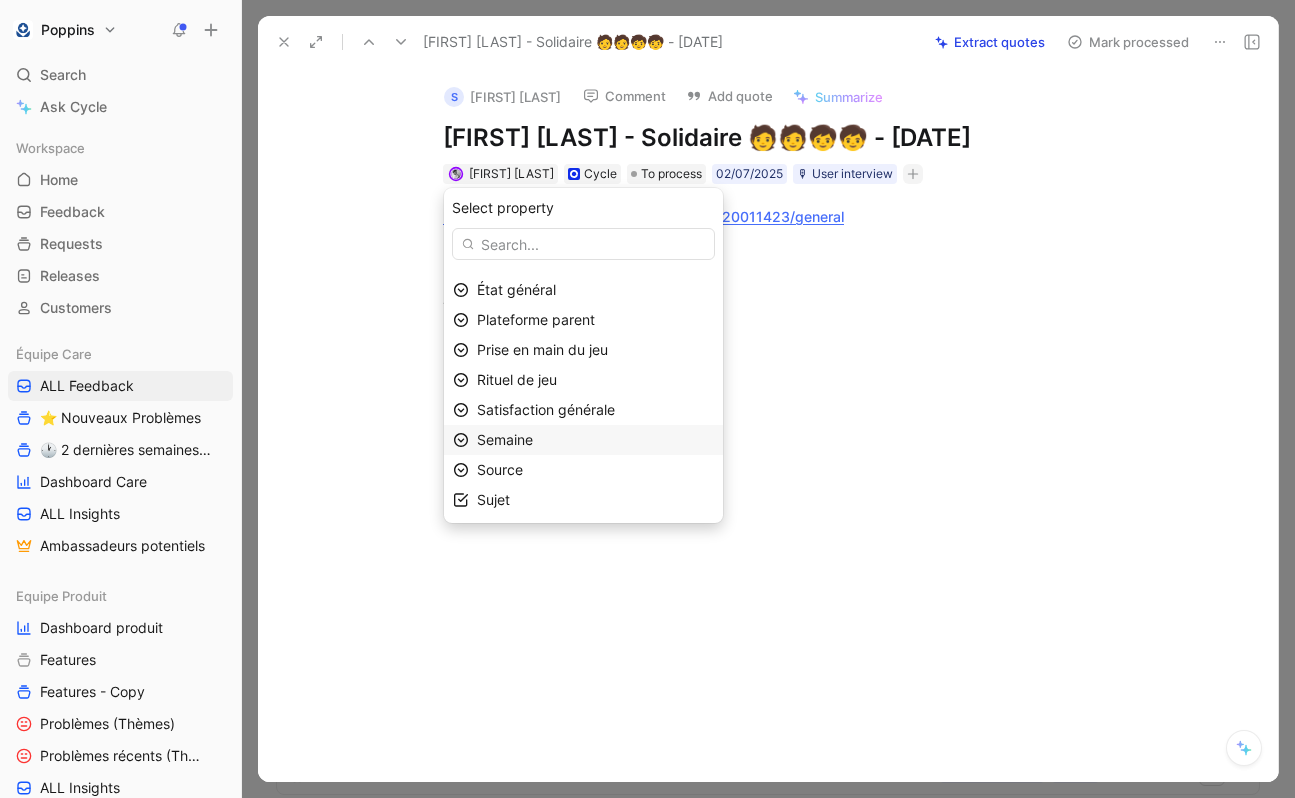 click on "Semaine" at bounding box center (595, 440) 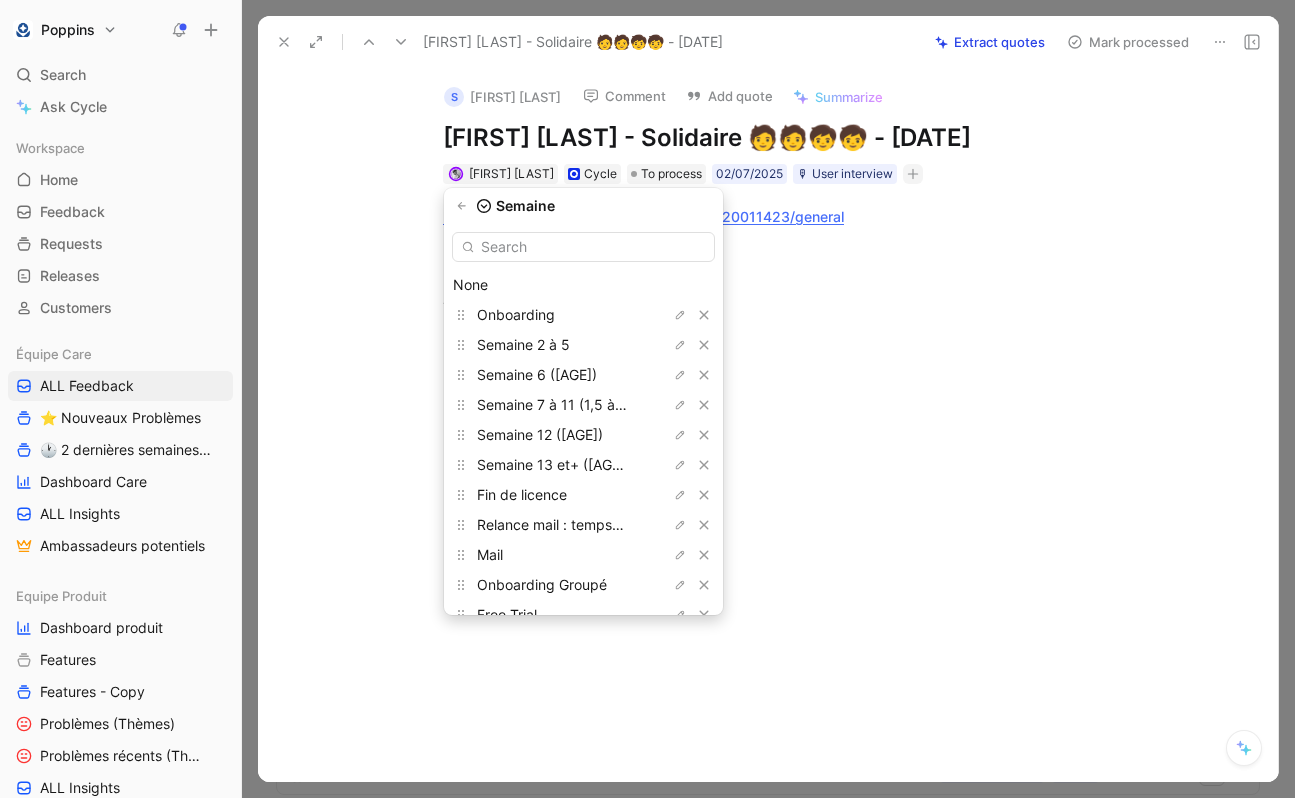 scroll, scrollTop: 113, scrollLeft: 0, axis: vertical 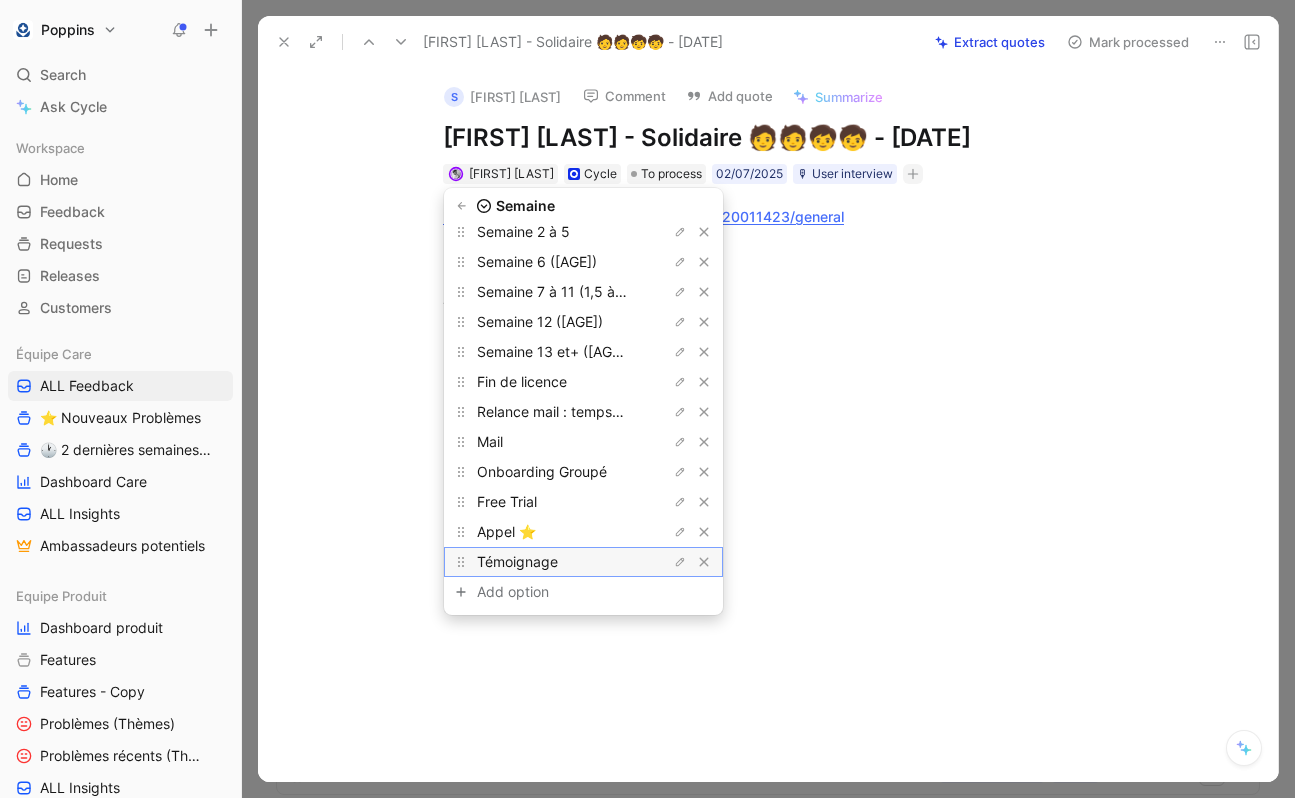click on "Témoignage" at bounding box center [516, 201] 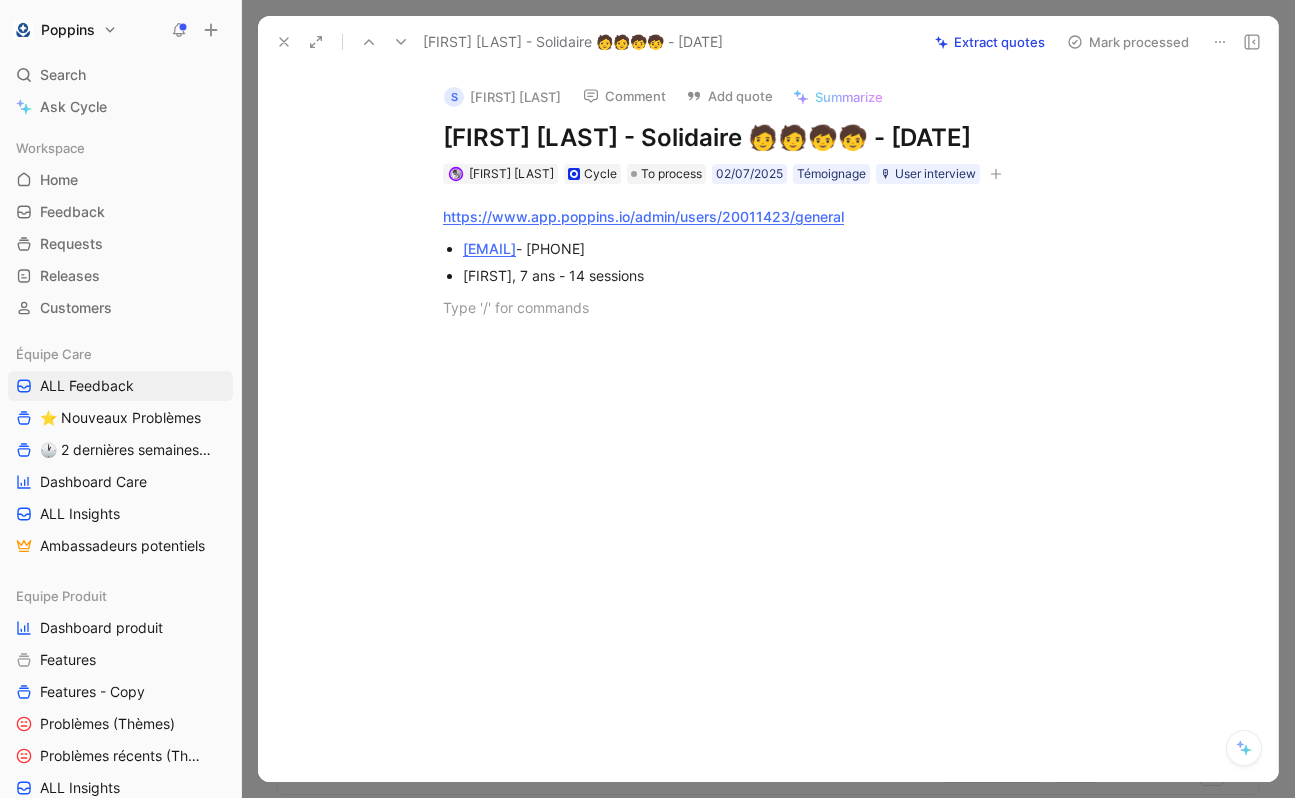 click at bounding box center [284, 42] 